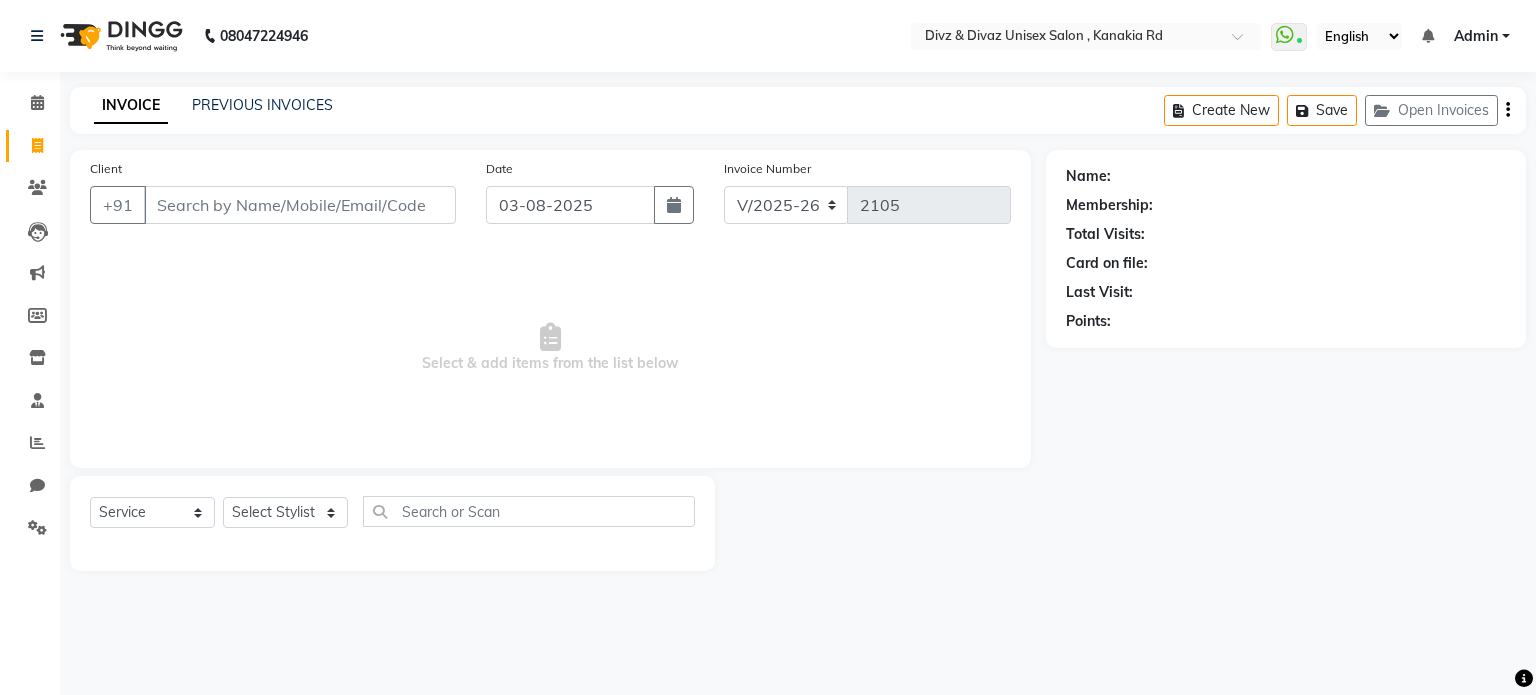 select on "7588" 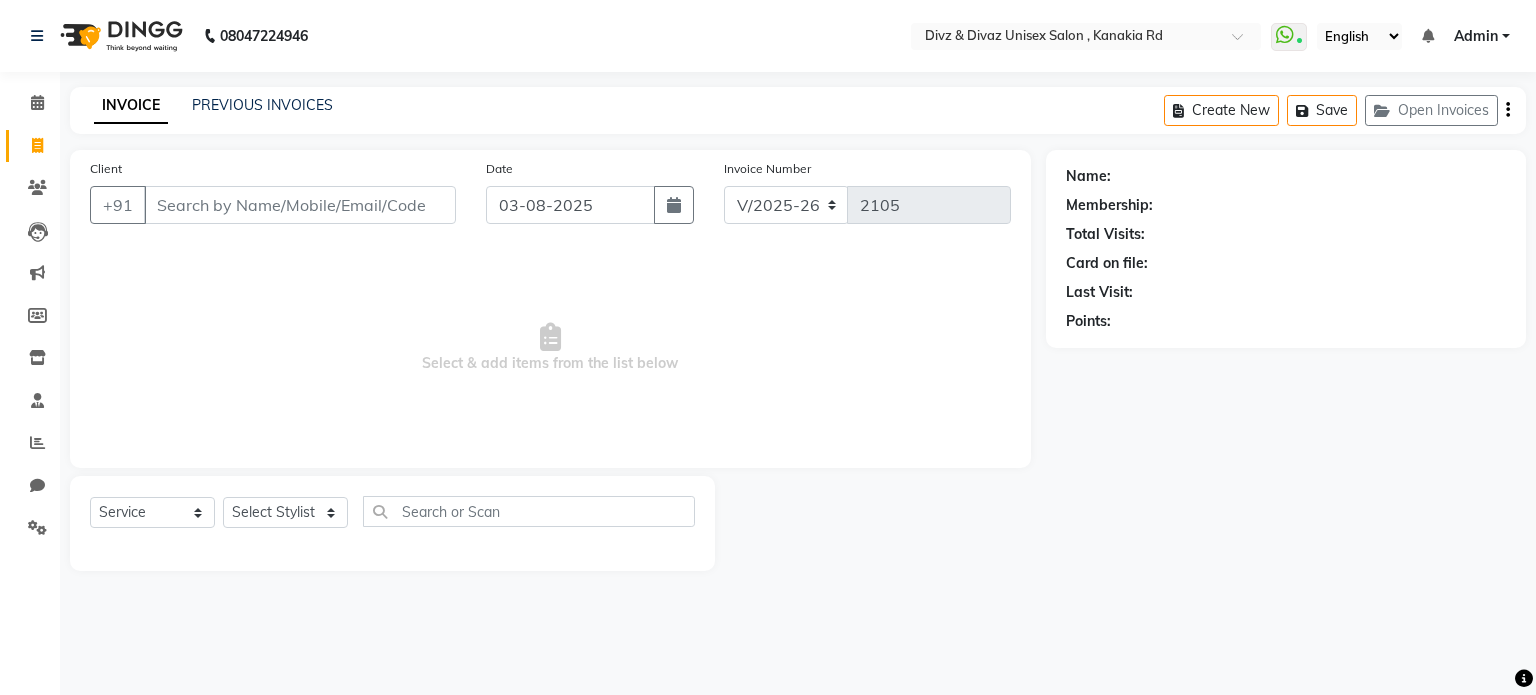 scroll, scrollTop: 0, scrollLeft: 0, axis: both 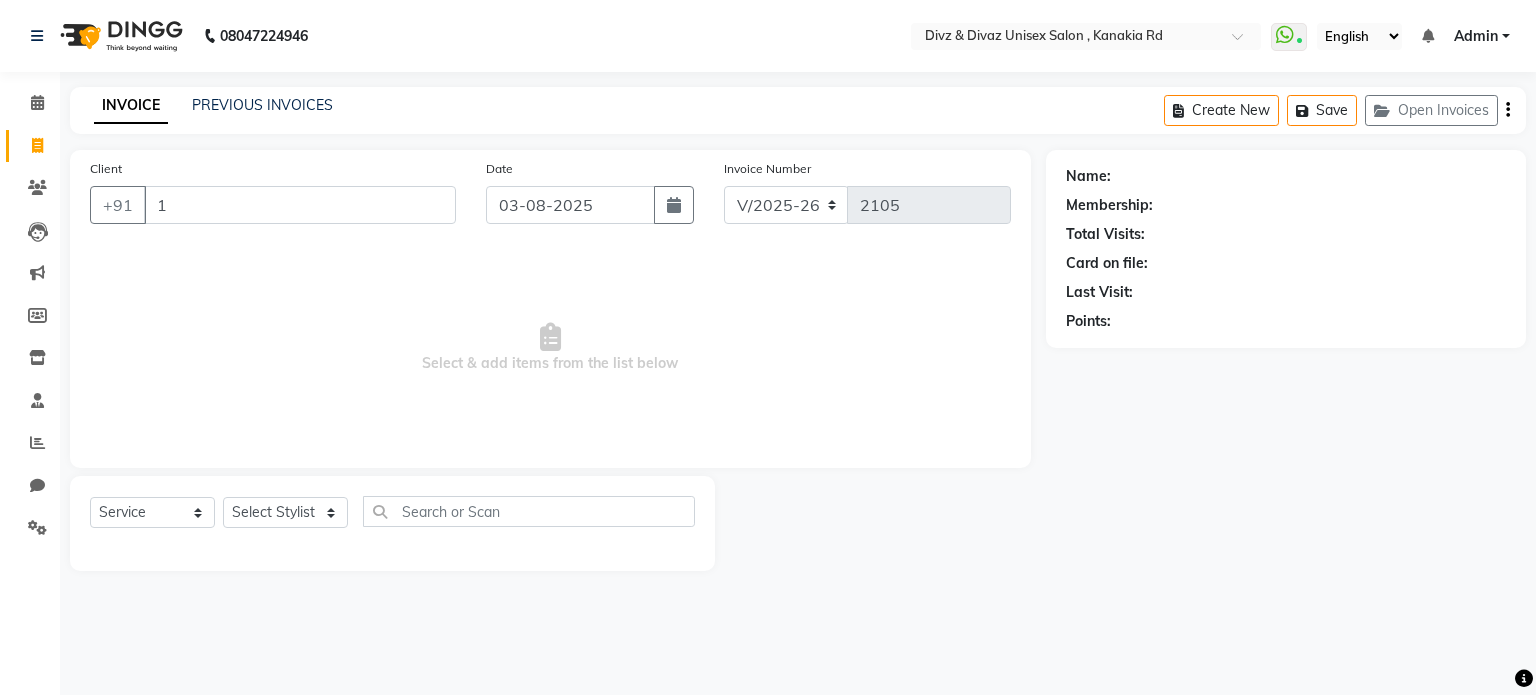 click on "1" at bounding box center (300, 205) 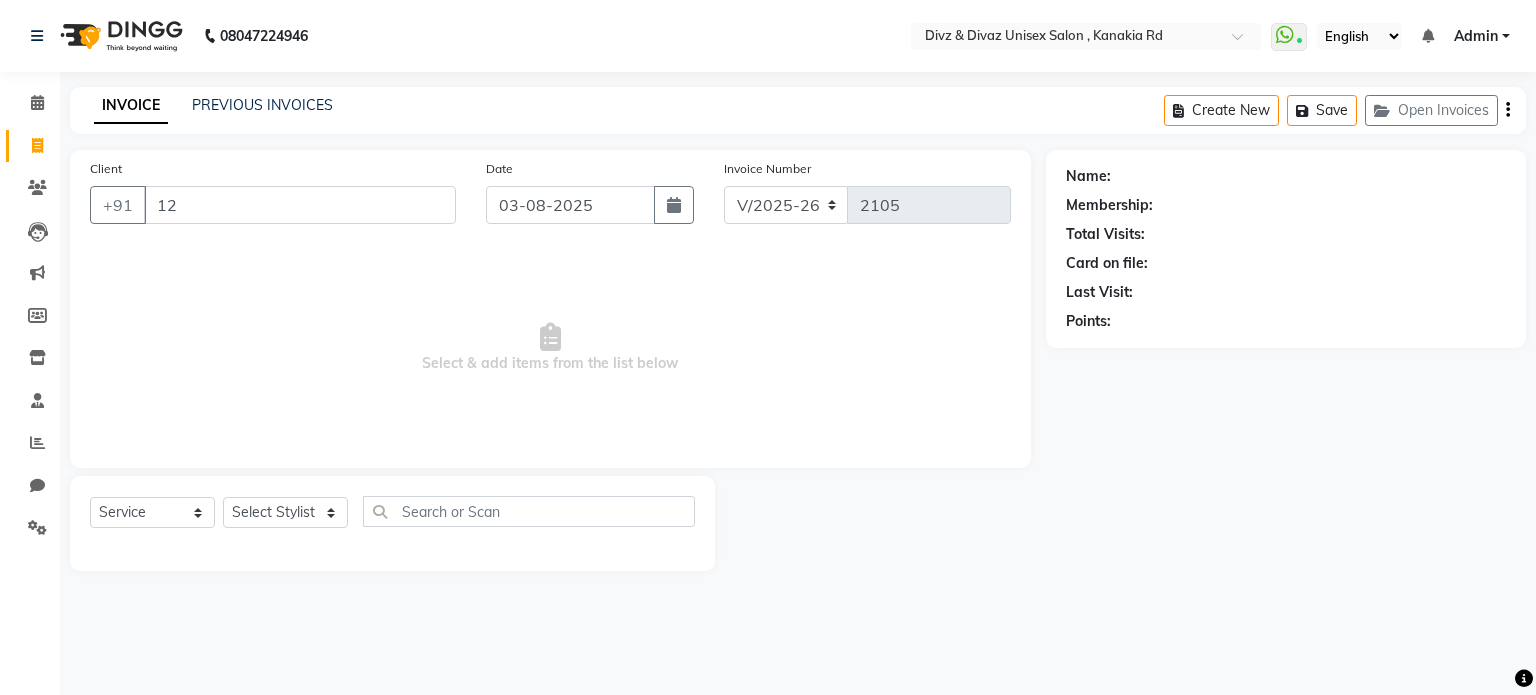 type on "1" 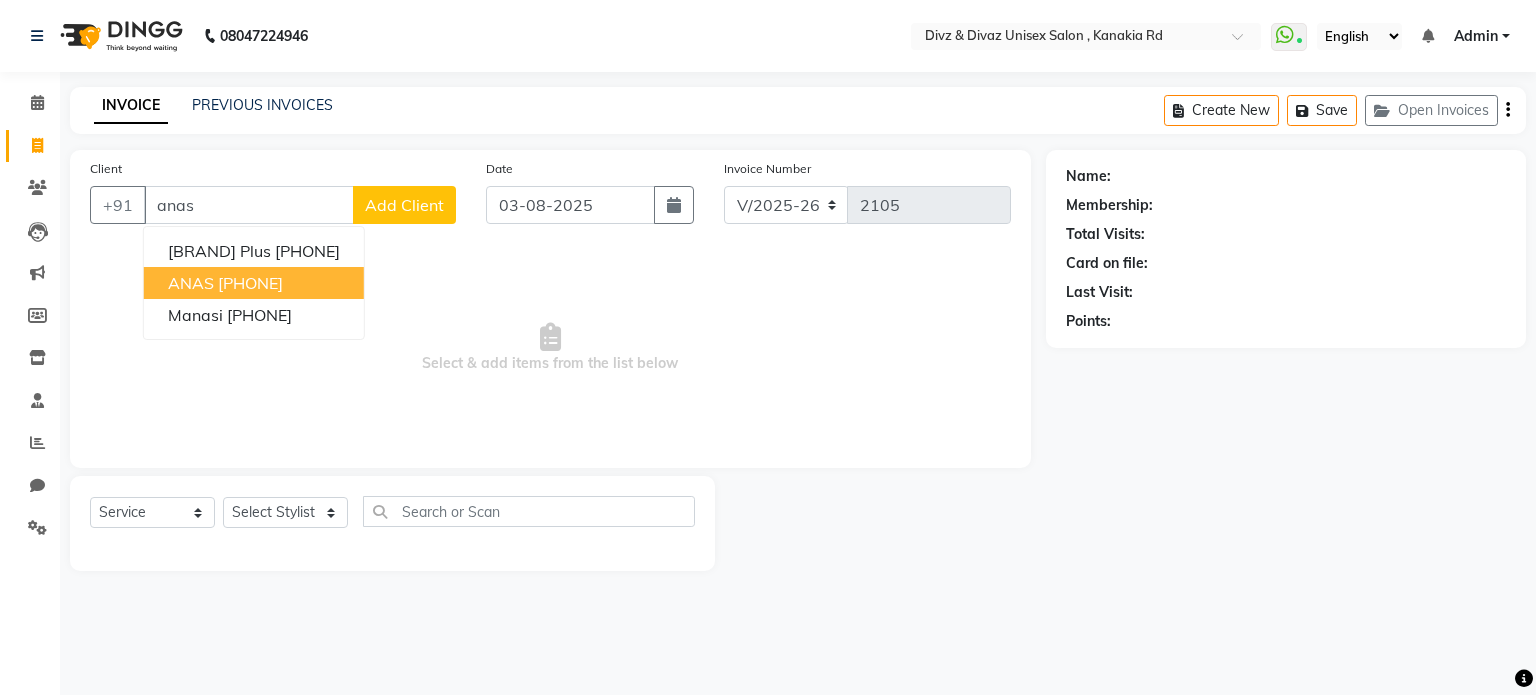 click on "[PHONE]" at bounding box center [250, 283] 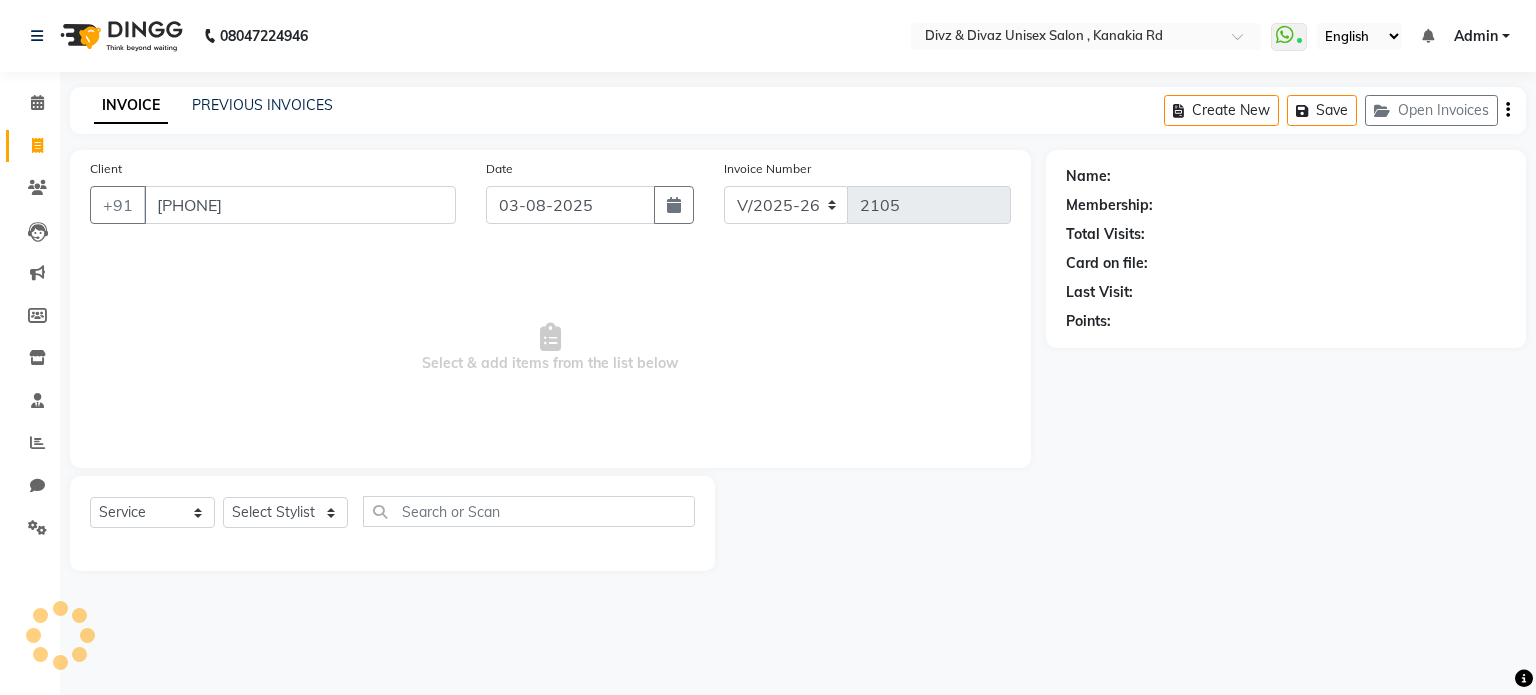 type on "[PHONE]" 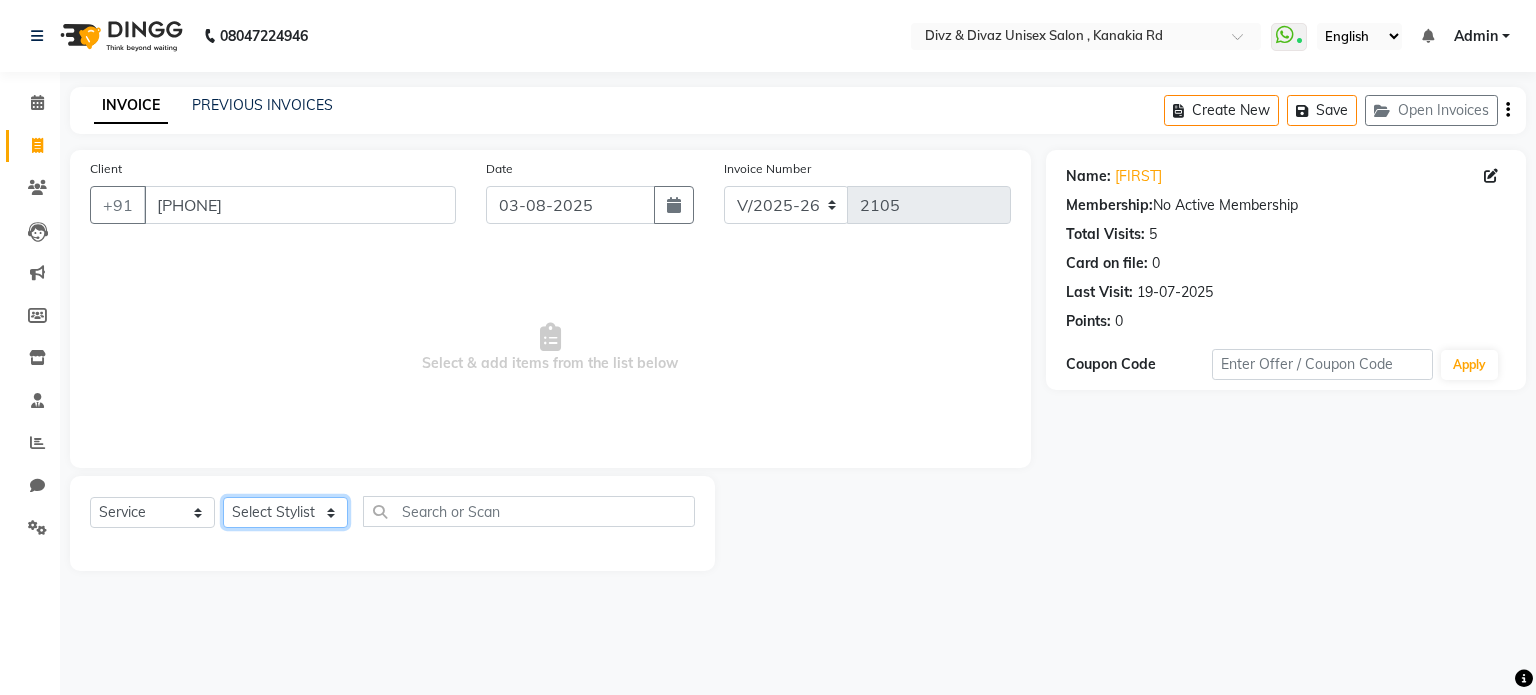 click on "Select Stylist [NAME] [NAME] [NAME] [NAME]" 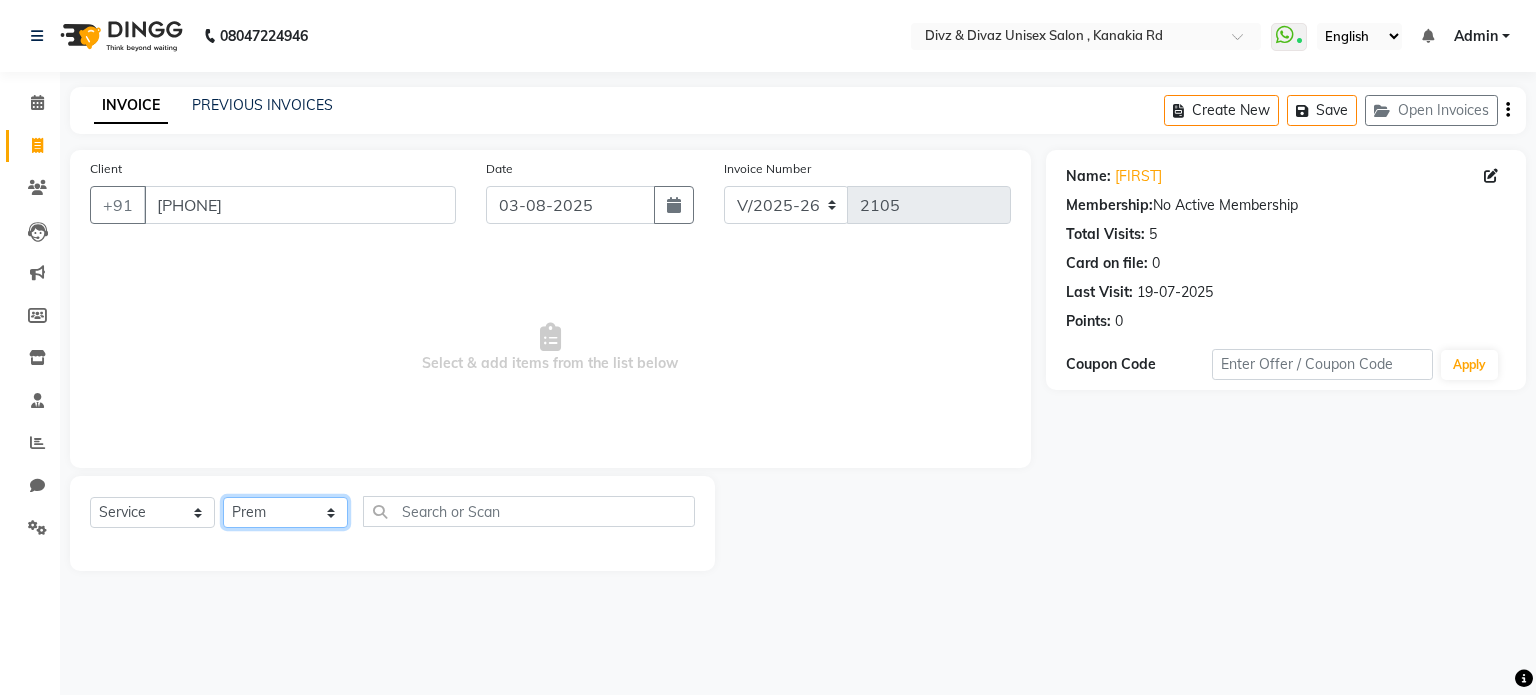 click on "Select Stylist [NAME] [NAME] [NAME] [NAME]" 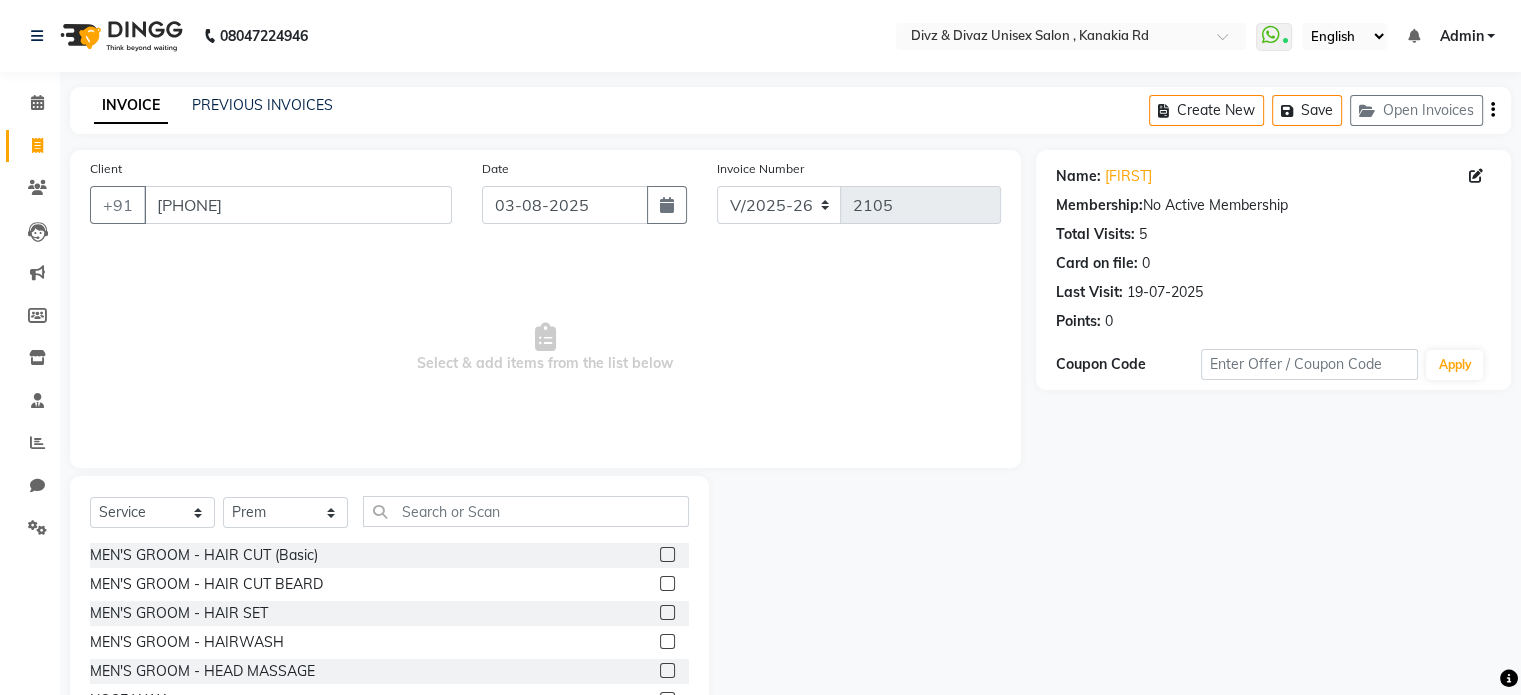 click 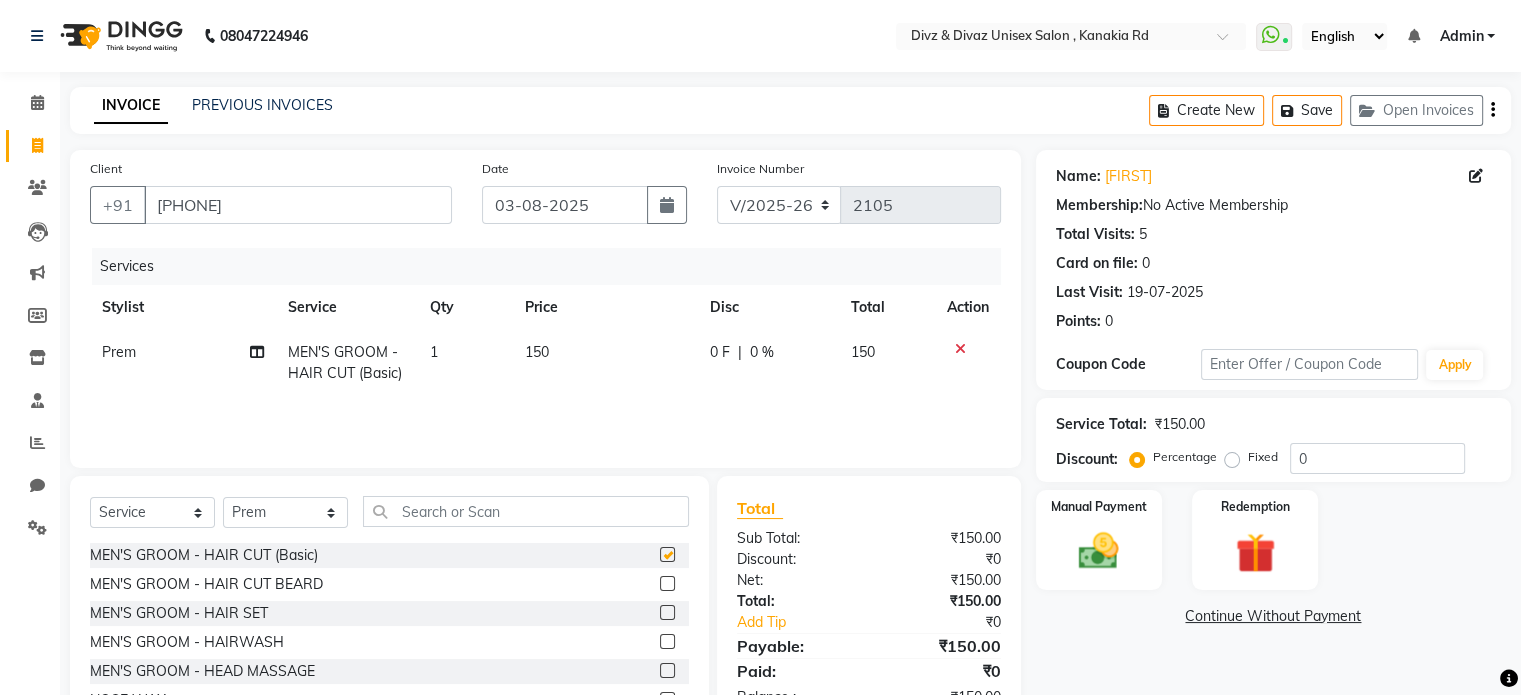checkbox on "false" 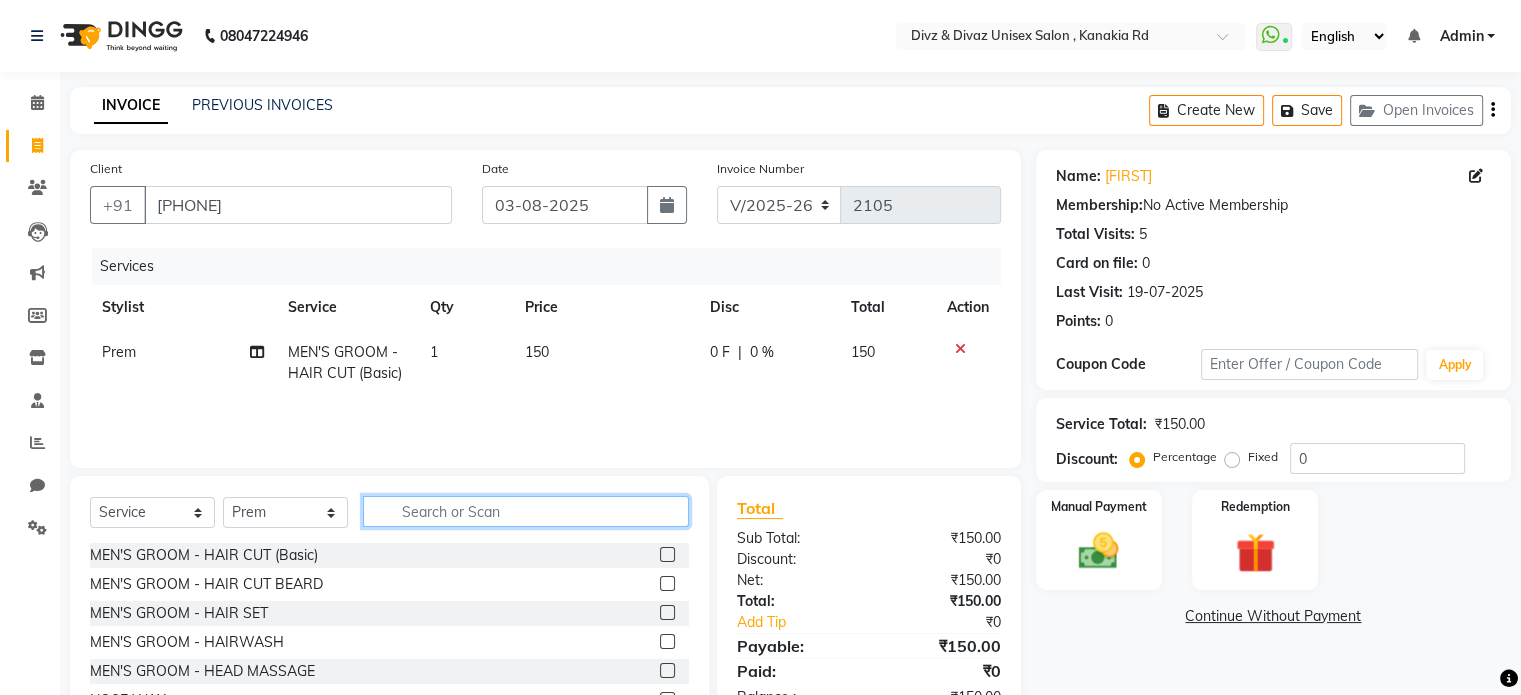 click 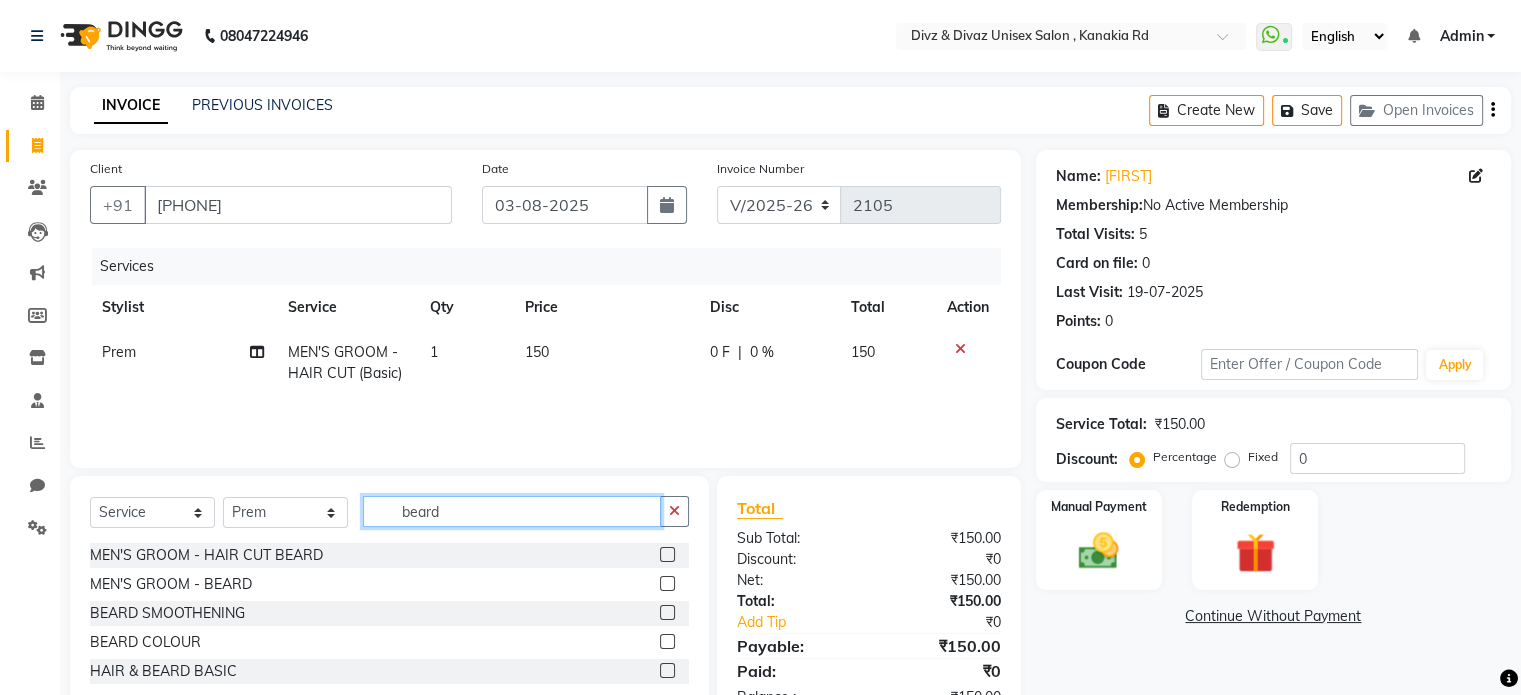 type on "beard" 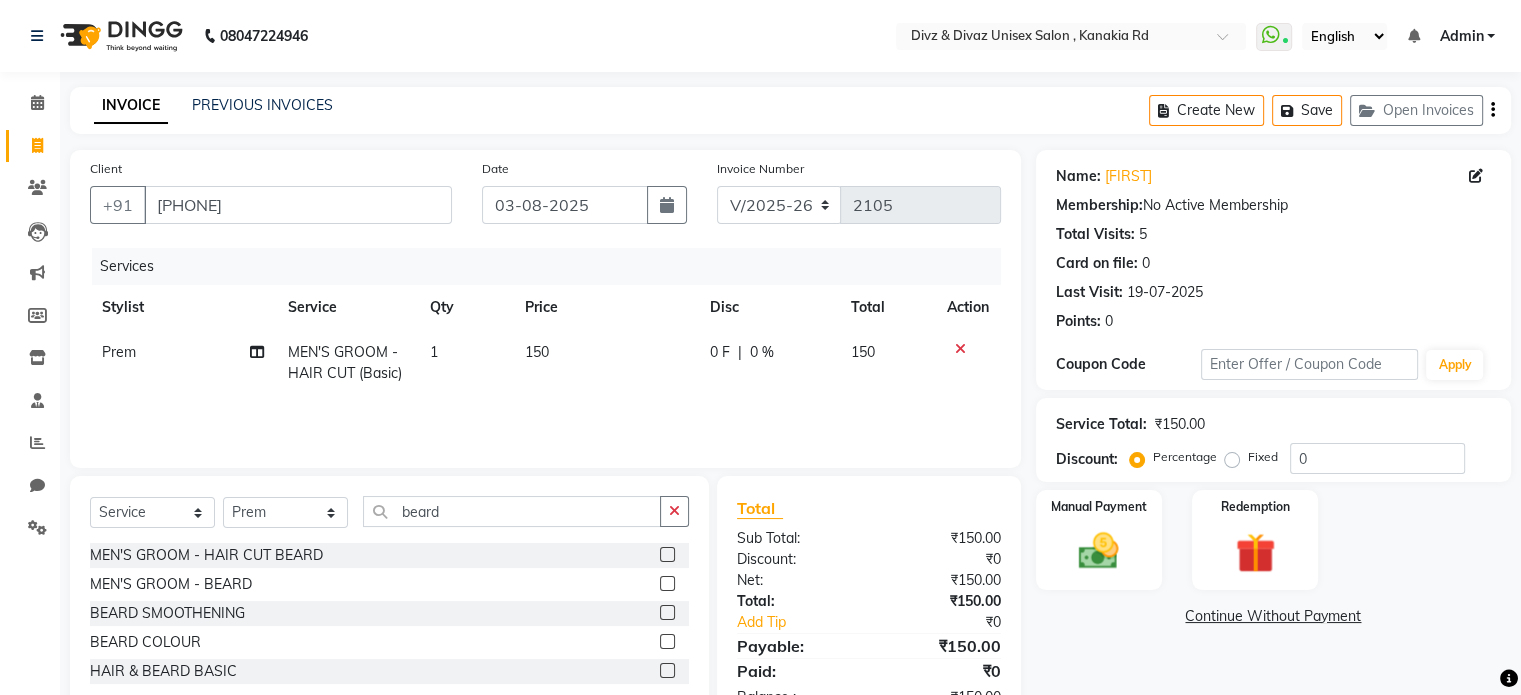 click 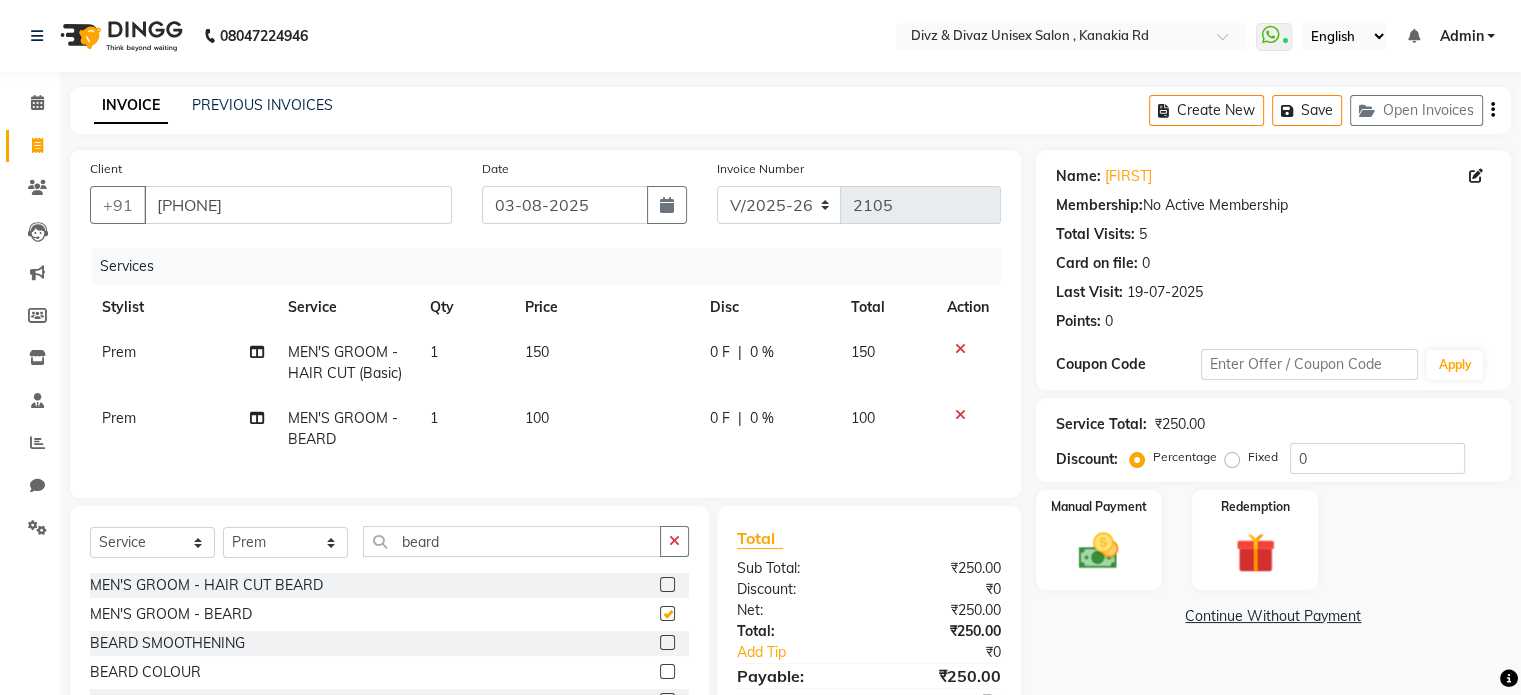 checkbox on "false" 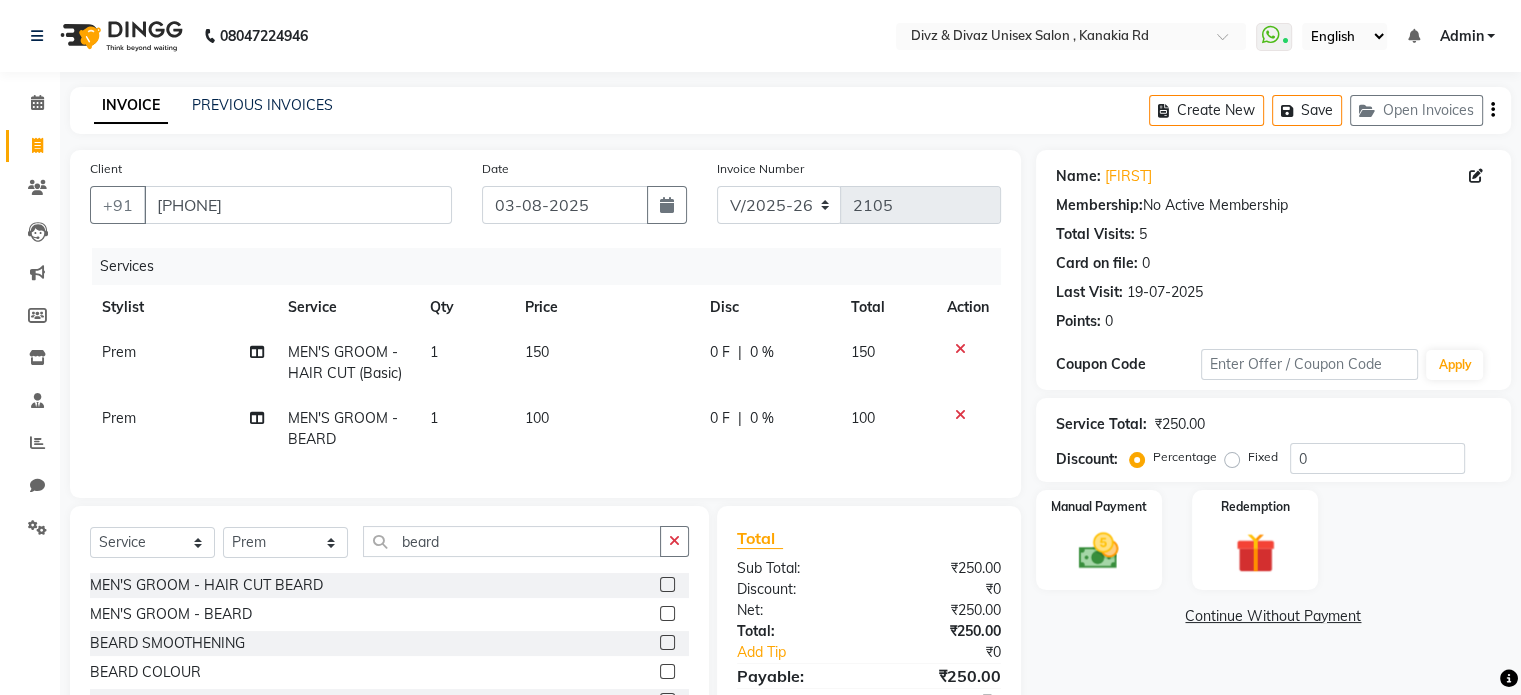 click on "150" 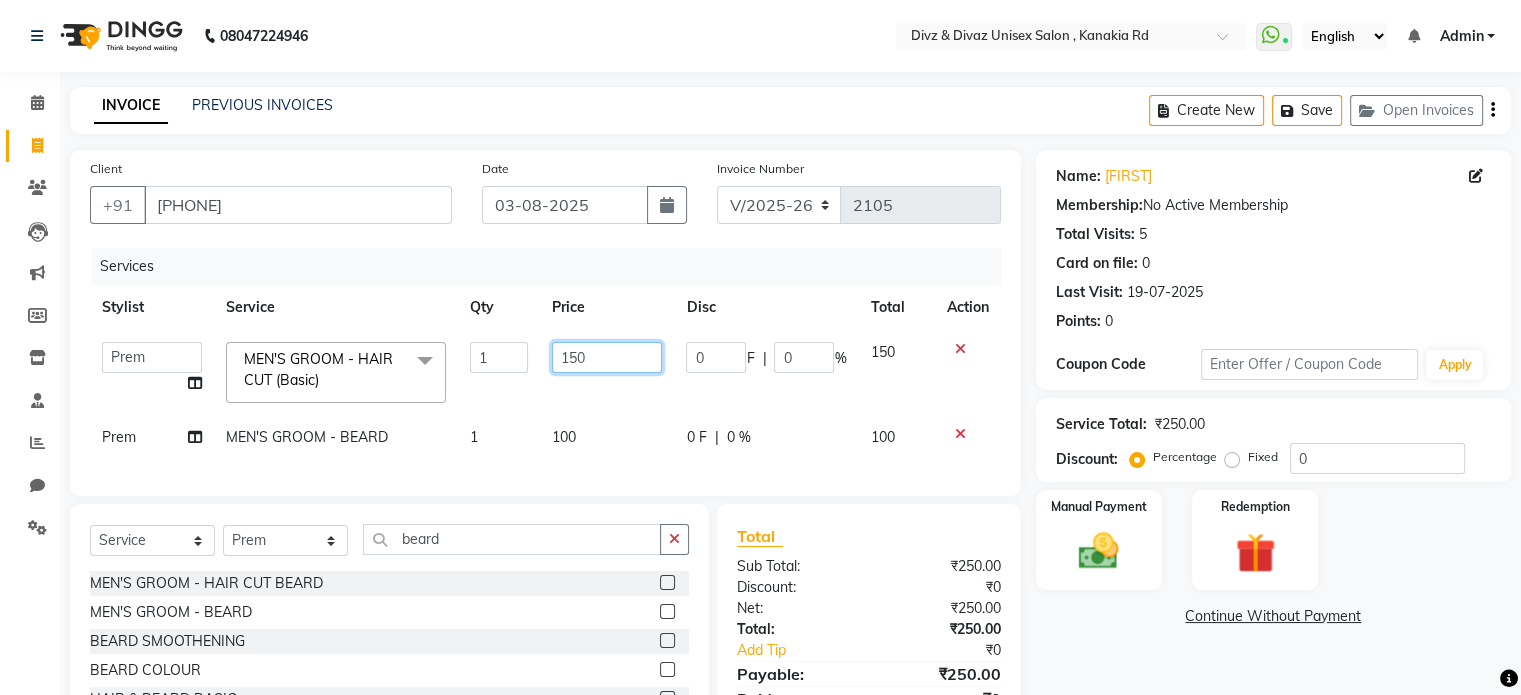 click on "150" 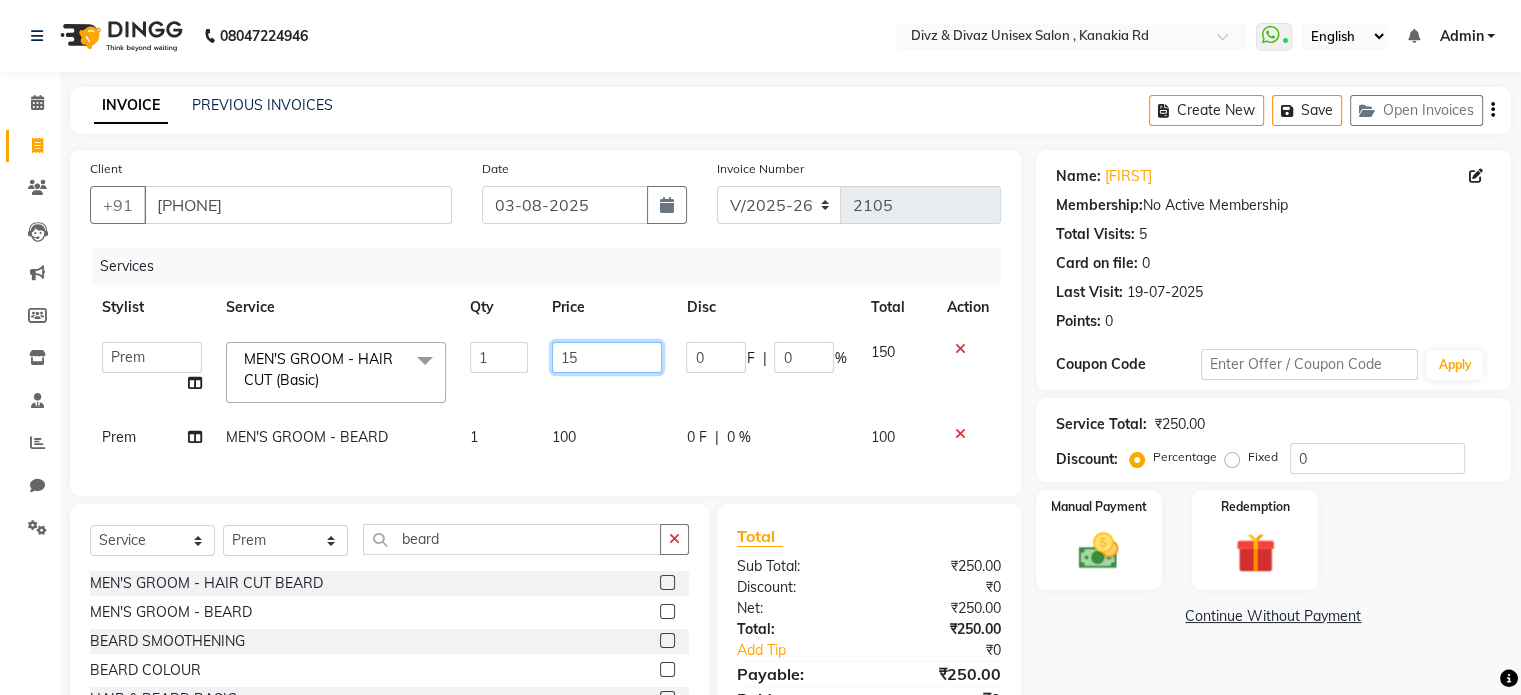 type on "1" 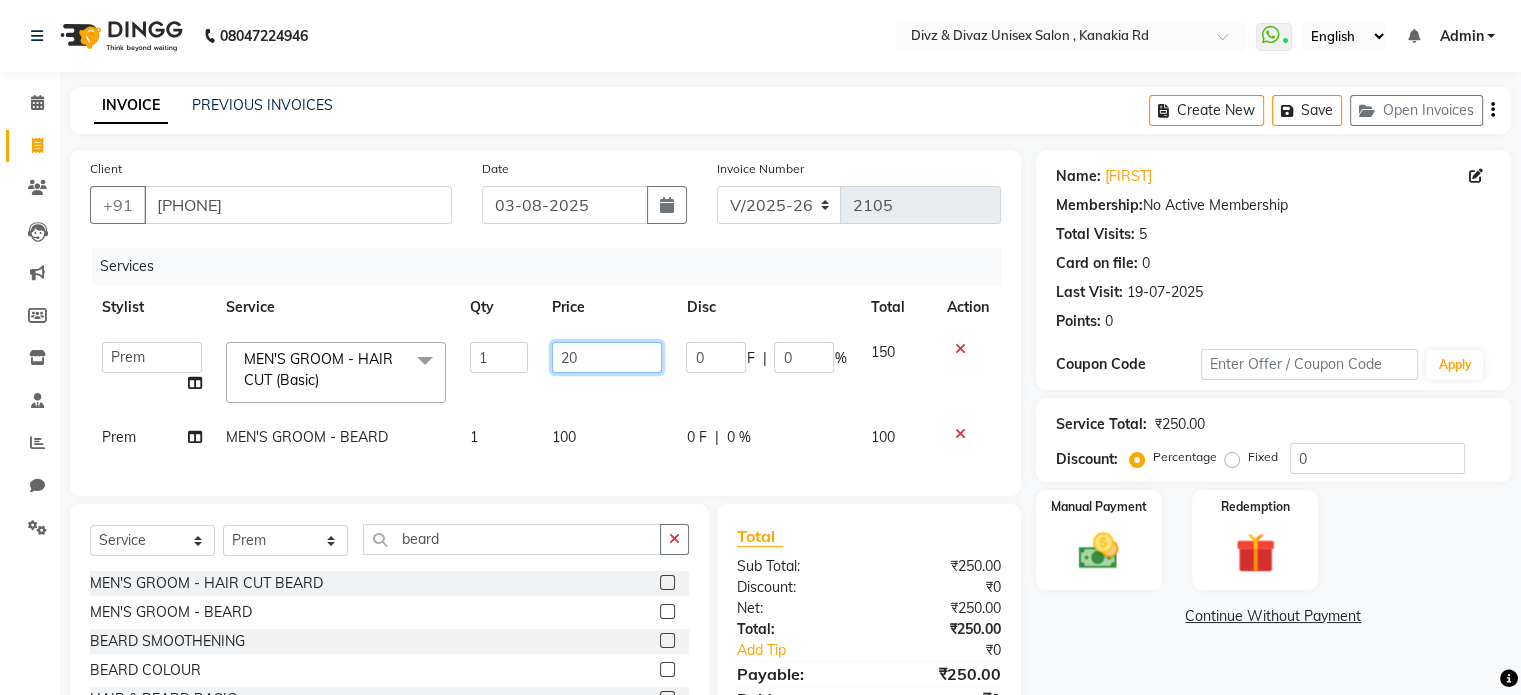 type on "200" 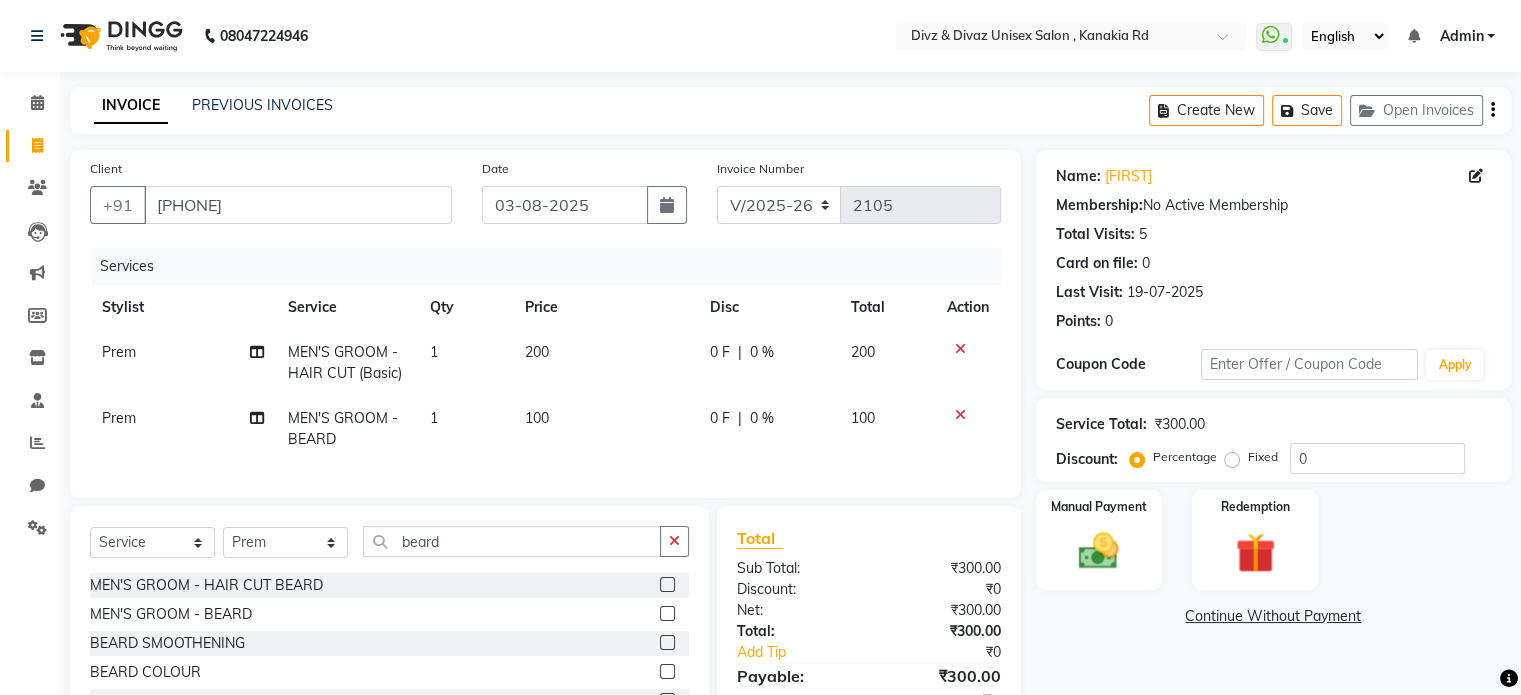 click 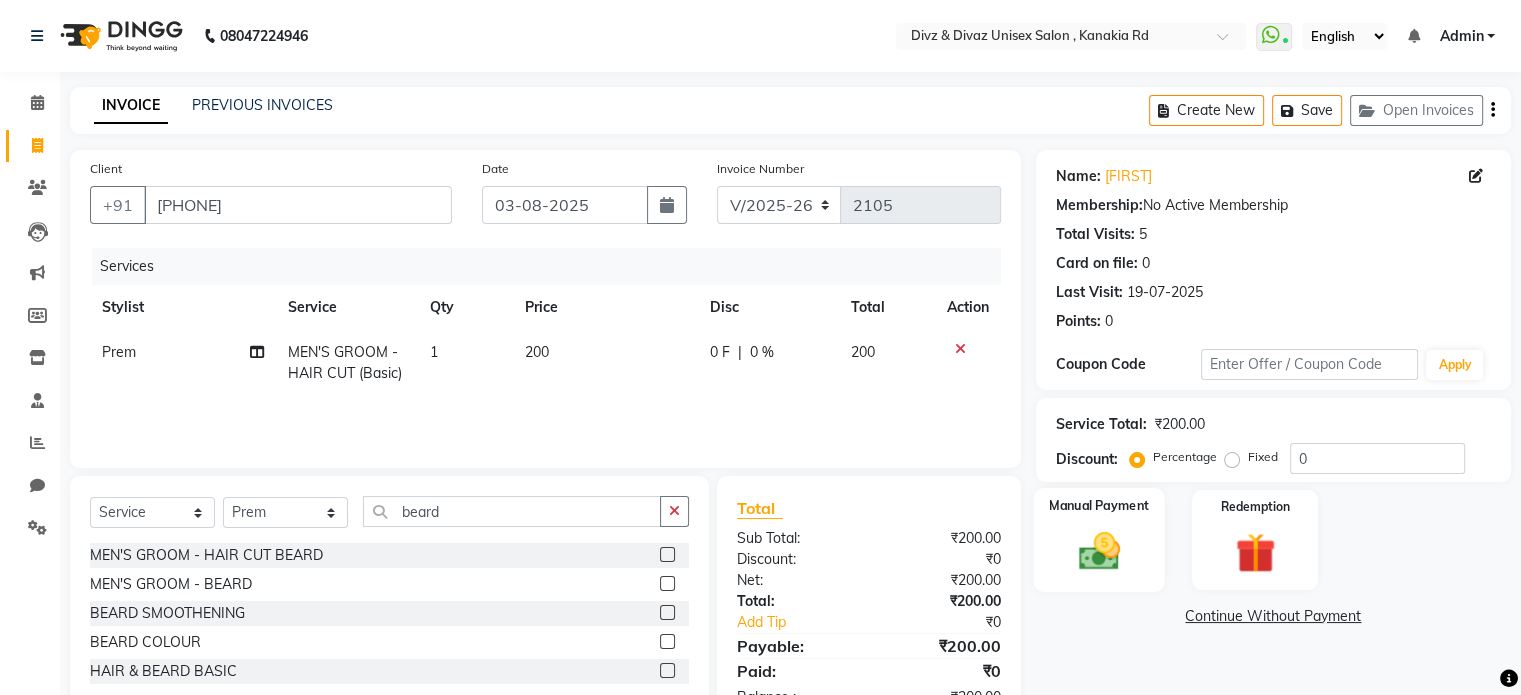 click on "Manual Payment" 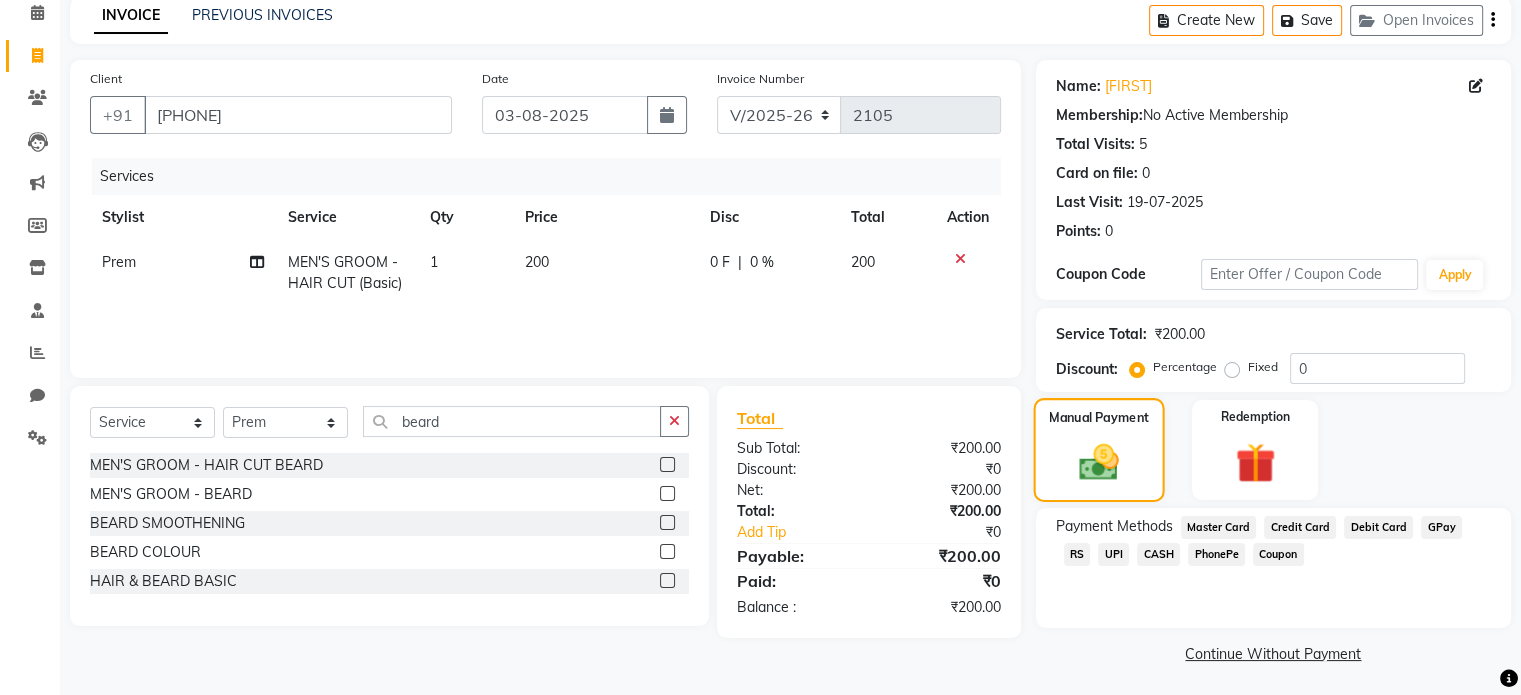 scroll, scrollTop: 92, scrollLeft: 0, axis: vertical 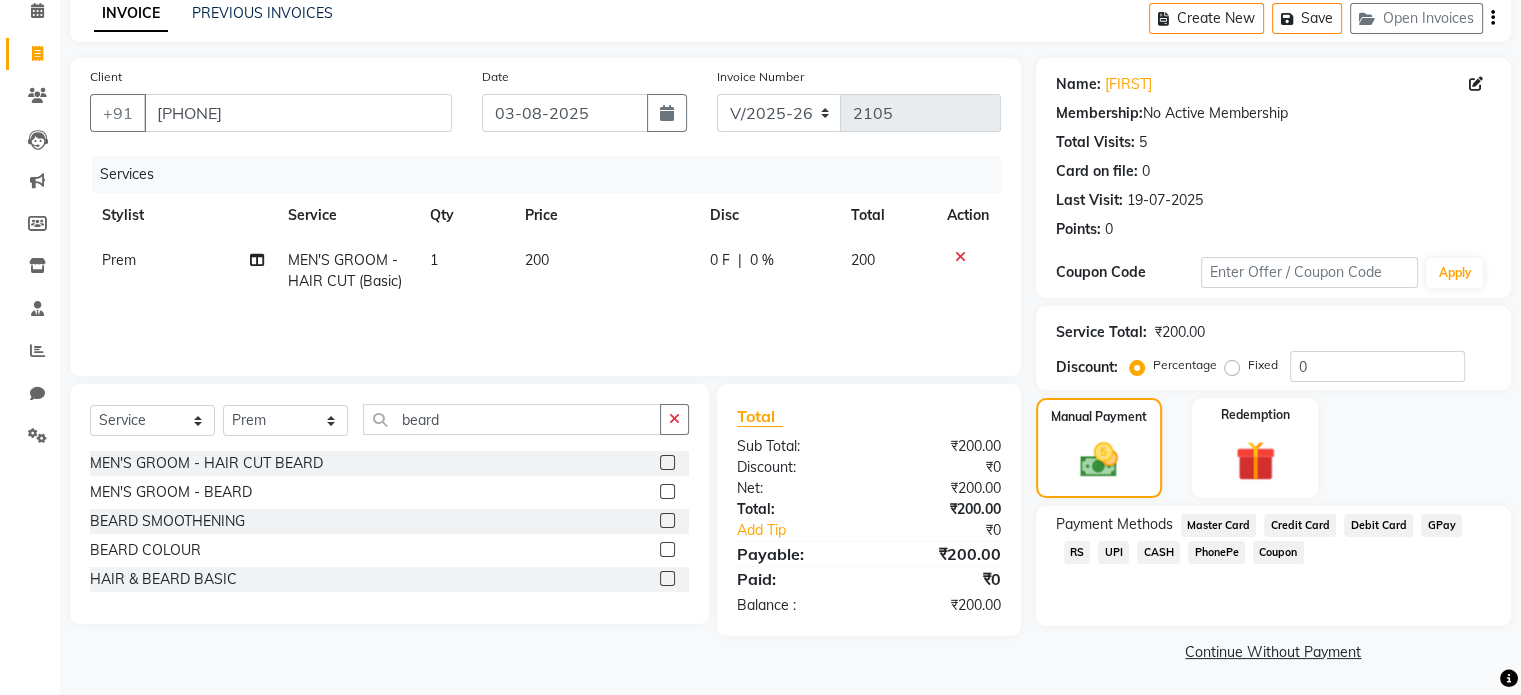 click on "CASH" 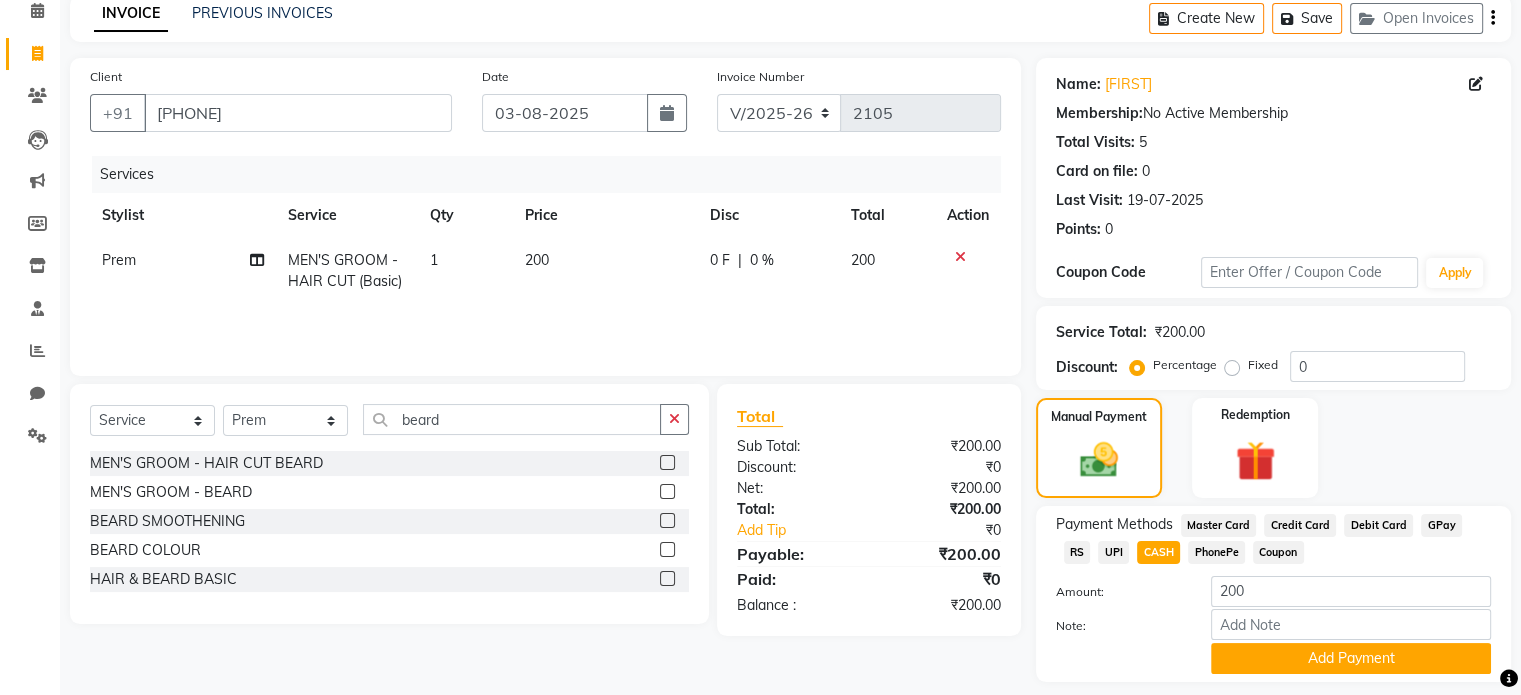 scroll, scrollTop: 132, scrollLeft: 0, axis: vertical 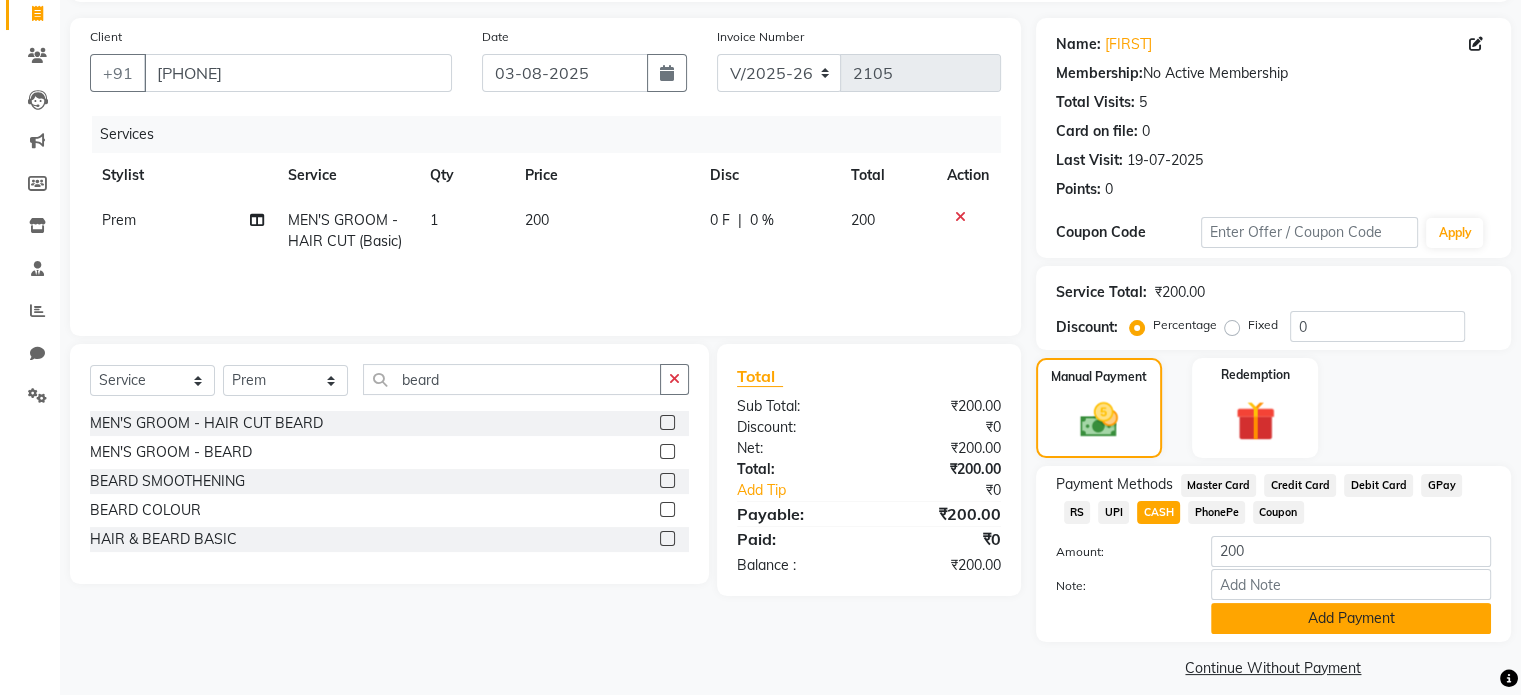 click on "Add Payment" 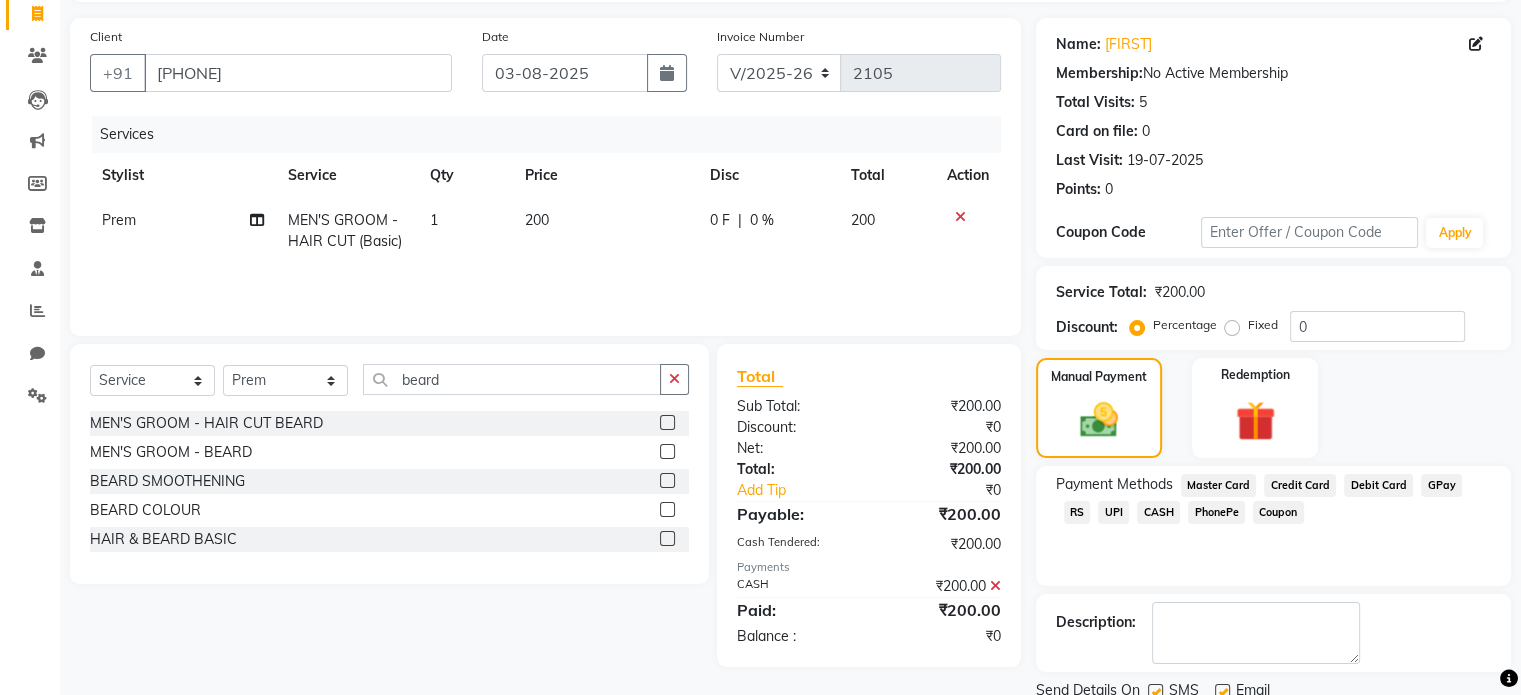 click 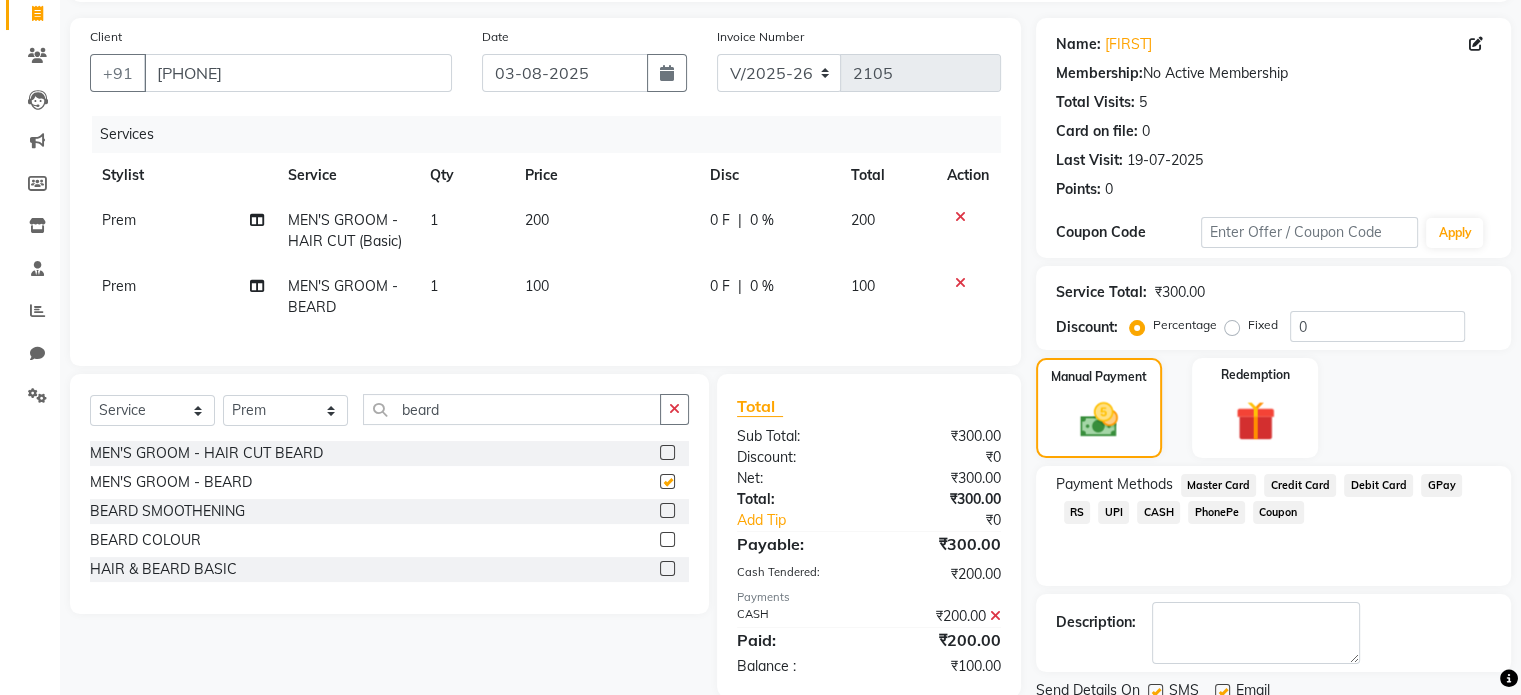 checkbox on "false" 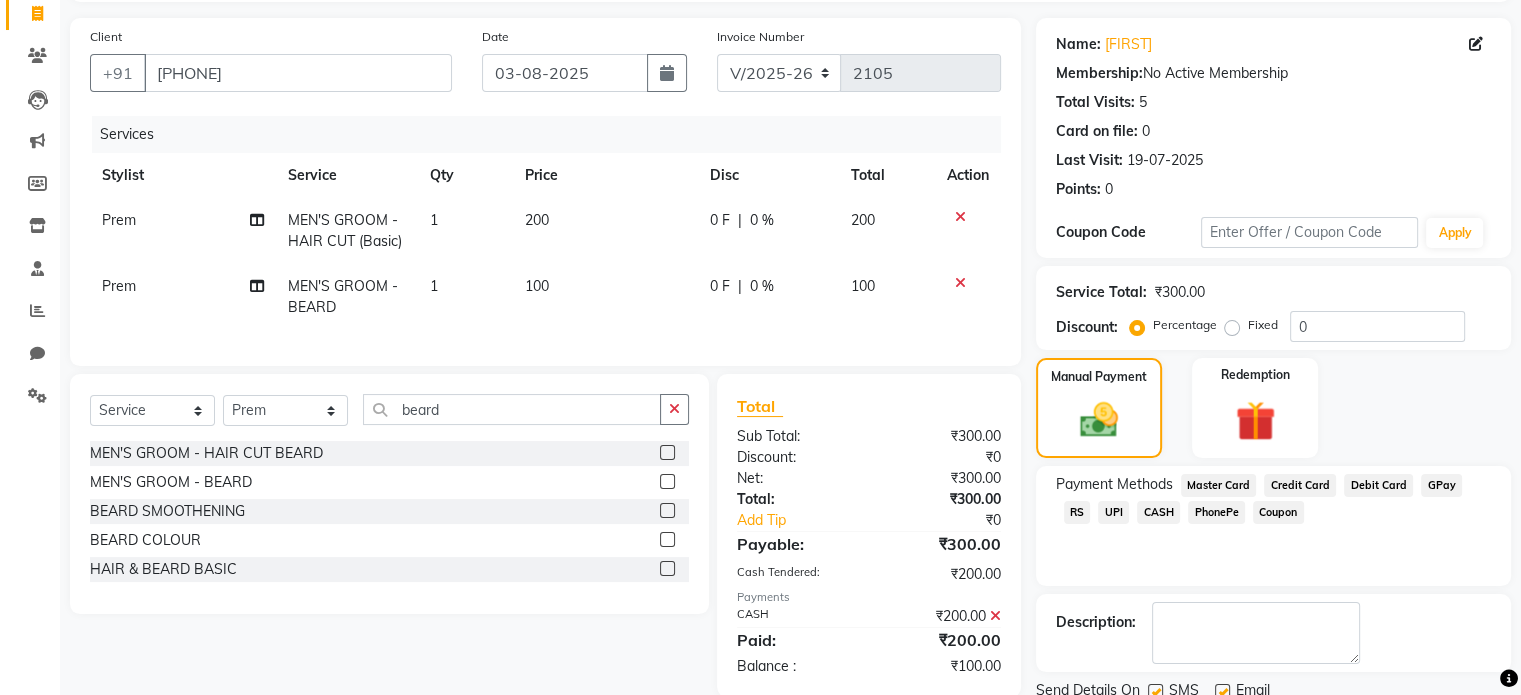 click on "UPI" 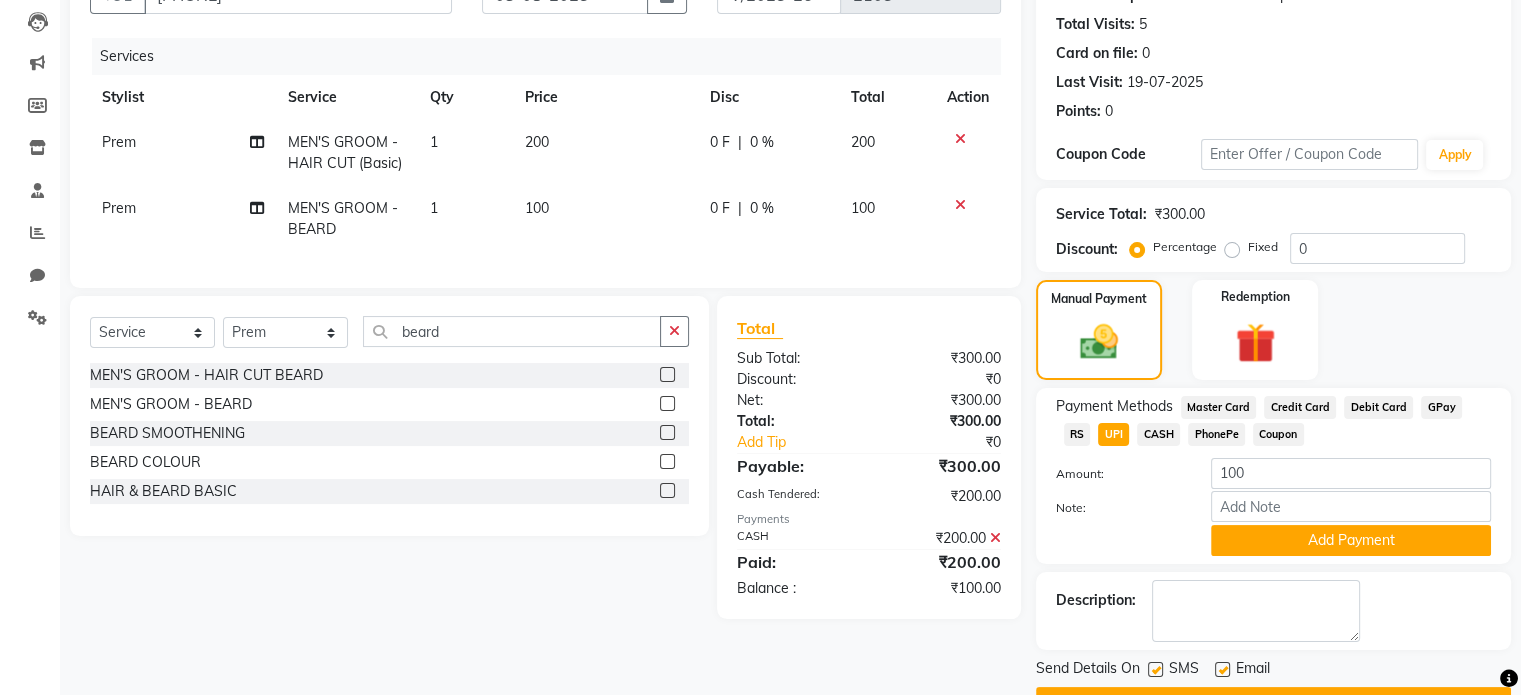 scroll, scrollTop: 212, scrollLeft: 0, axis: vertical 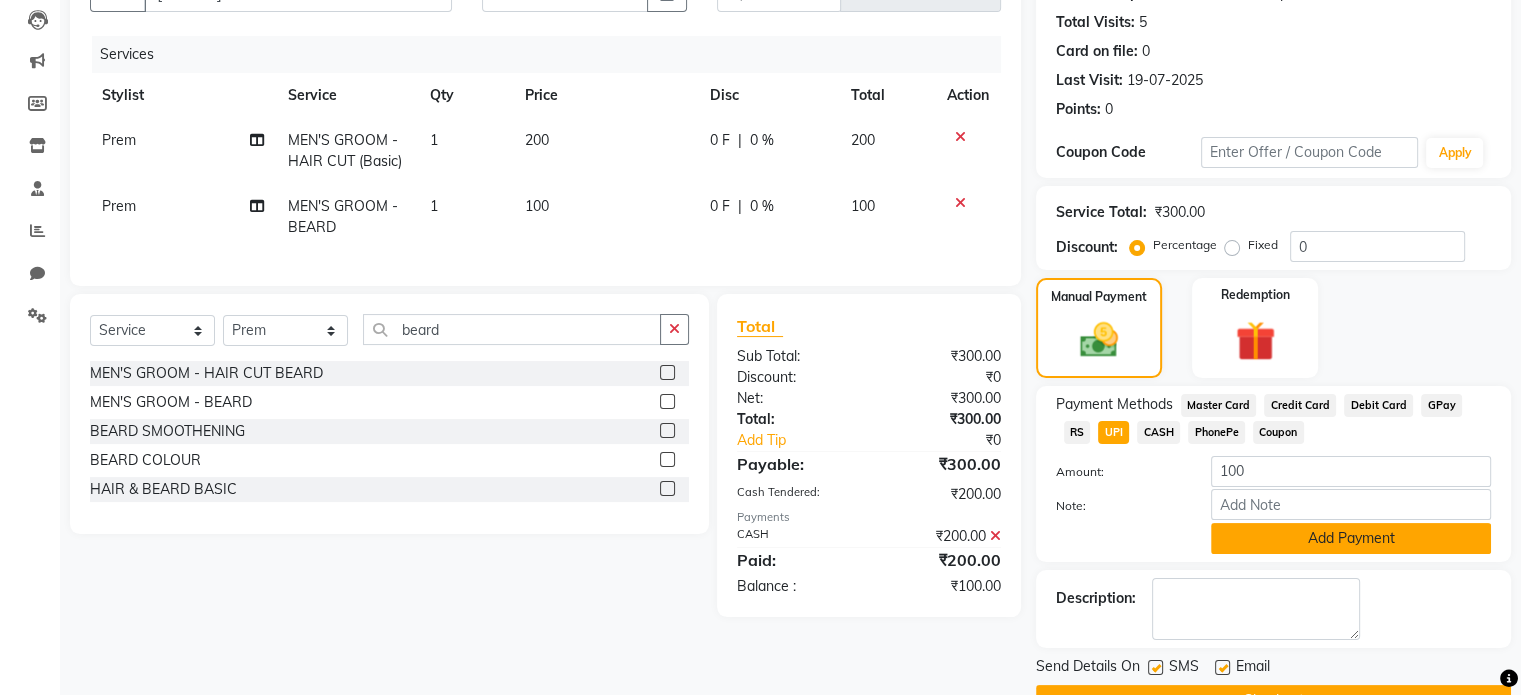 click on "Add Payment" 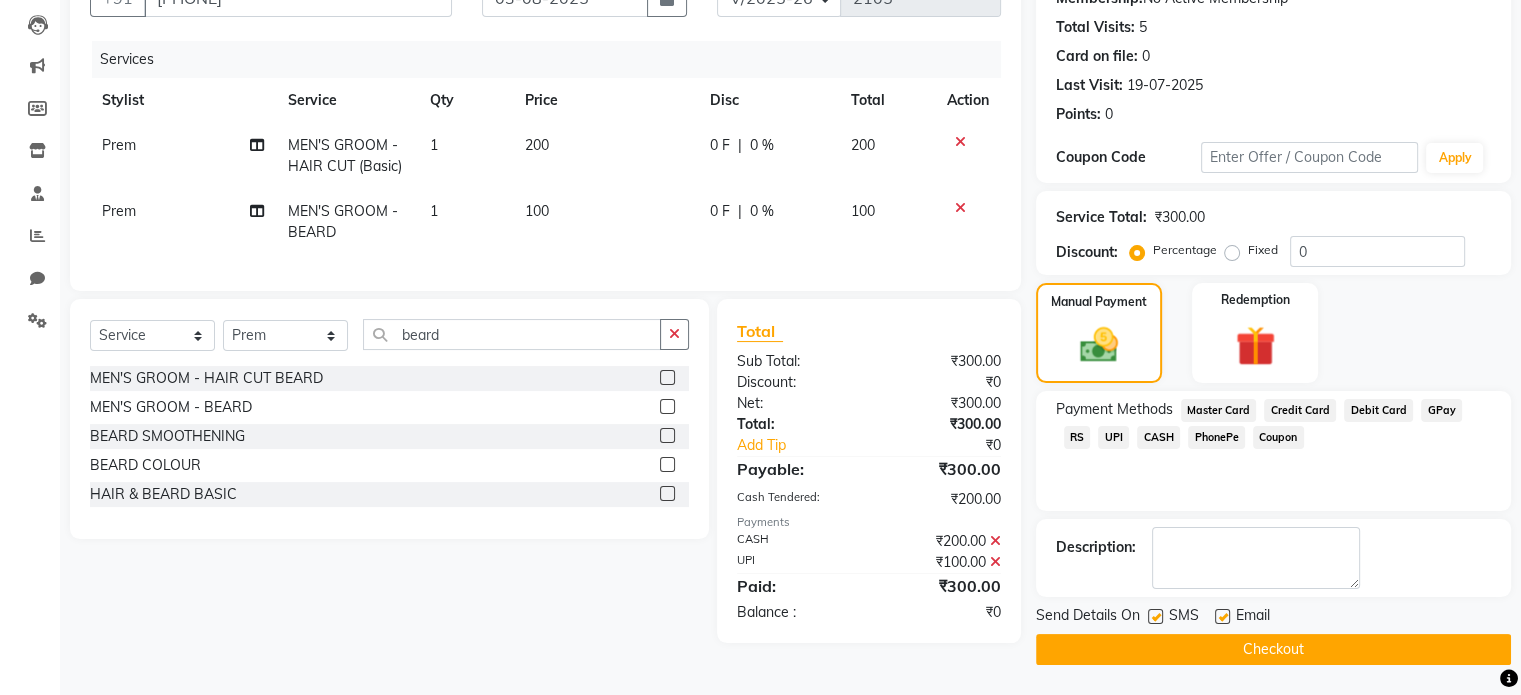 scroll, scrollTop: 205, scrollLeft: 0, axis: vertical 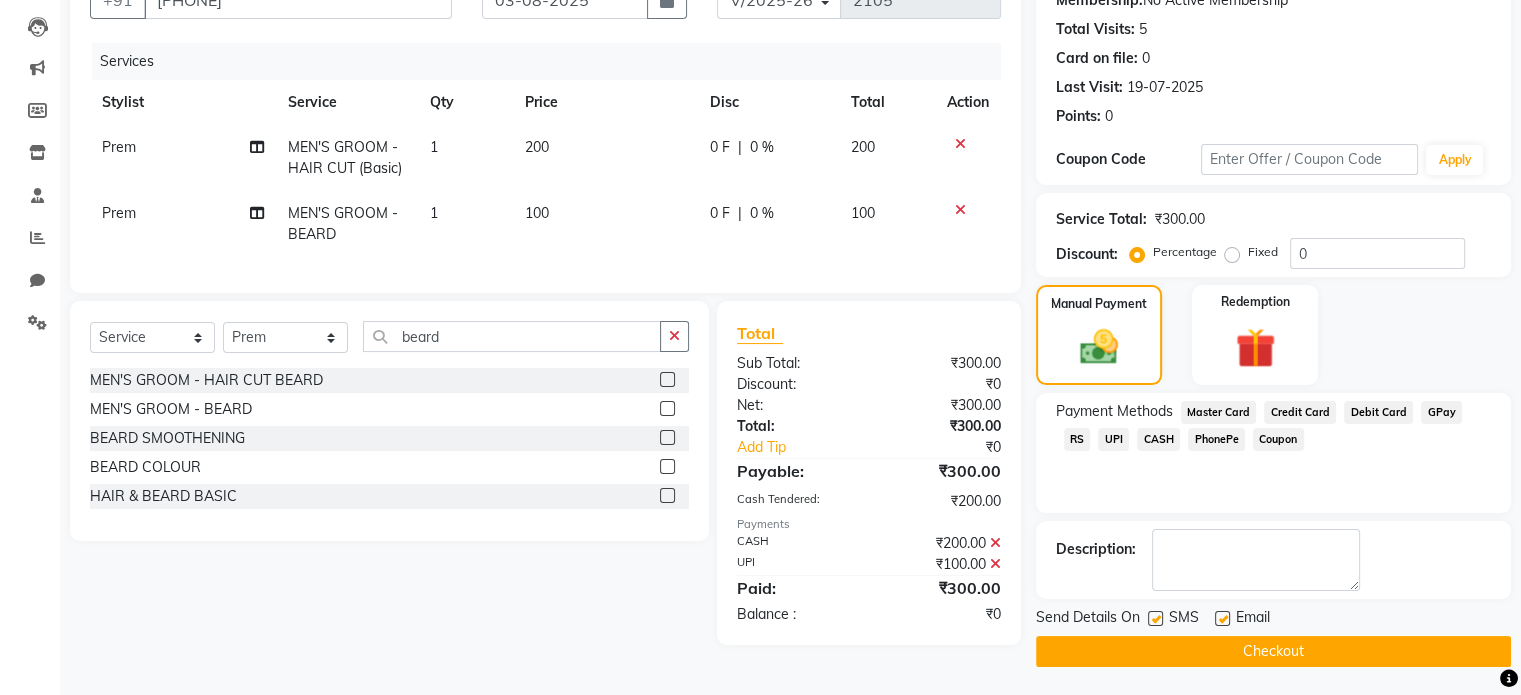 click on "Checkout" 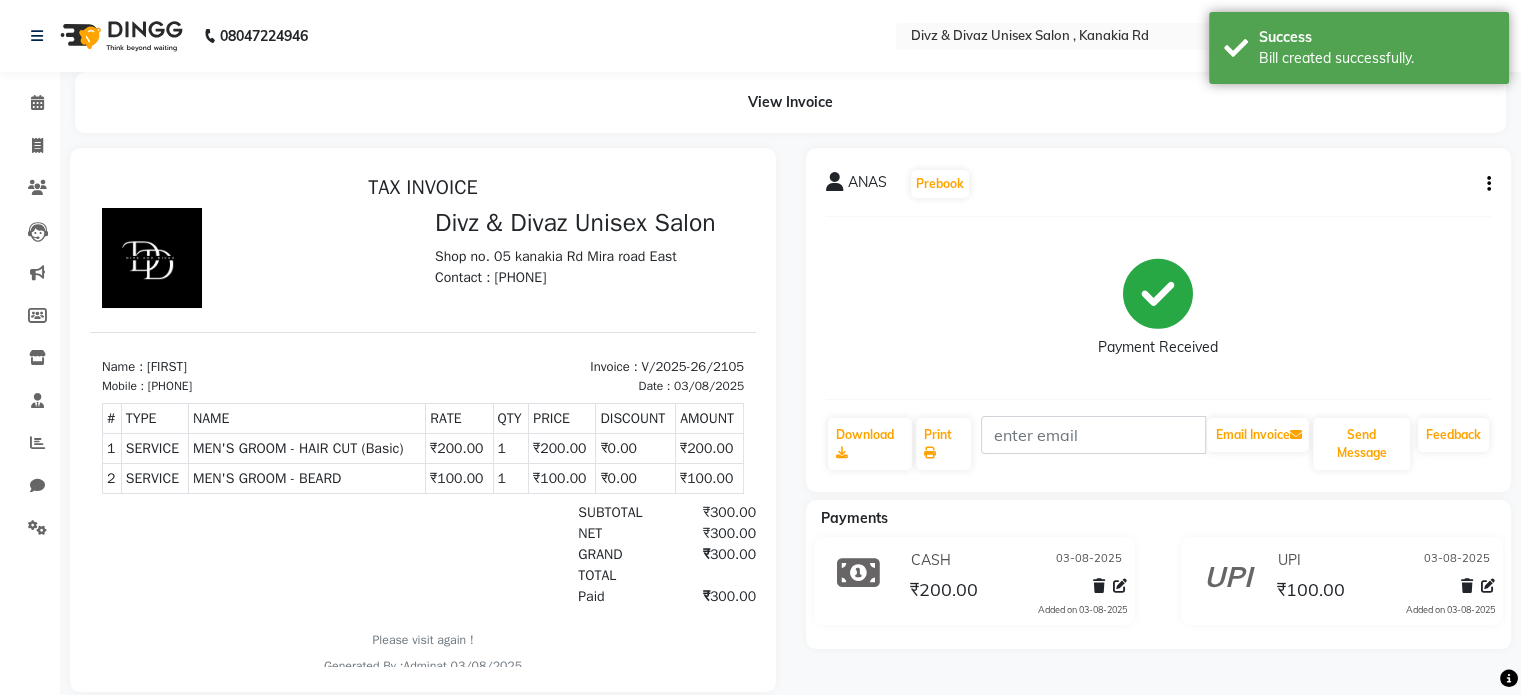 scroll, scrollTop: 0, scrollLeft: 0, axis: both 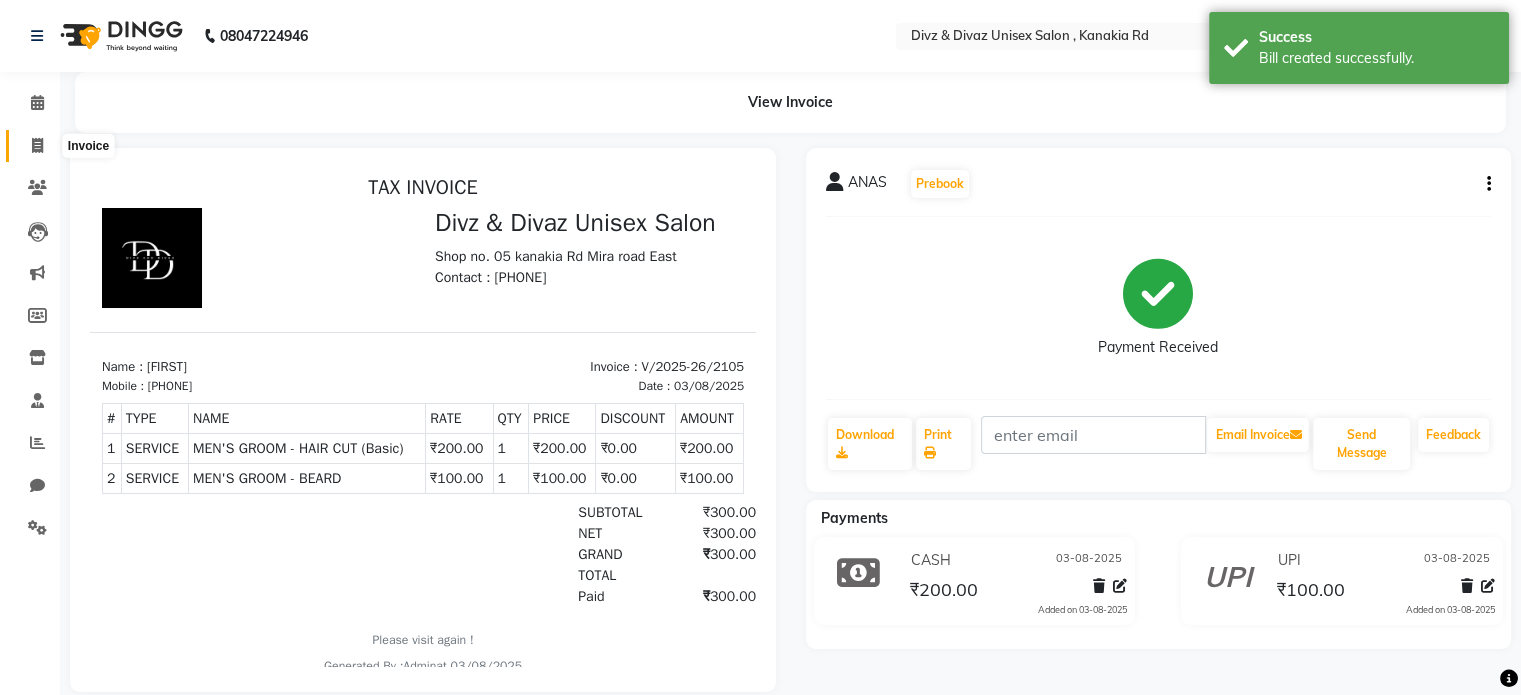 click 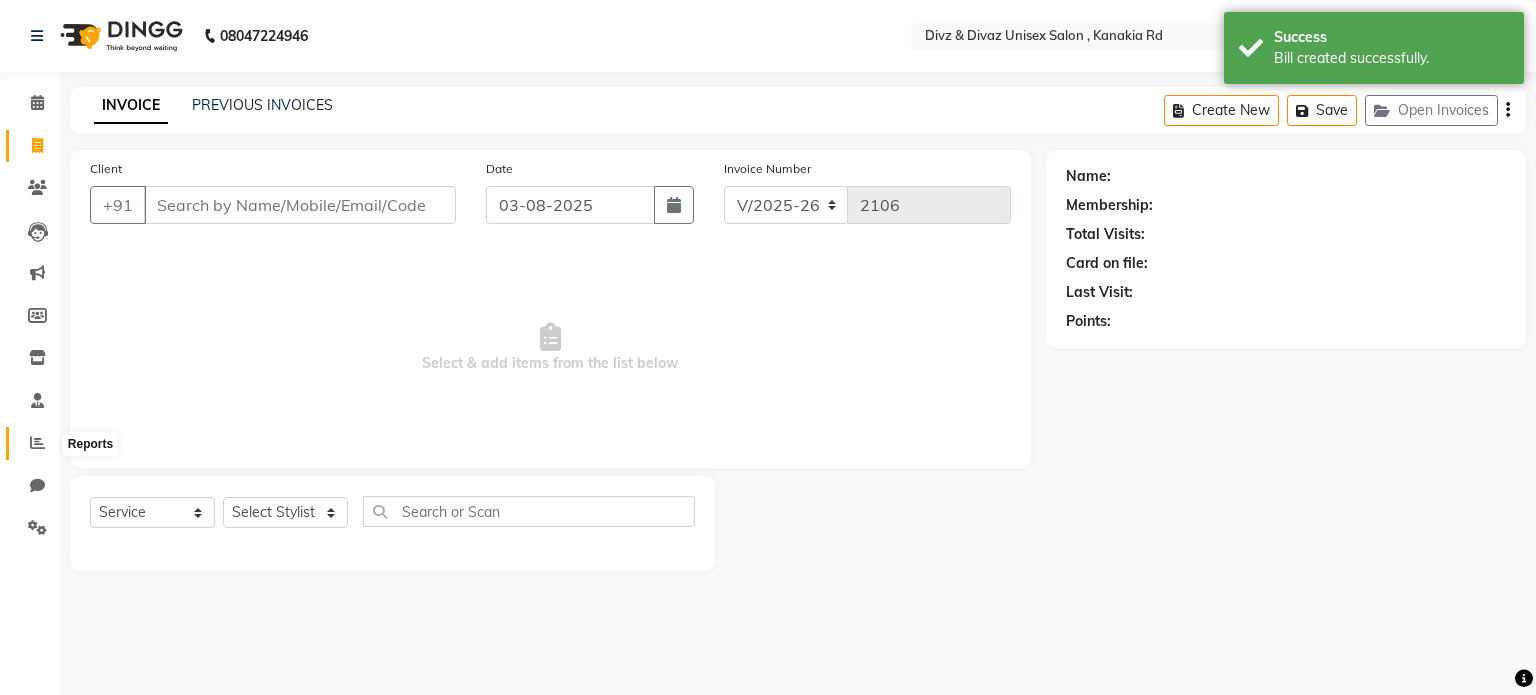 click 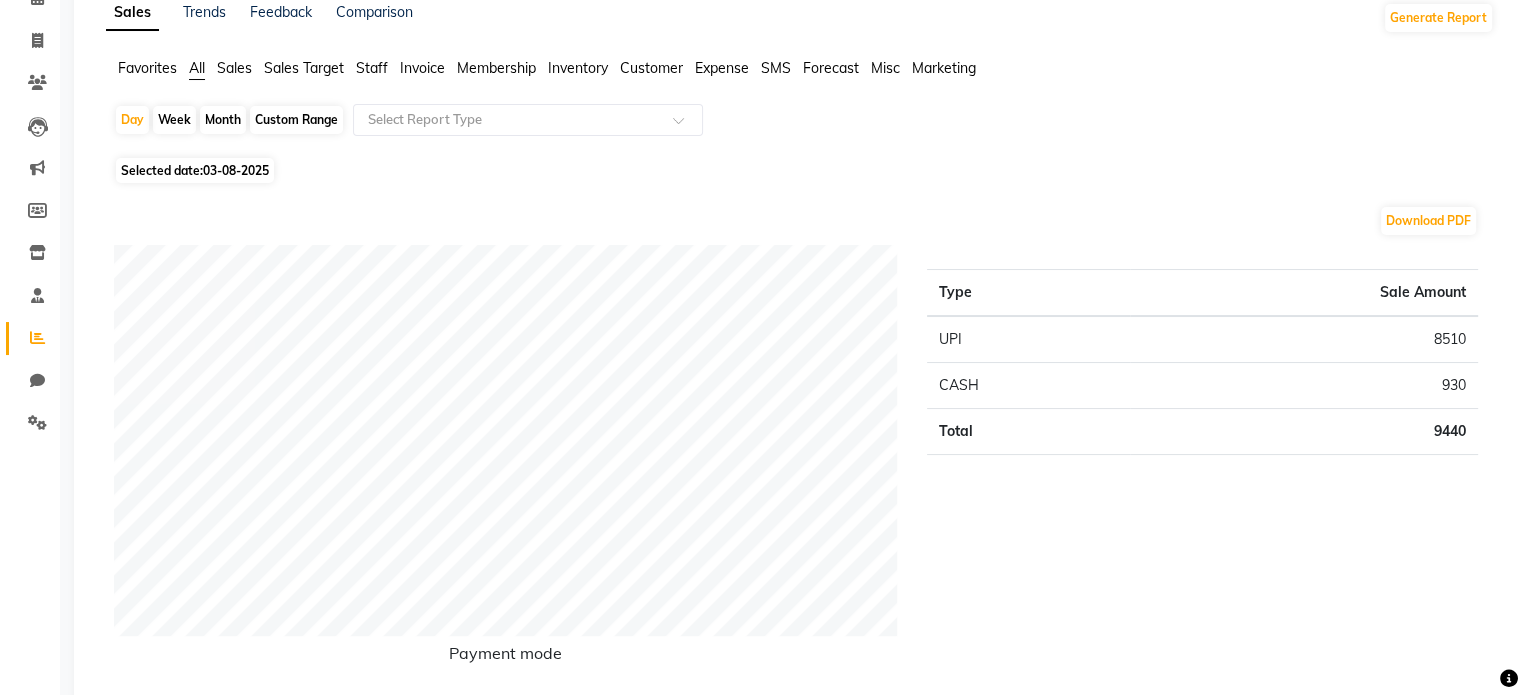 scroll, scrollTop: 0, scrollLeft: 0, axis: both 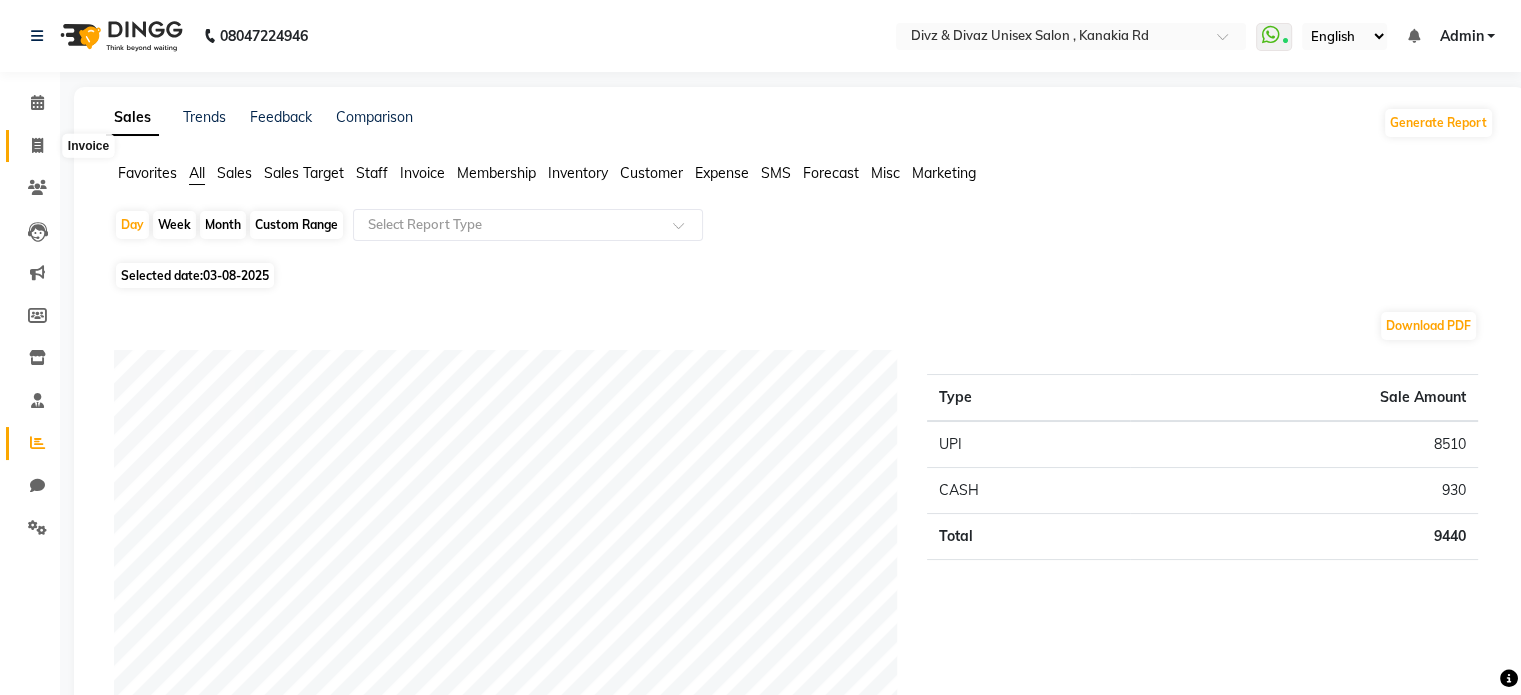click 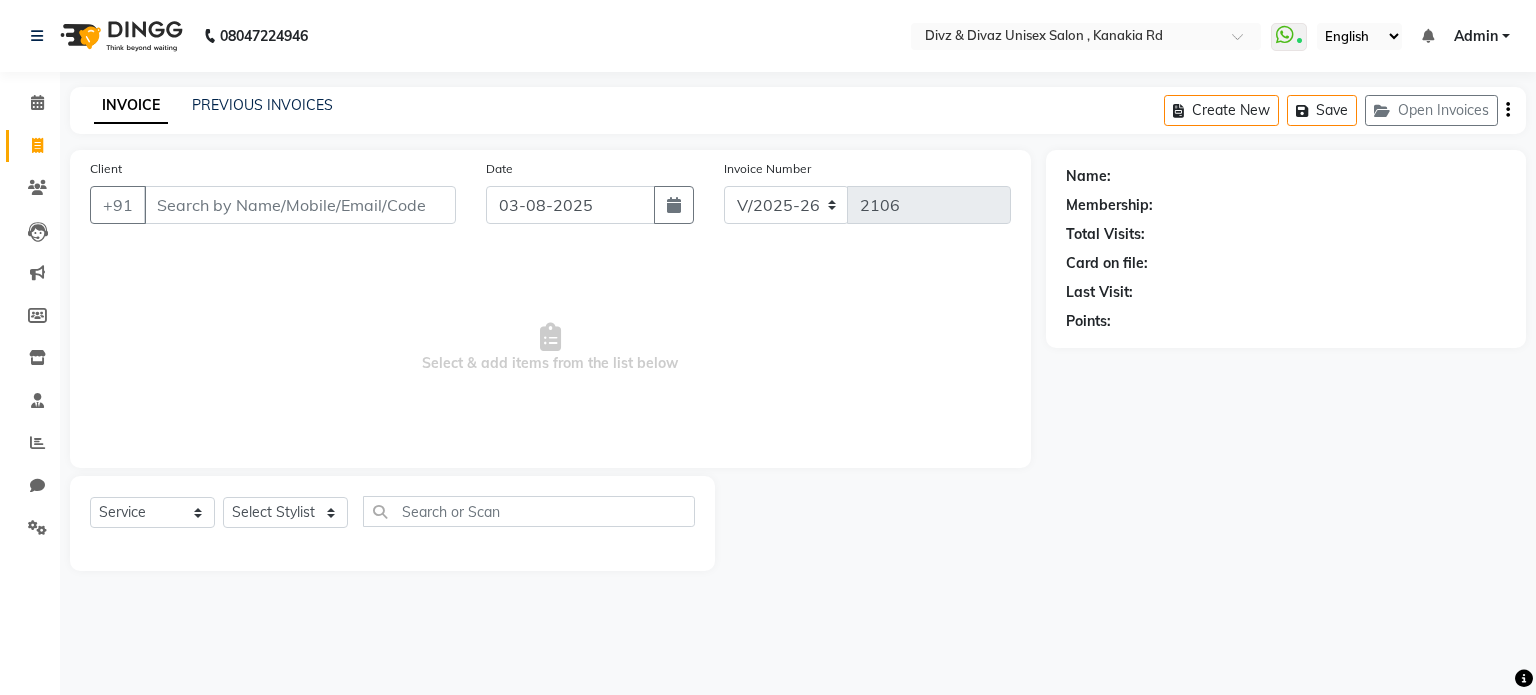 click on "Client" at bounding box center (300, 205) 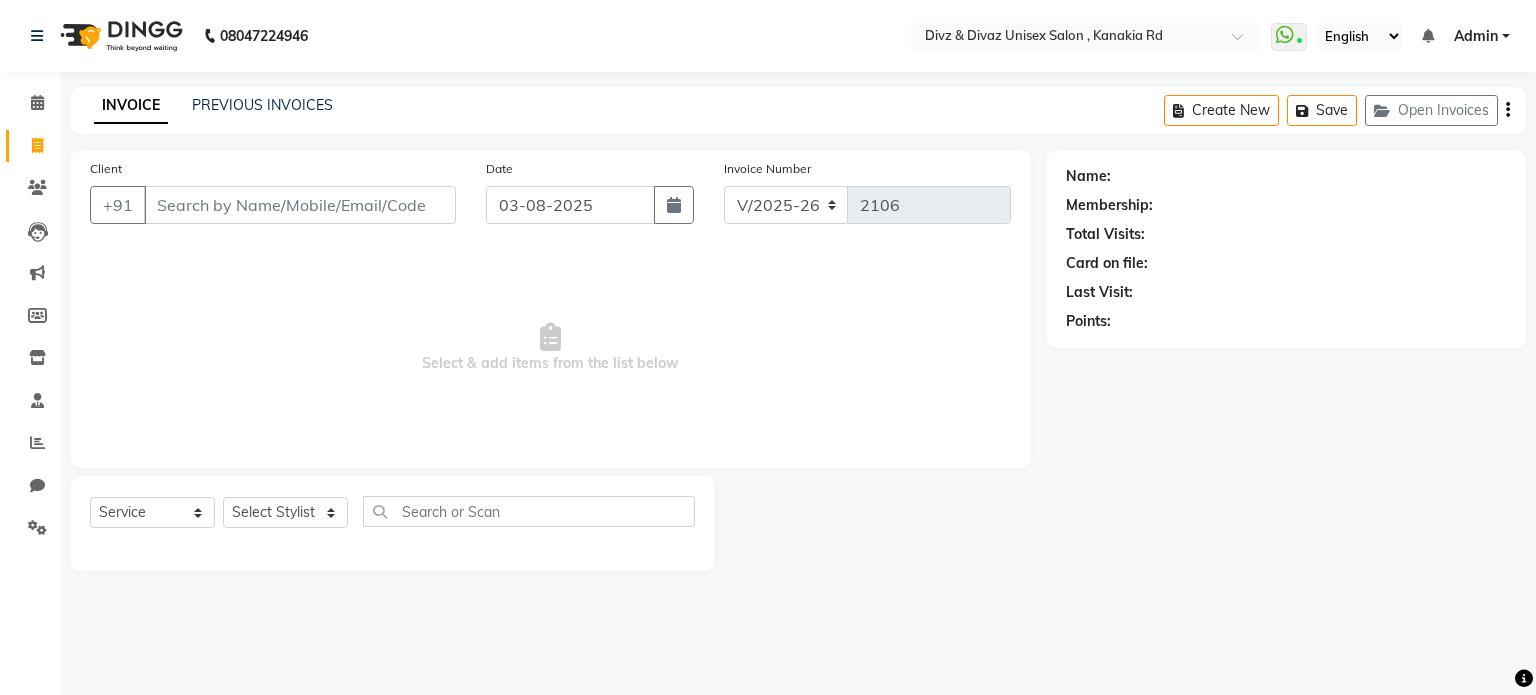 drag, startPoint x: 200, startPoint y: 199, endPoint x: 0, endPoint y: -115, distance: 372.28485 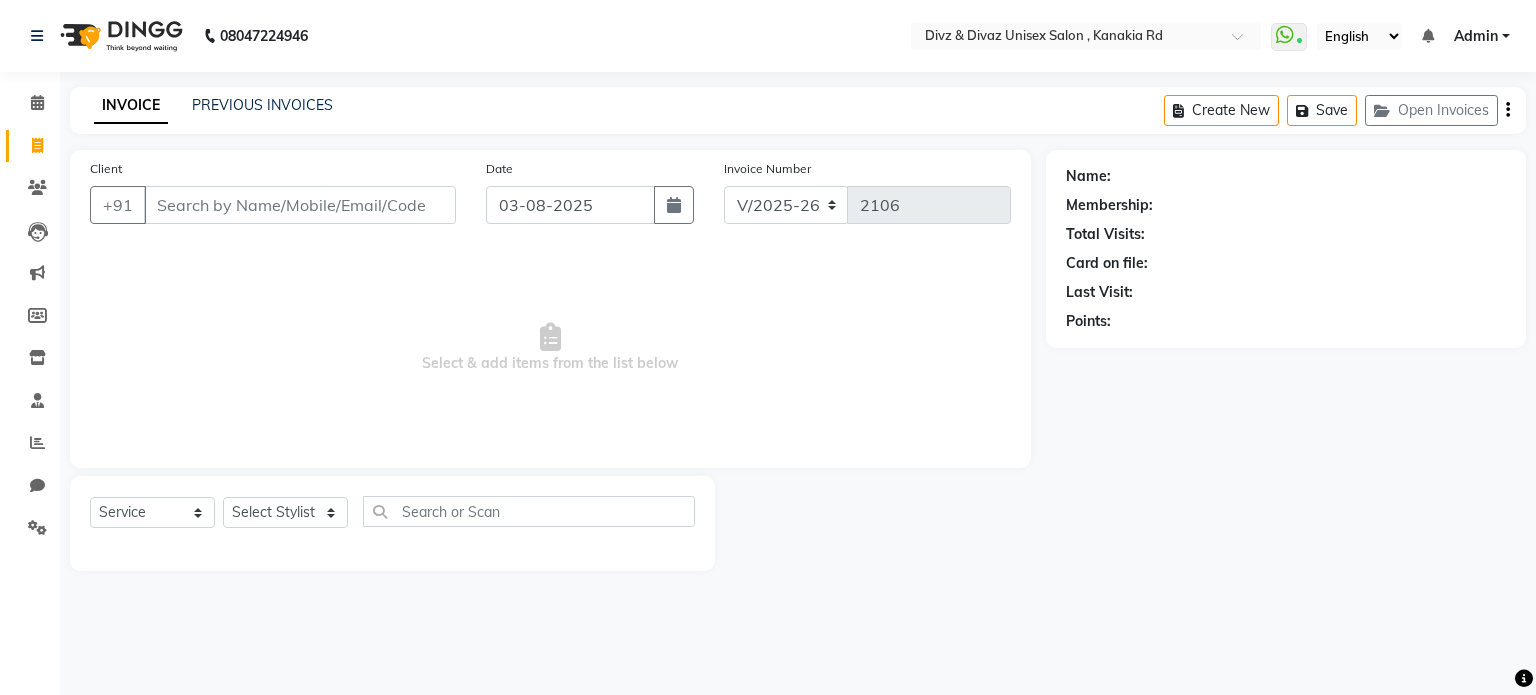 click on "[PHONE] Select Location × [BRAND] , [STREET] WhatsApp Status ✕ Status: Connected Most Recent Message: [DATE]   [TIME] Recent Service Activity: [DATE]   [TIME] English ENGLISH Español العربية मराठी हिंदी ગુજરાતી தமிழ் 中文 Notifications nothing to show Admin Manage Profile Change Password Sign out Version:[VERSION] ☀ [BRAND] , [STREET] Calendar Invoice Clients Leads Marketing Members Inventory Staff Reports Chat Settings Completed InProgress Upcoming Dropped Tentative Check-In Confirm Bookings Generate Report Segments Page Builder INVOICE PREVIOUS INVOICES Create New Save Open Invoices Client +[COUNTRY CODE][PHONE] Date [DATE] Invoice Number V/[YEAR] V/[YEAR]-[YEAR] [NUMBER] Select  add items from the list below Select Service Product Membership Package Voucher Prepaid Gift Card Select Stylist [NAME] [NAME] [NAME] [NAME] Name: Membership: Total Visits: Card on file:" at bounding box center [768, 347] 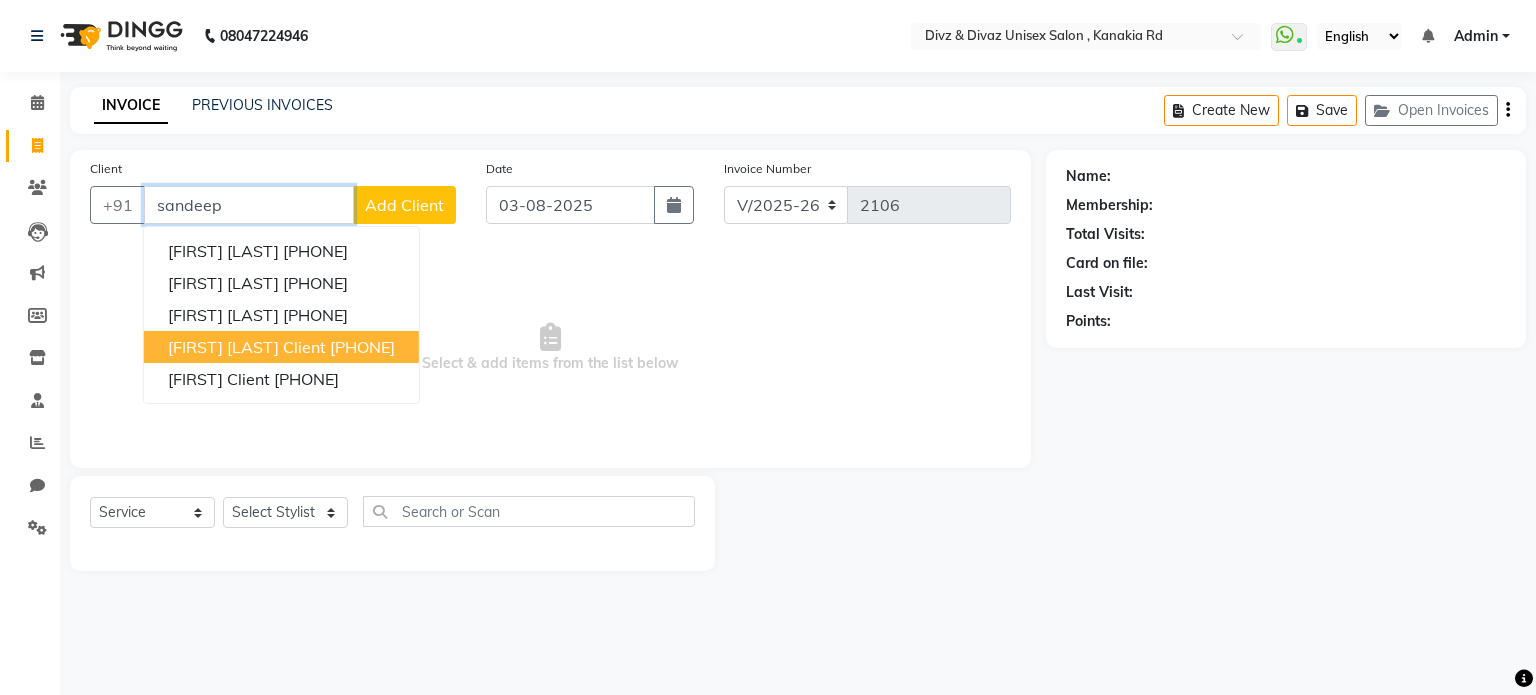 click on "[FIRST] [LAST] client [PHONE]" at bounding box center [281, 347] 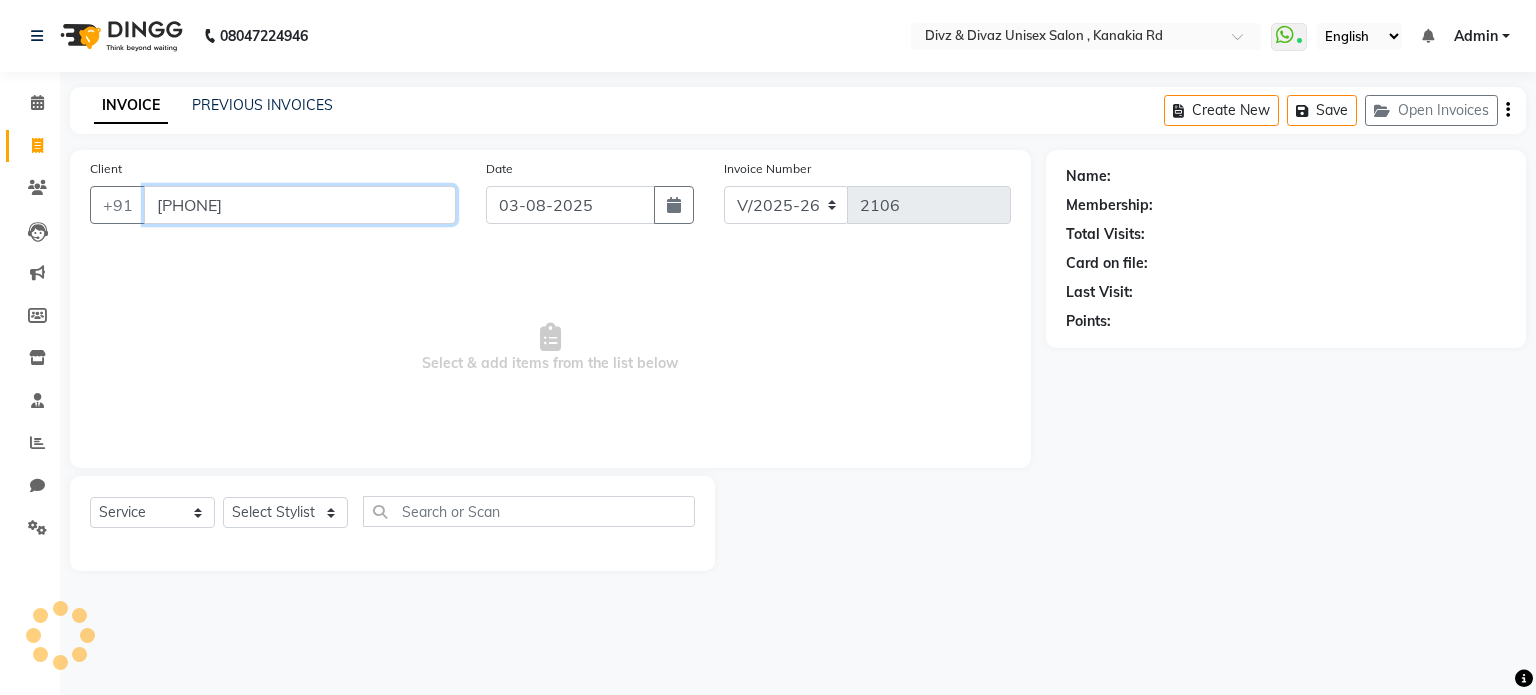 type on "[PHONE]" 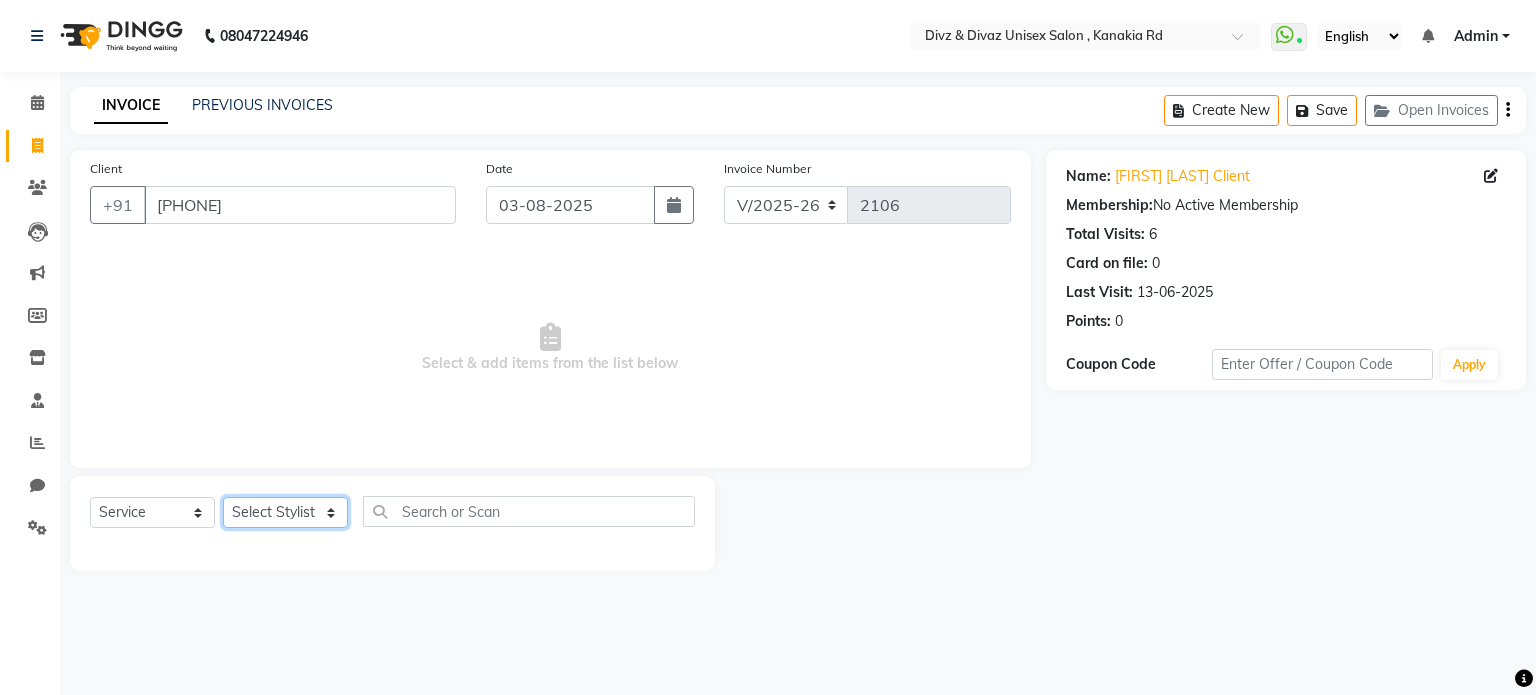 click on "Select Stylist [NAME] [NAME] [NAME] [NAME]" 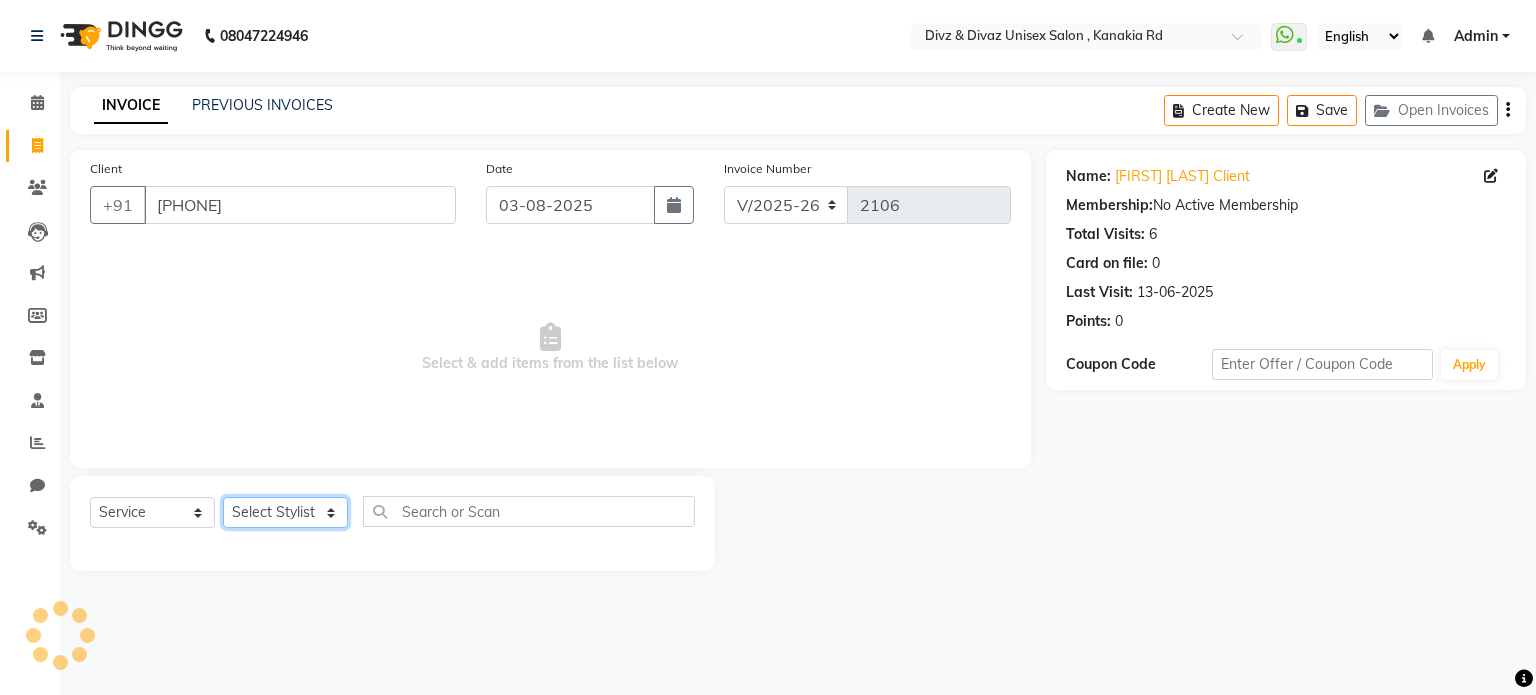 select on "67195" 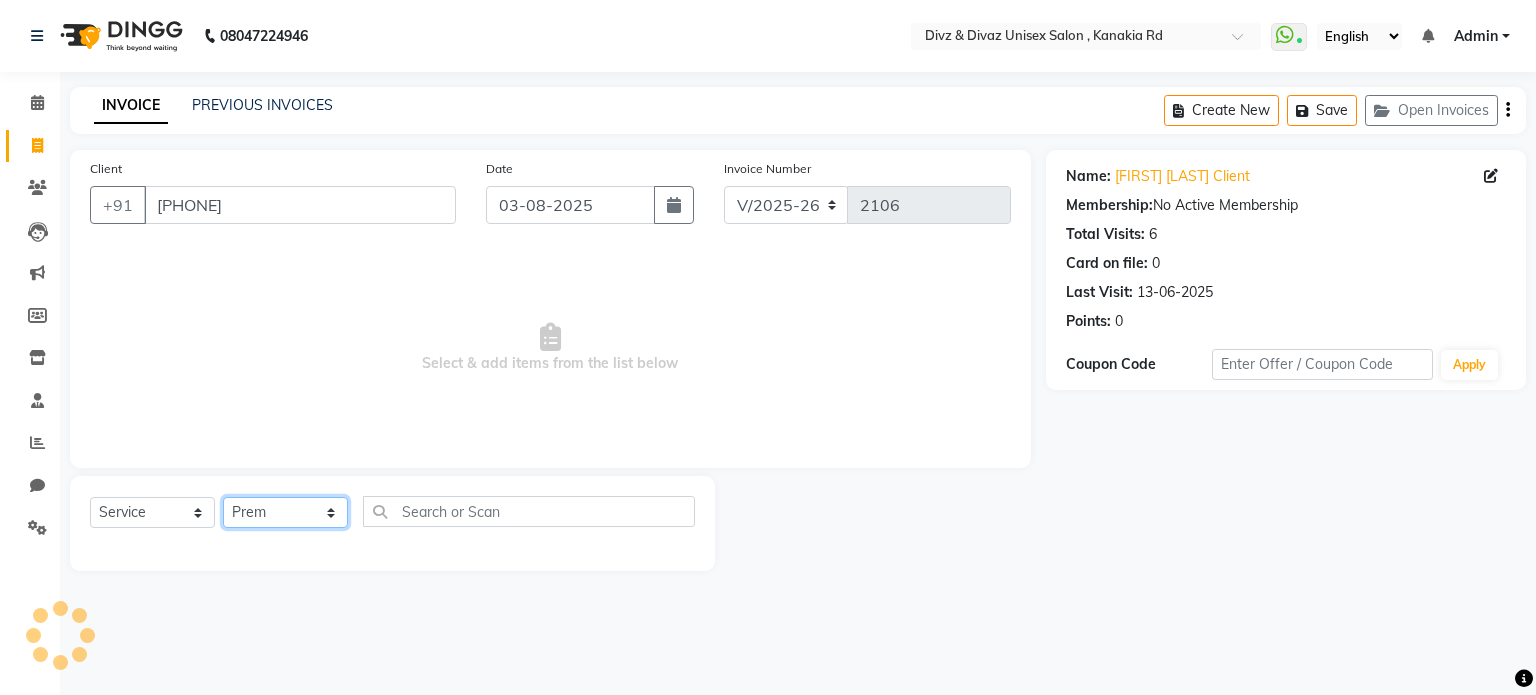 click on "Select Stylist [NAME] [NAME] [NAME] [NAME]" 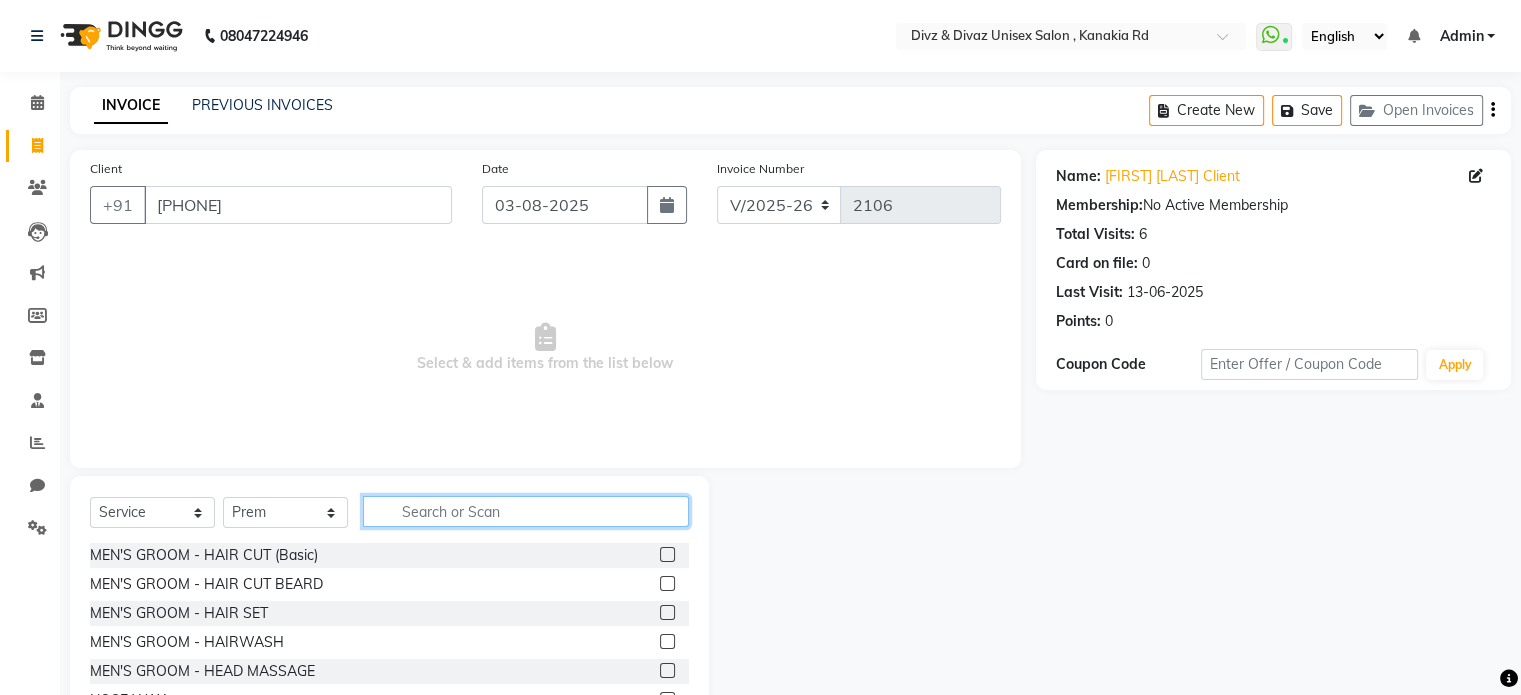 click 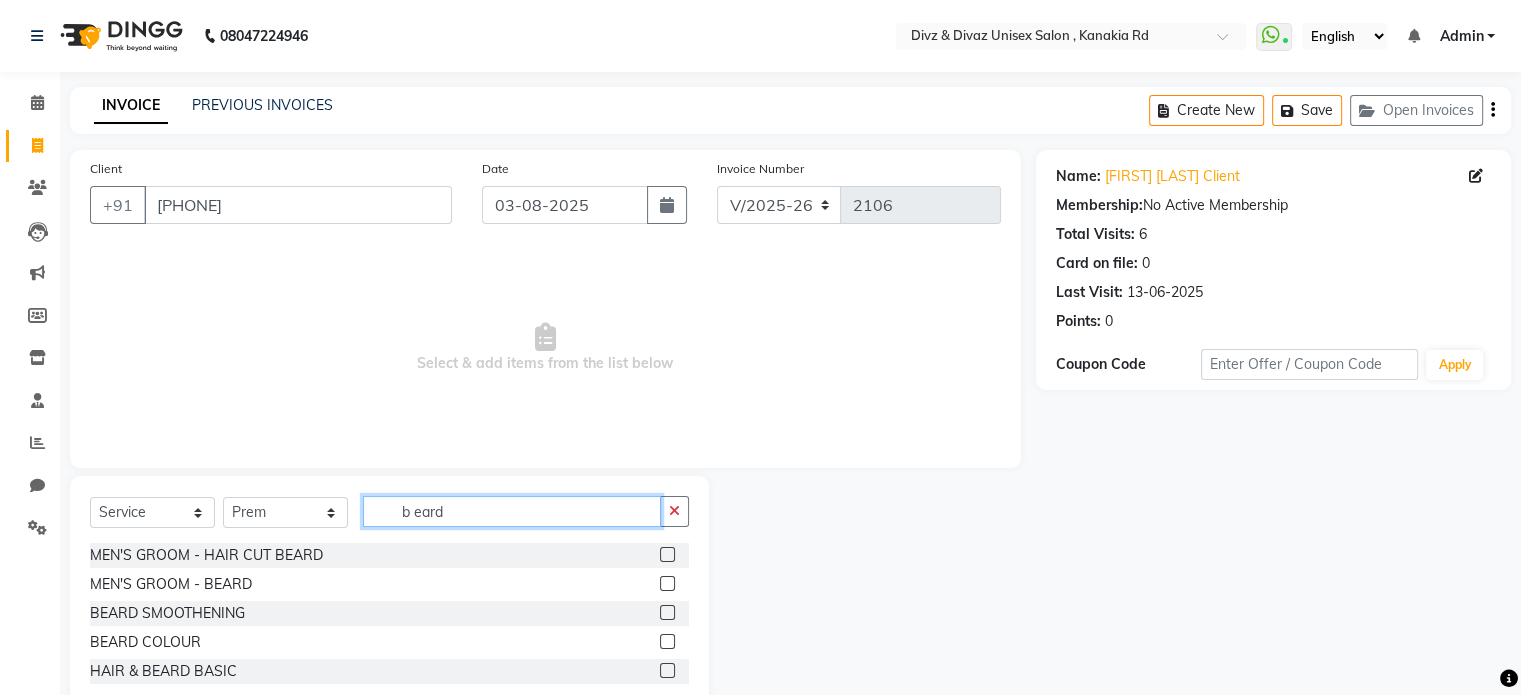 type on "b eard" 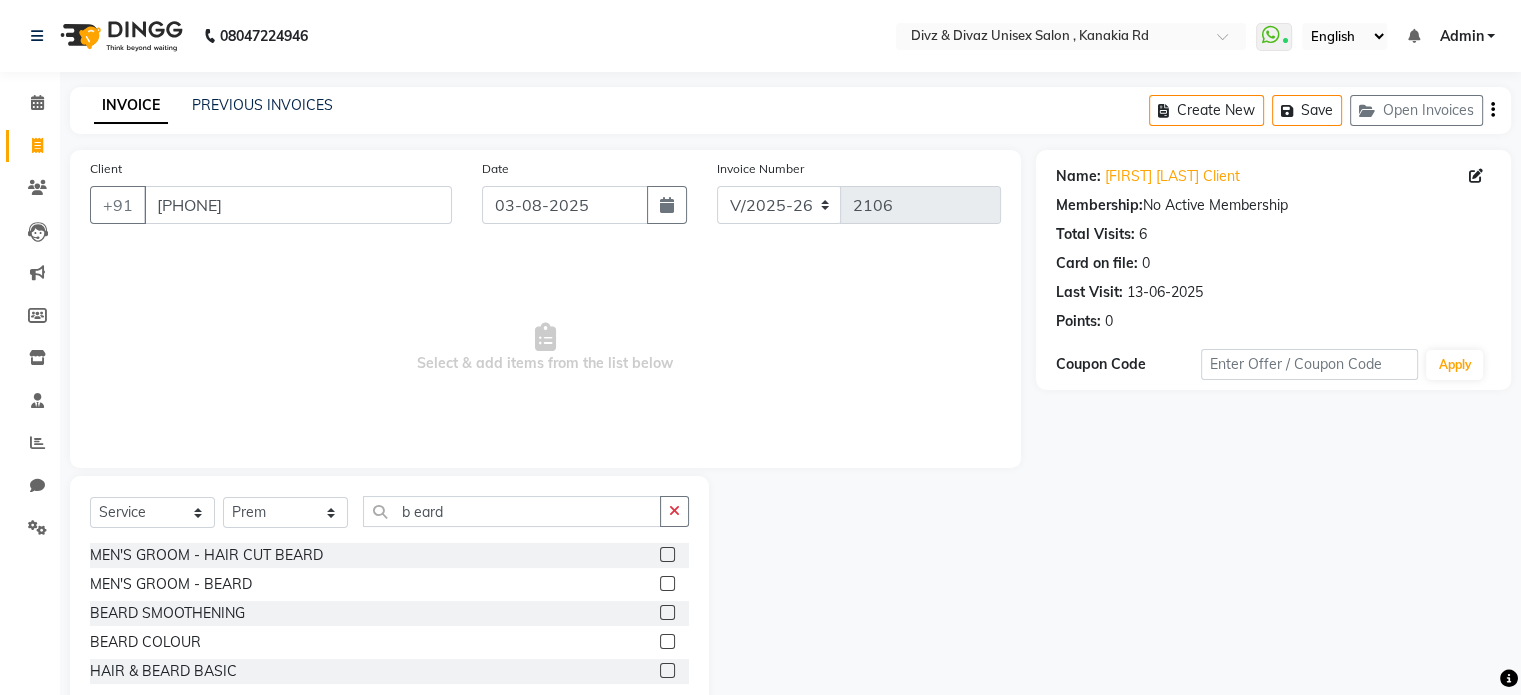 click 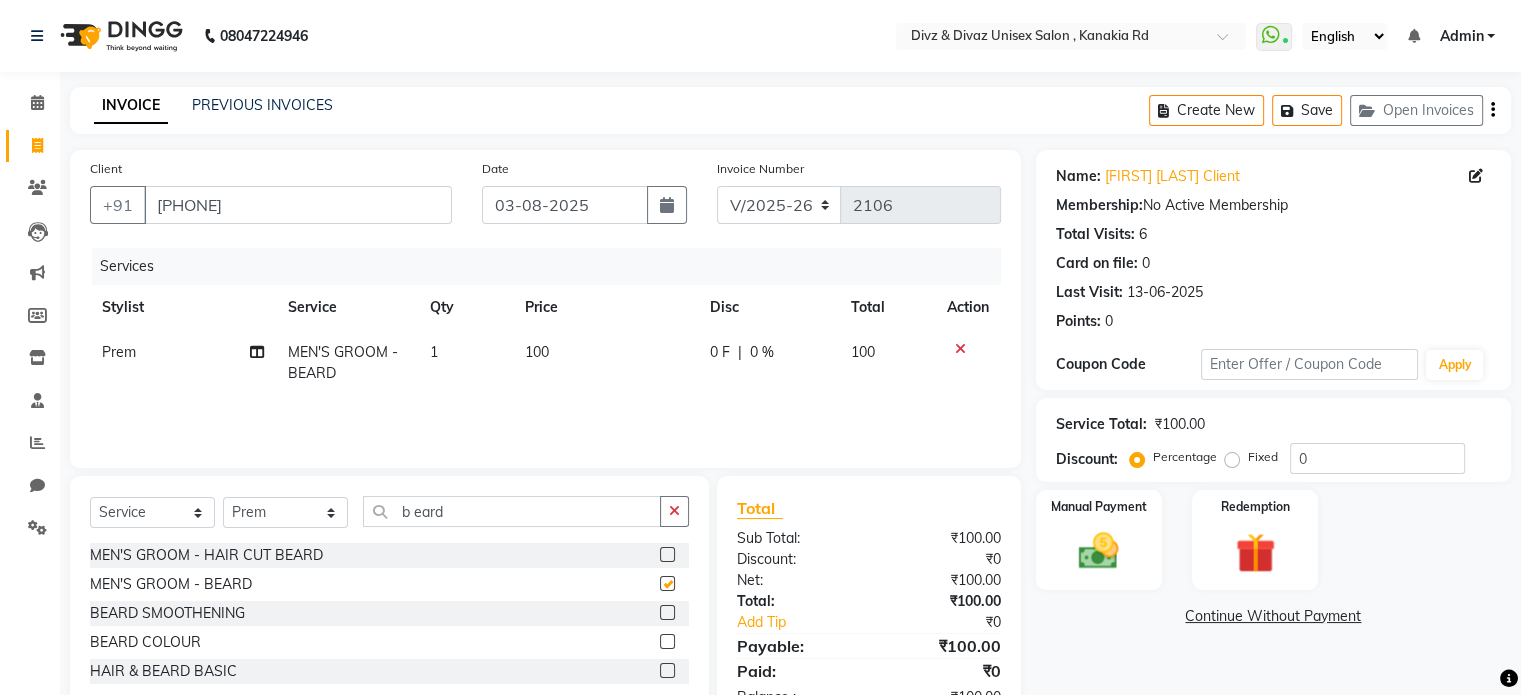checkbox on "false" 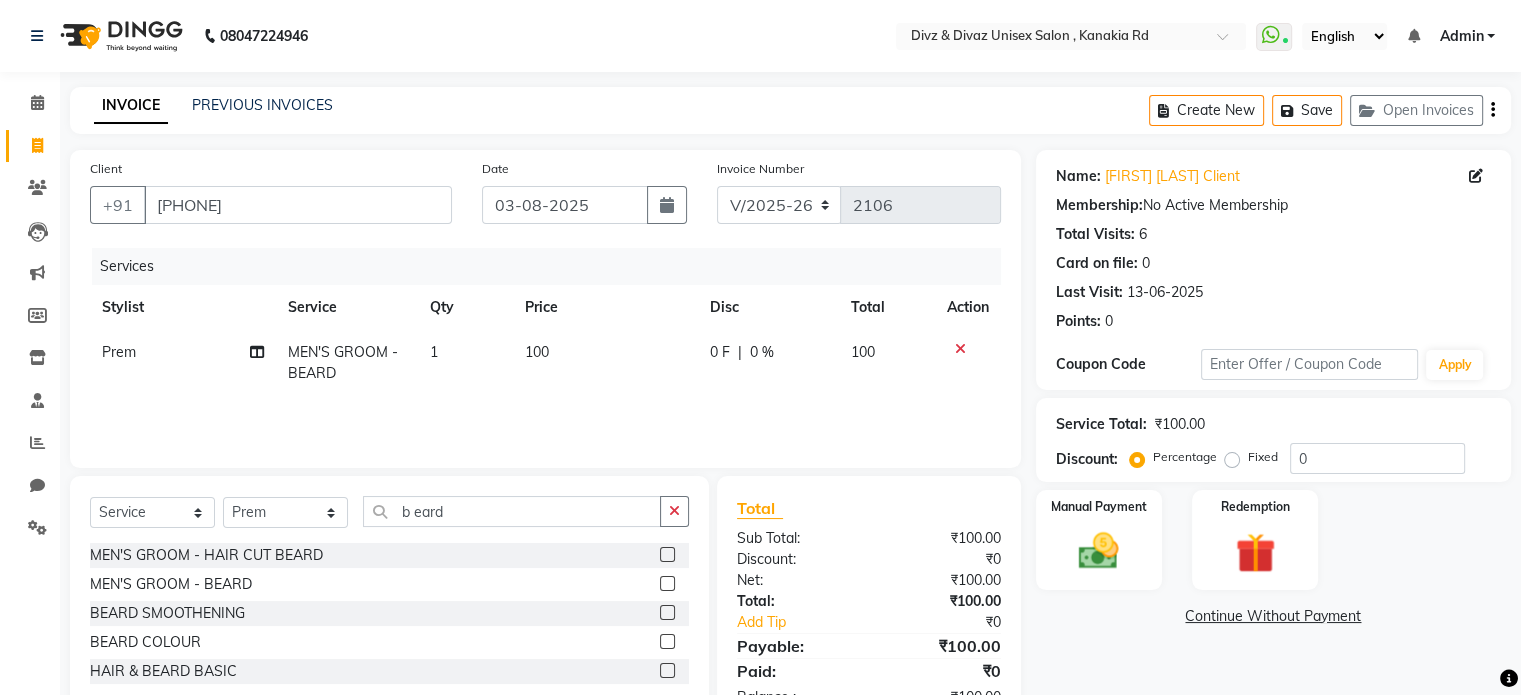 click on "100" 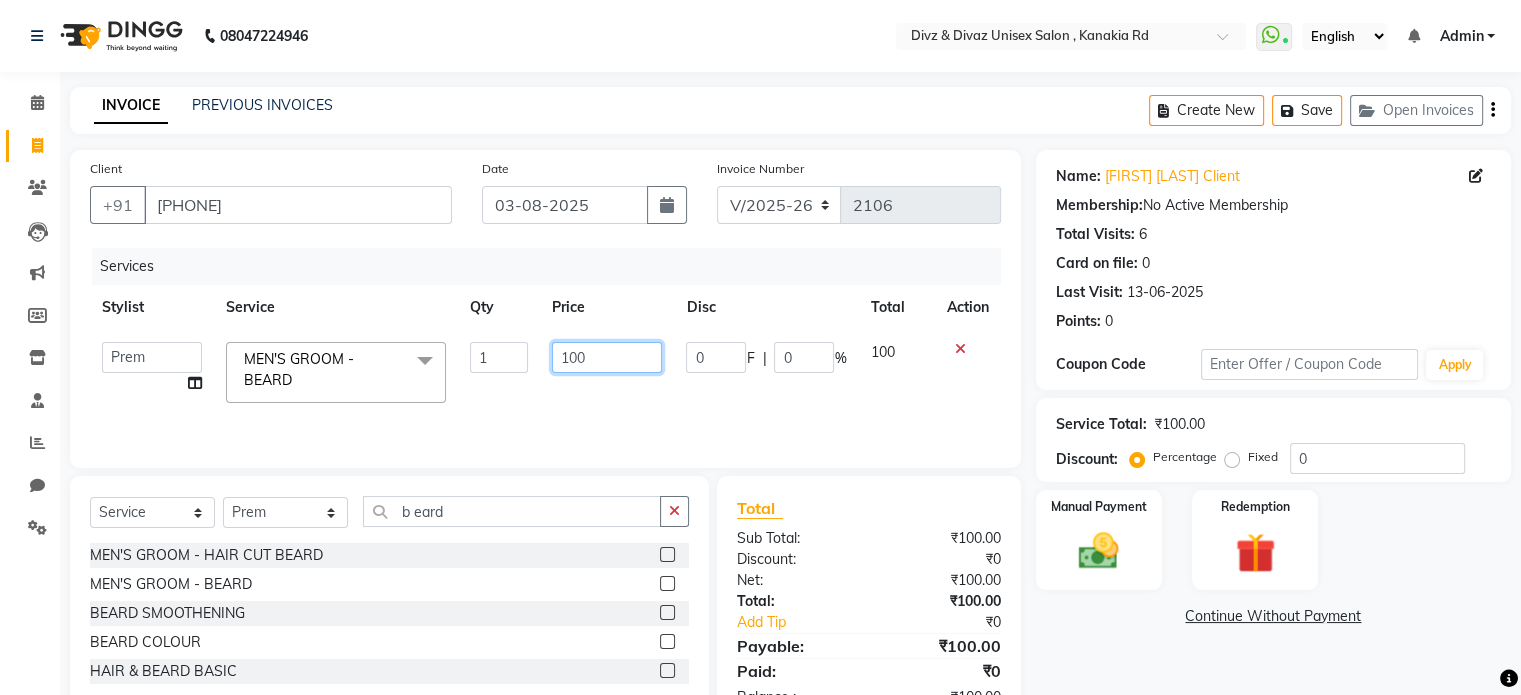 click on "100" 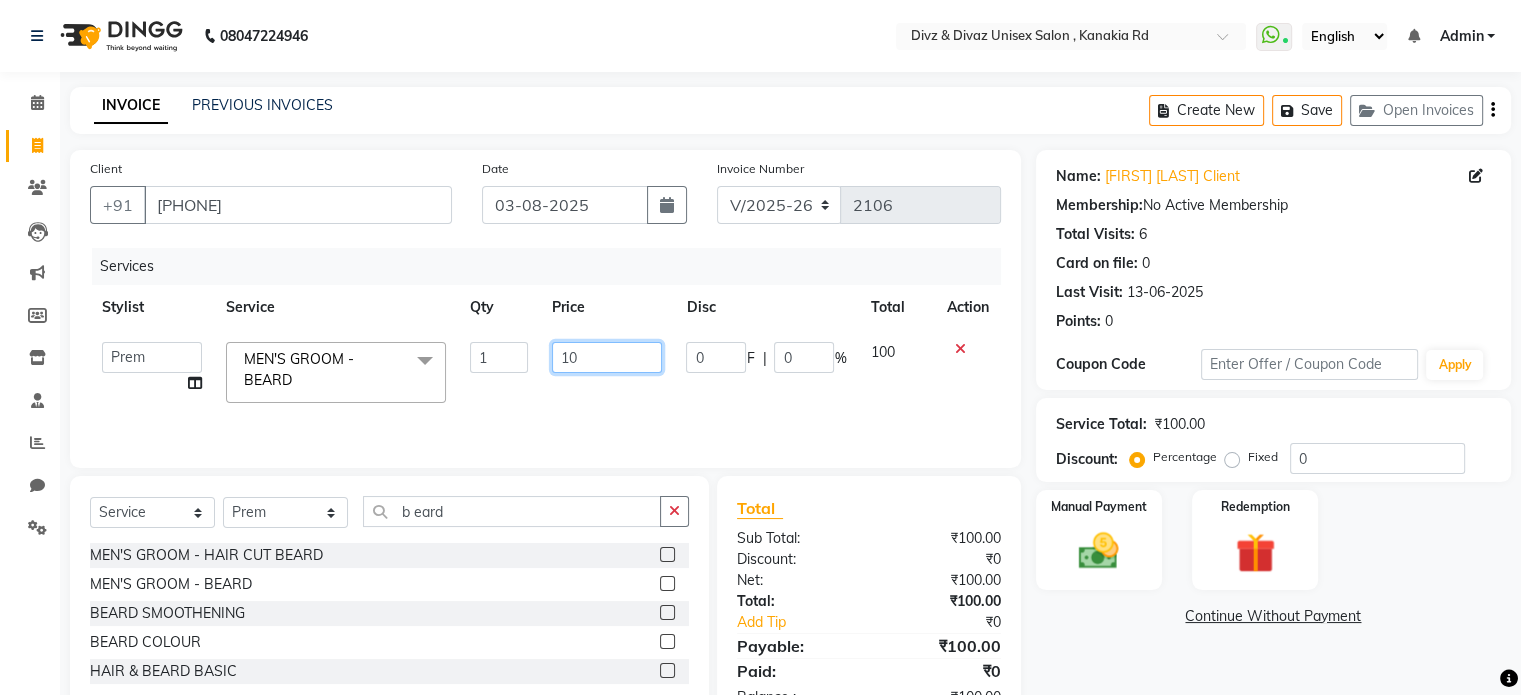 type on "1" 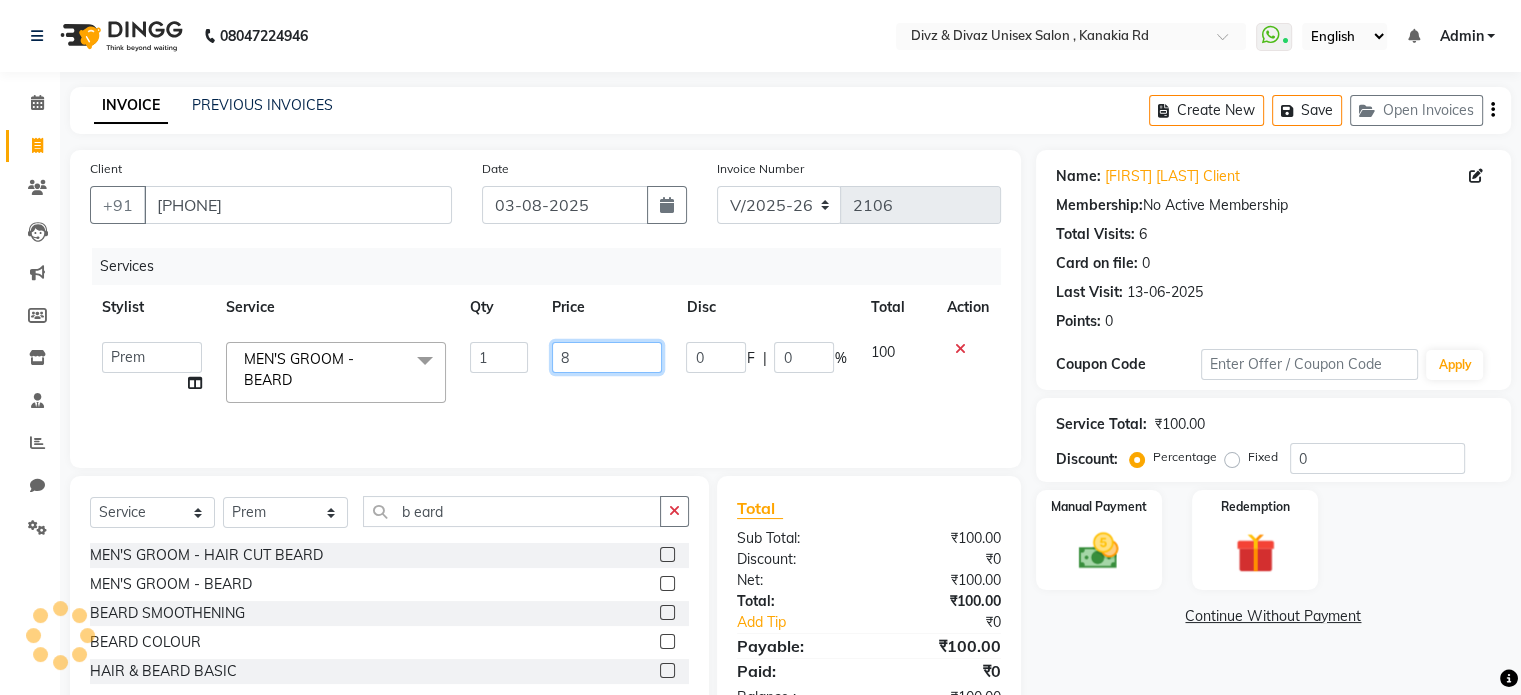 type on "80" 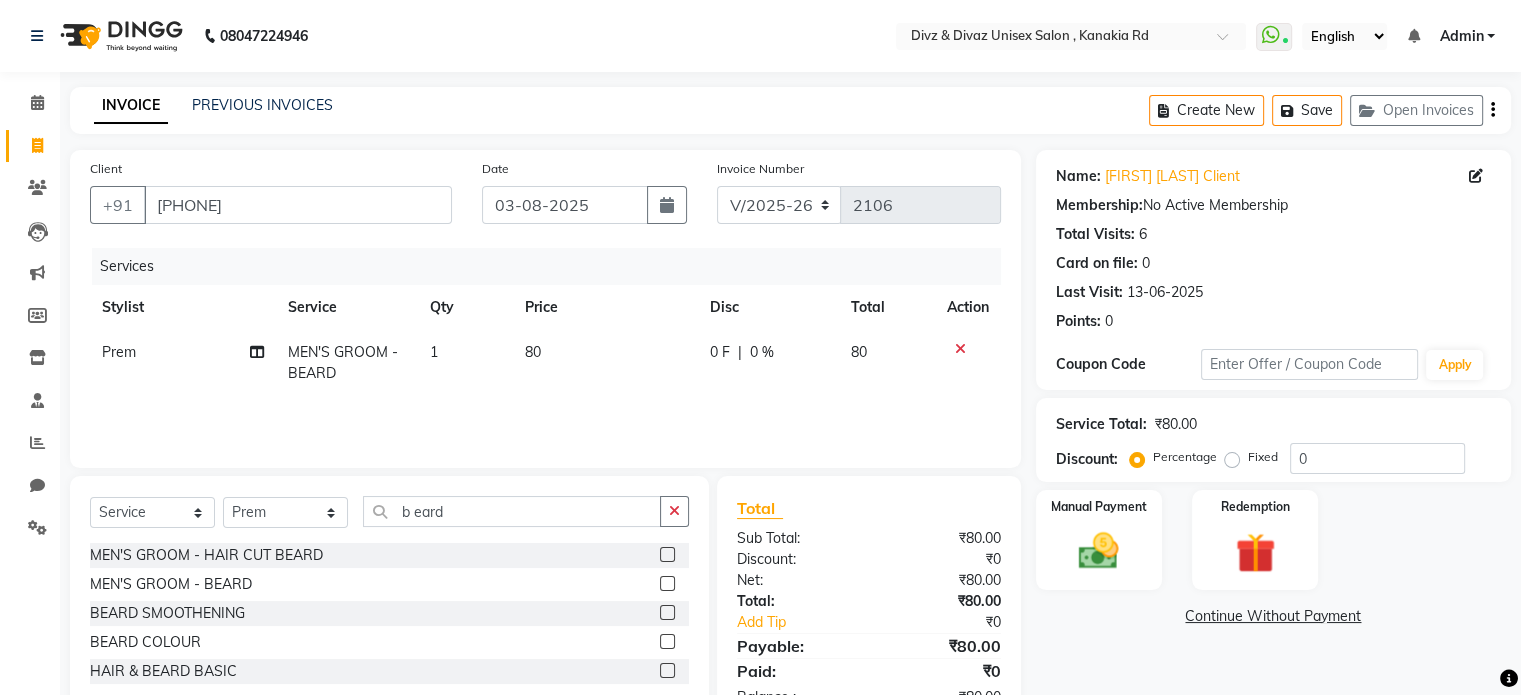 click on "80" 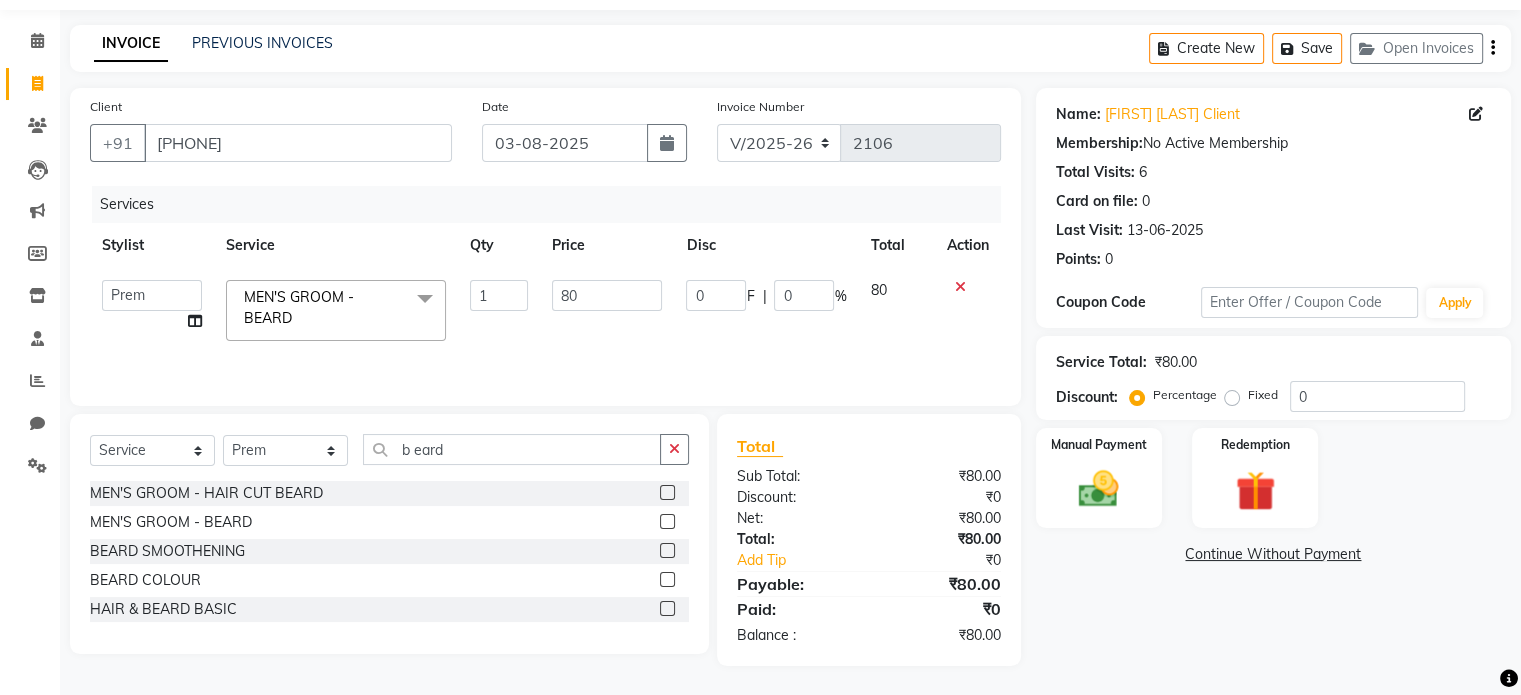 scroll, scrollTop: 63, scrollLeft: 0, axis: vertical 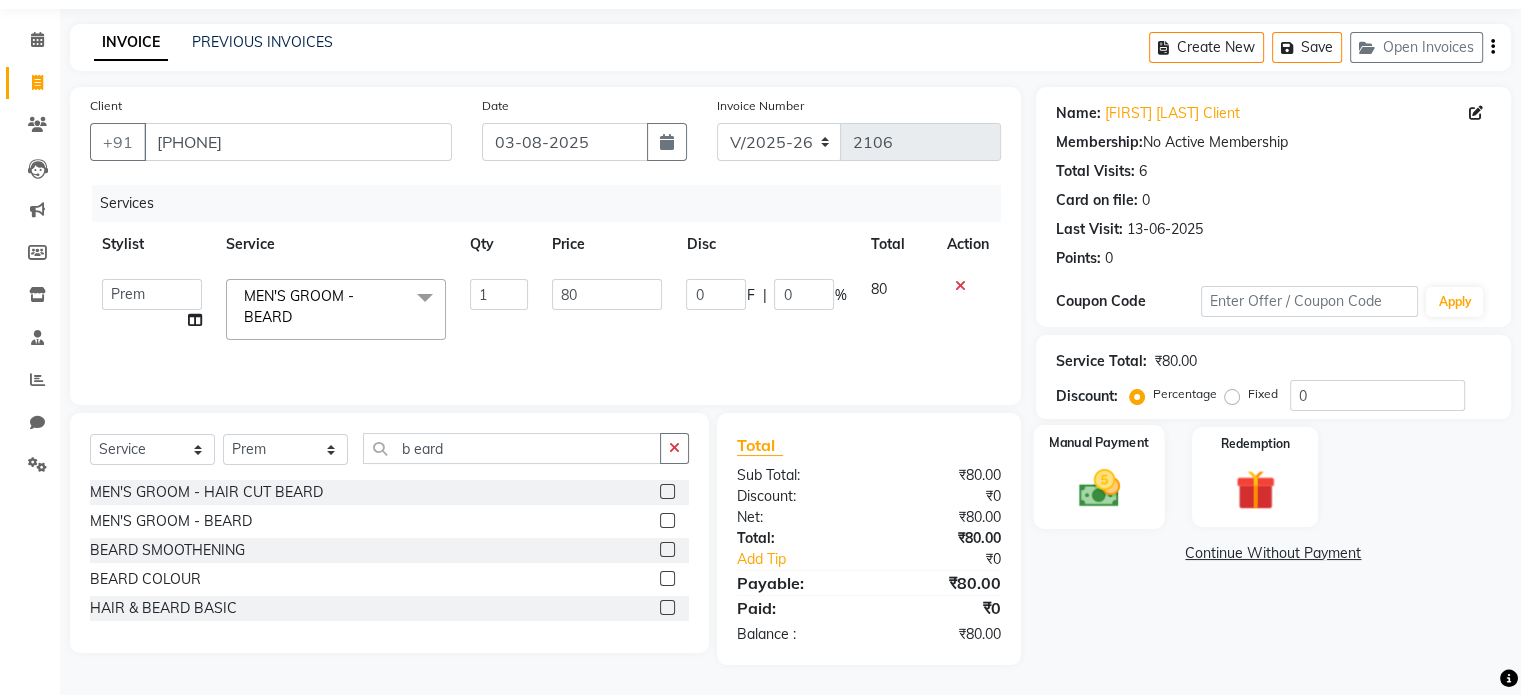 click 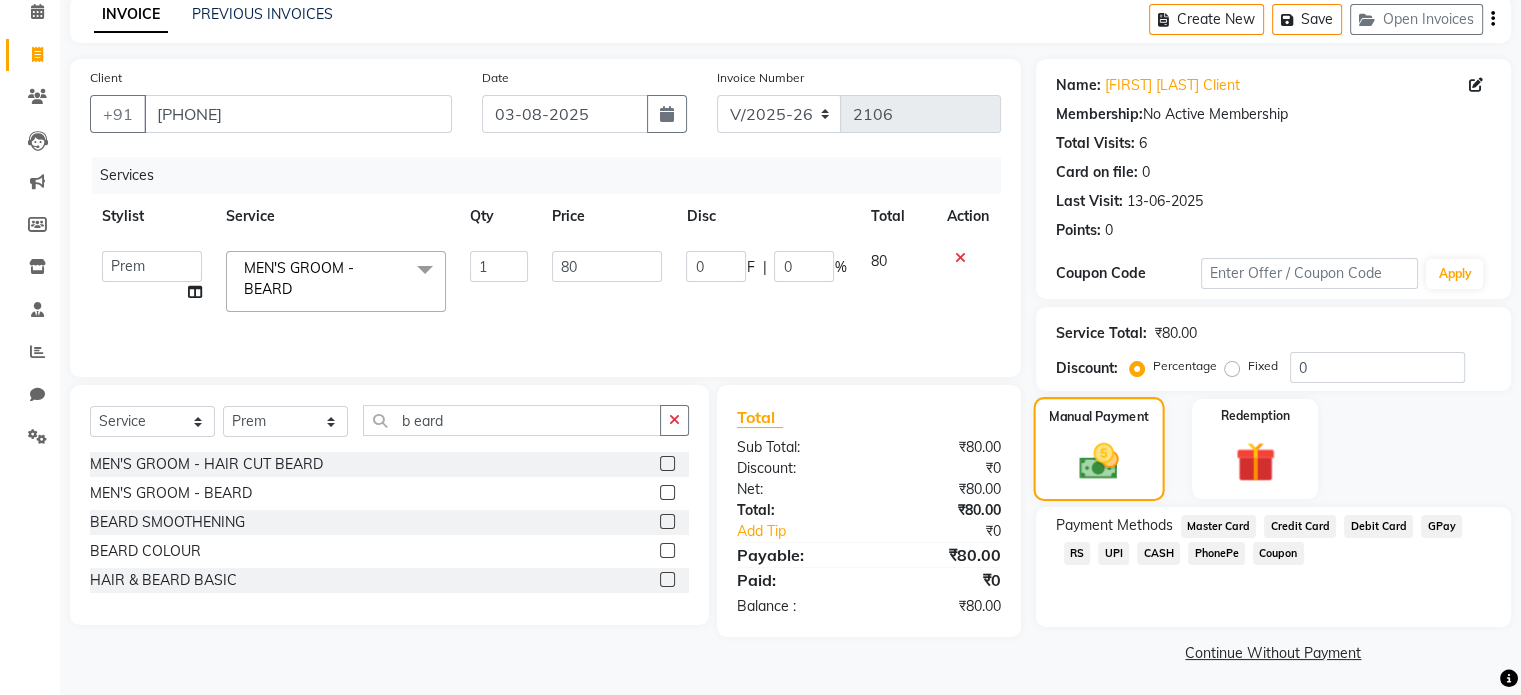 scroll, scrollTop: 92, scrollLeft: 0, axis: vertical 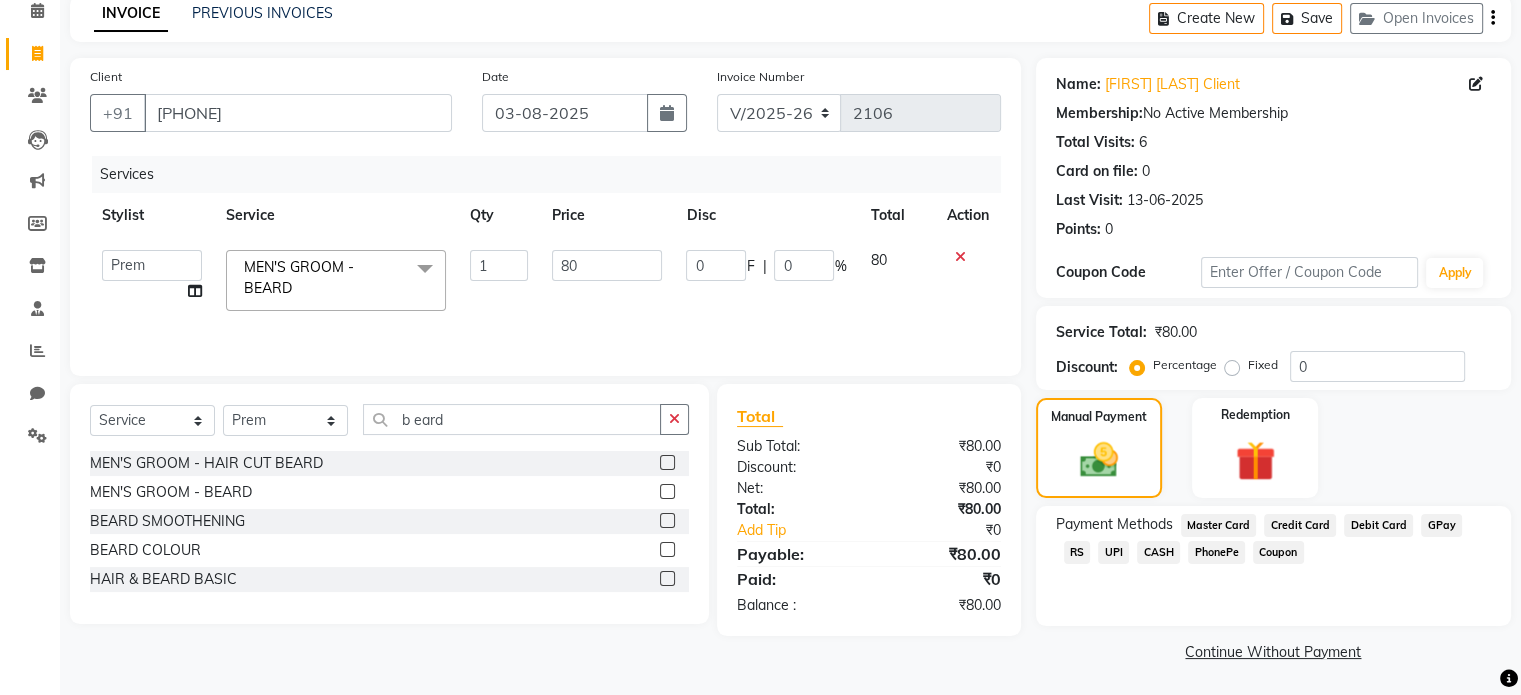 click on "UPI" 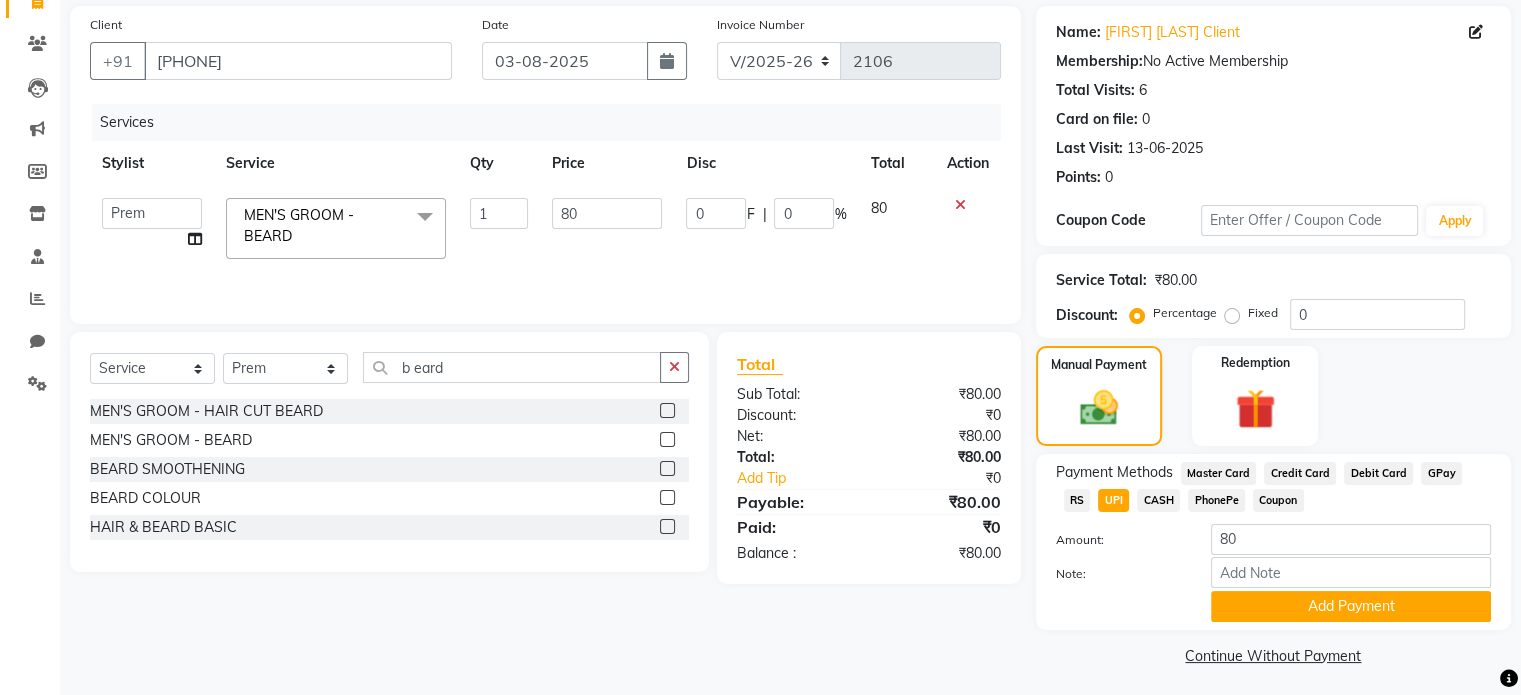 scroll, scrollTop: 152, scrollLeft: 0, axis: vertical 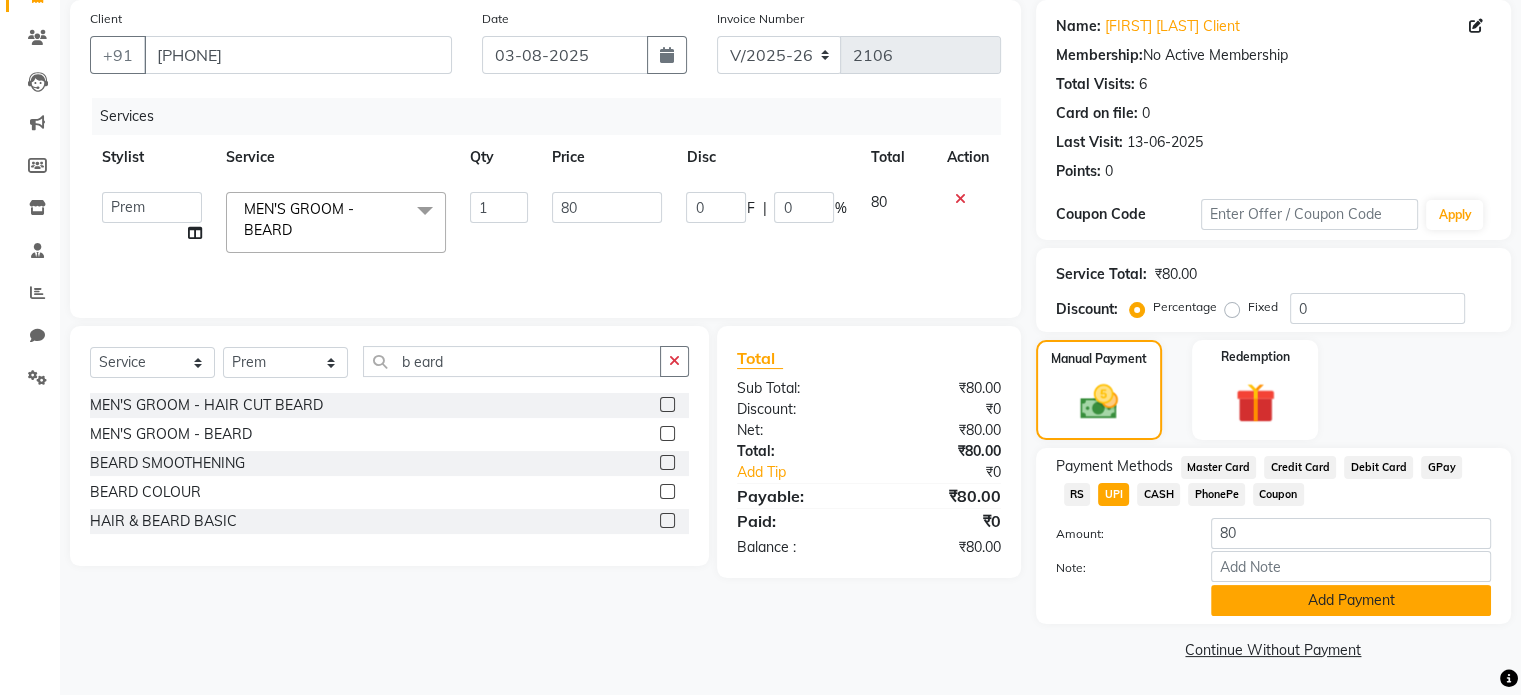 type 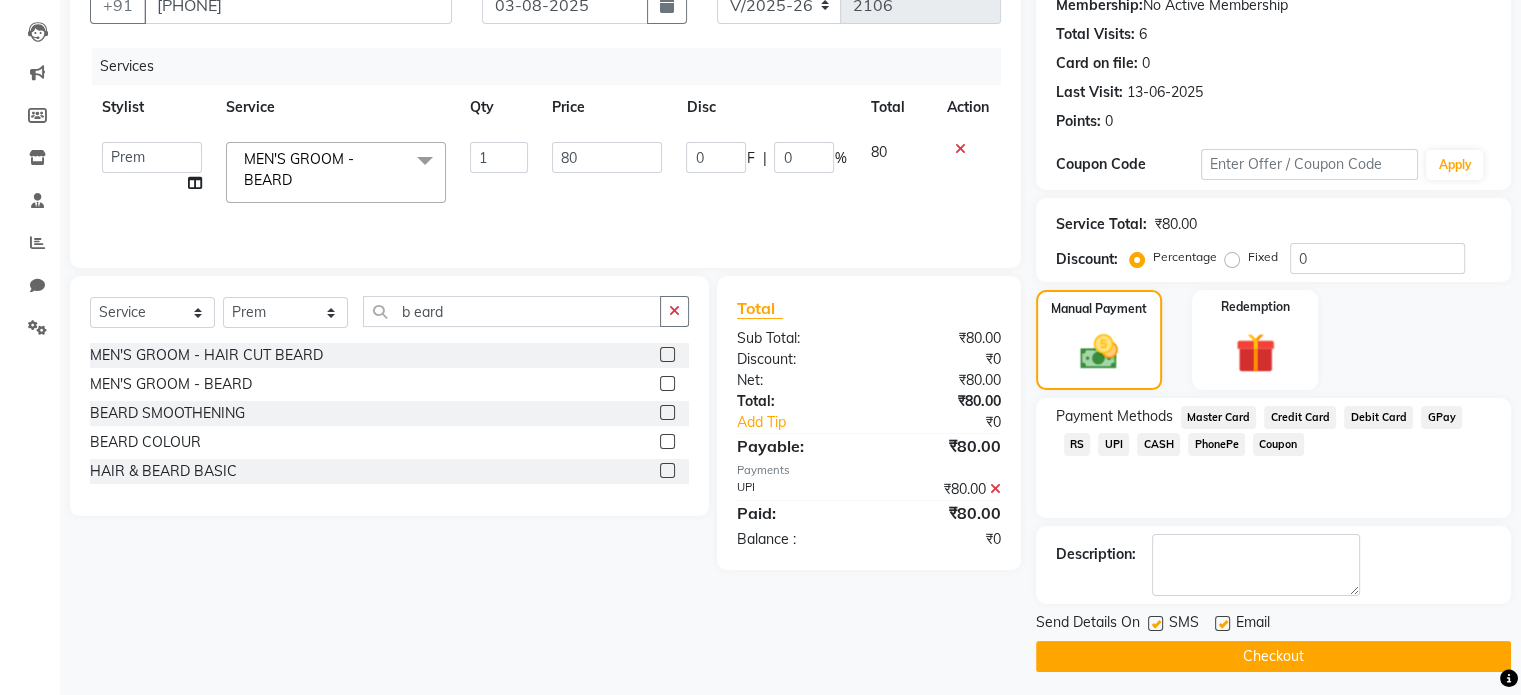 scroll, scrollTop: 205, scrollLeft: 0, axis: vertical 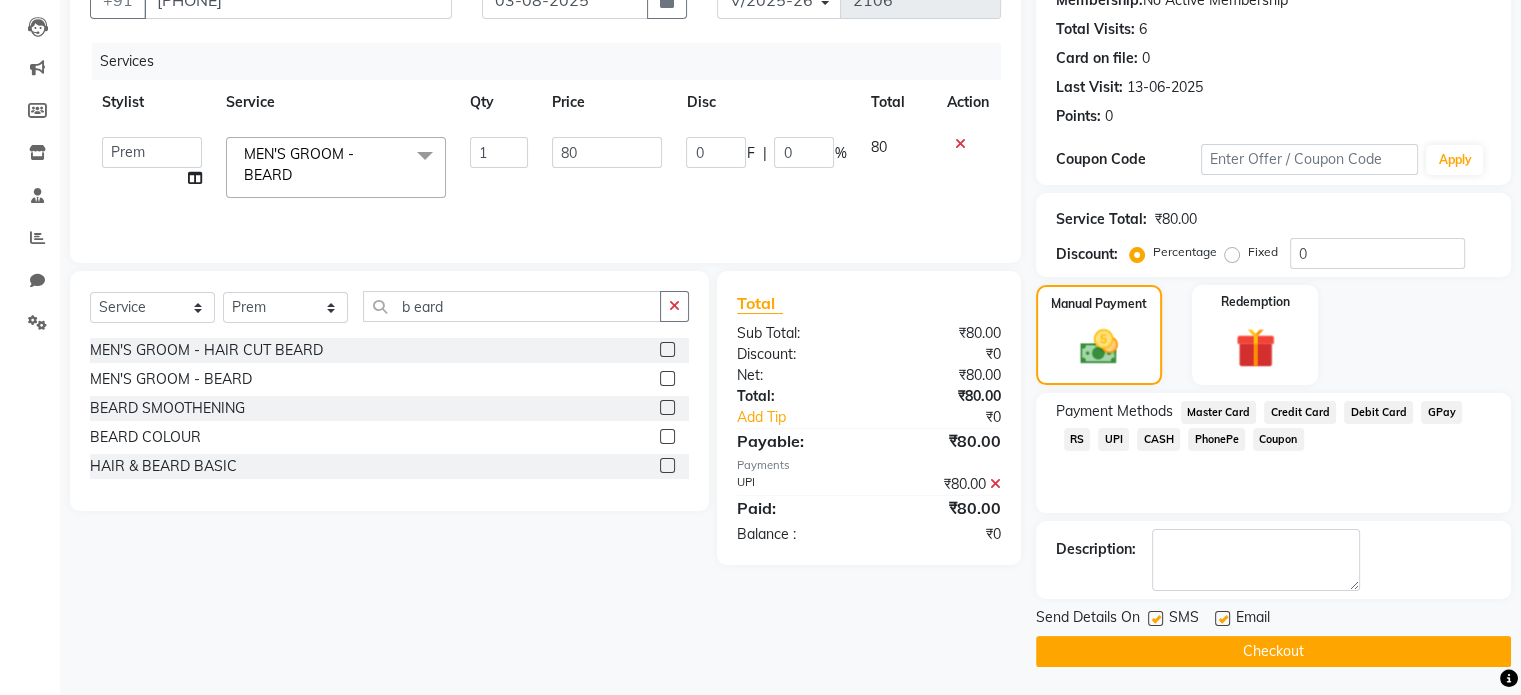 click on "Checkout" 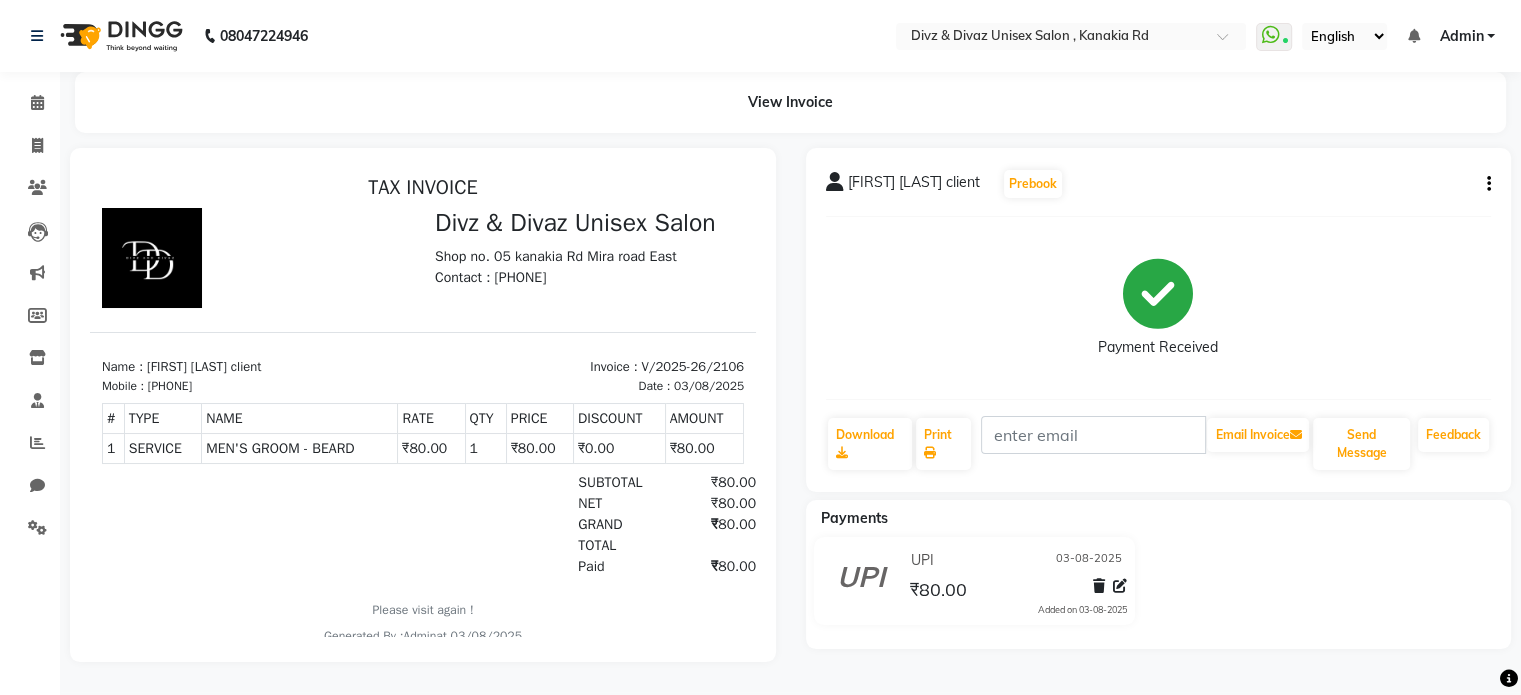 scroll, scrollTop: 11, scrollLeft: 0, axis: vertical 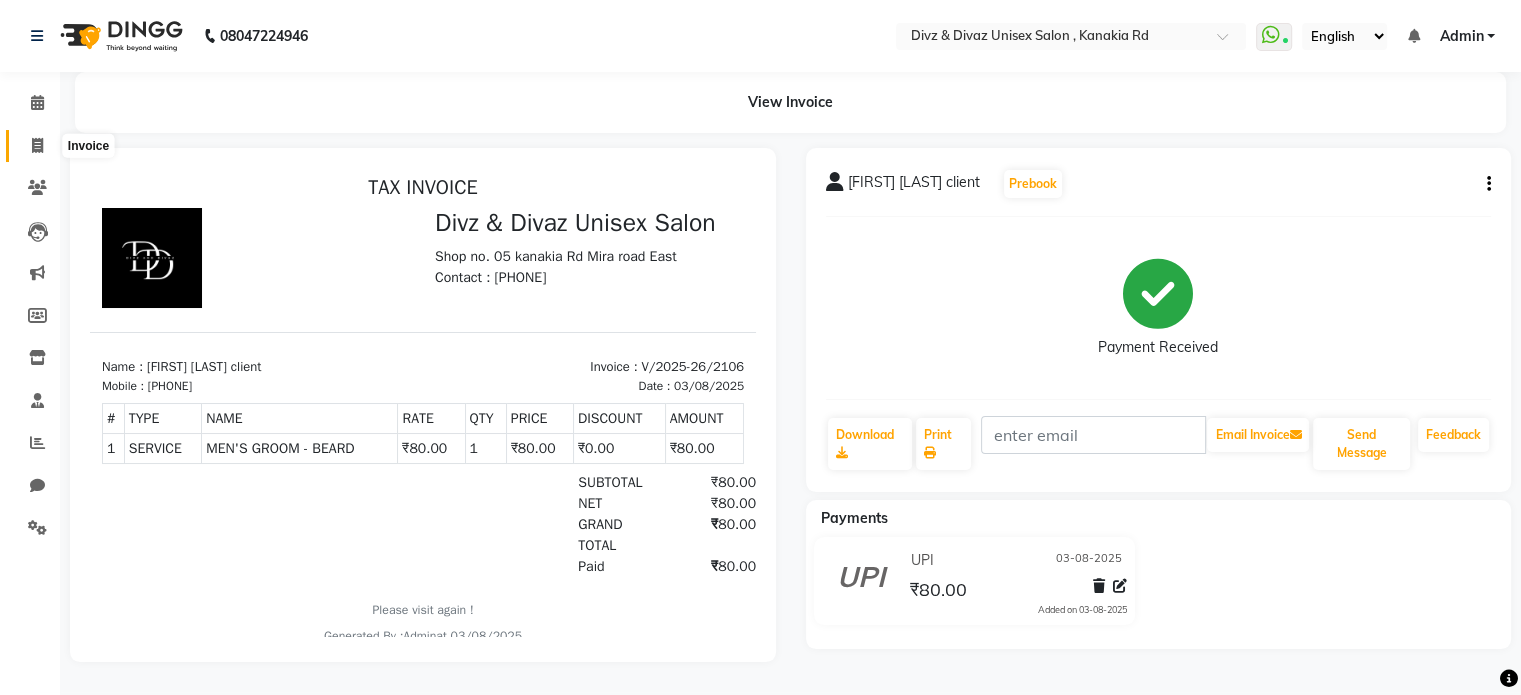 click 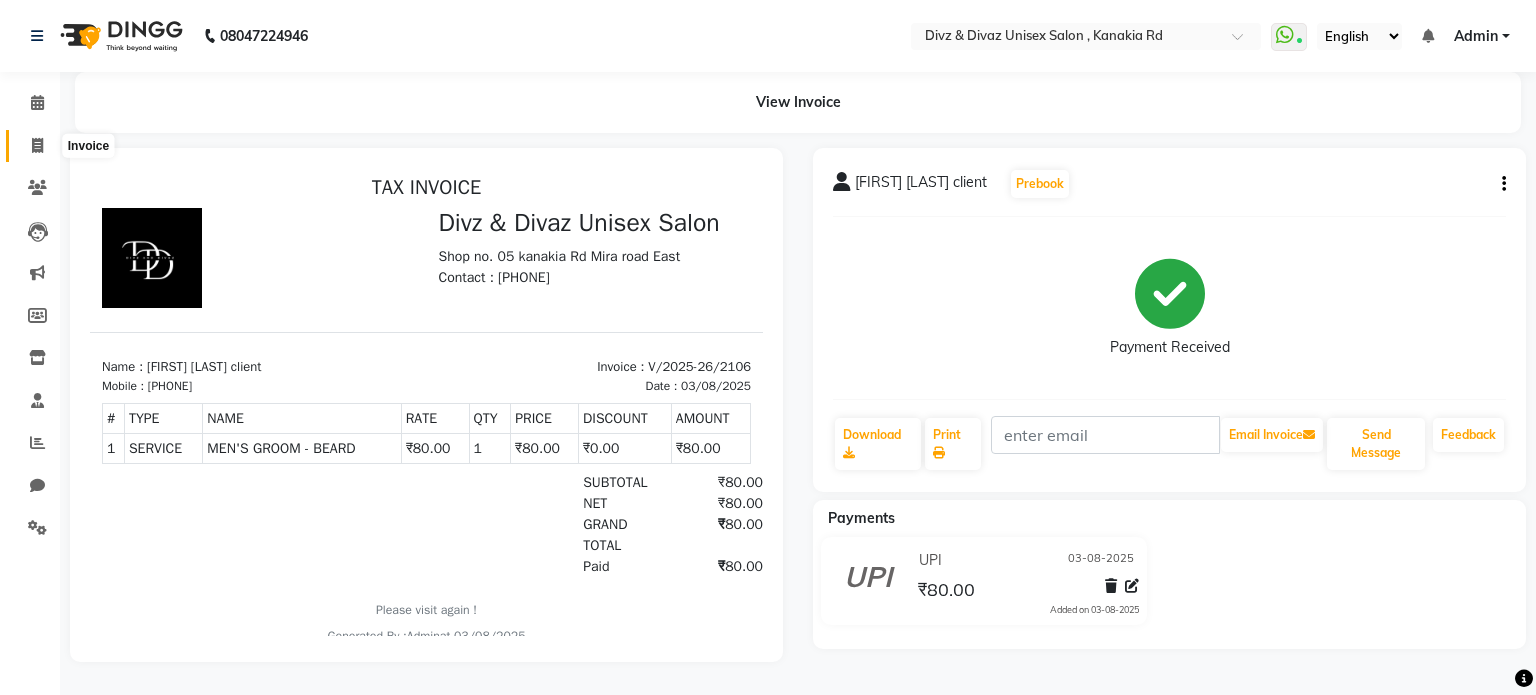 select on "service" 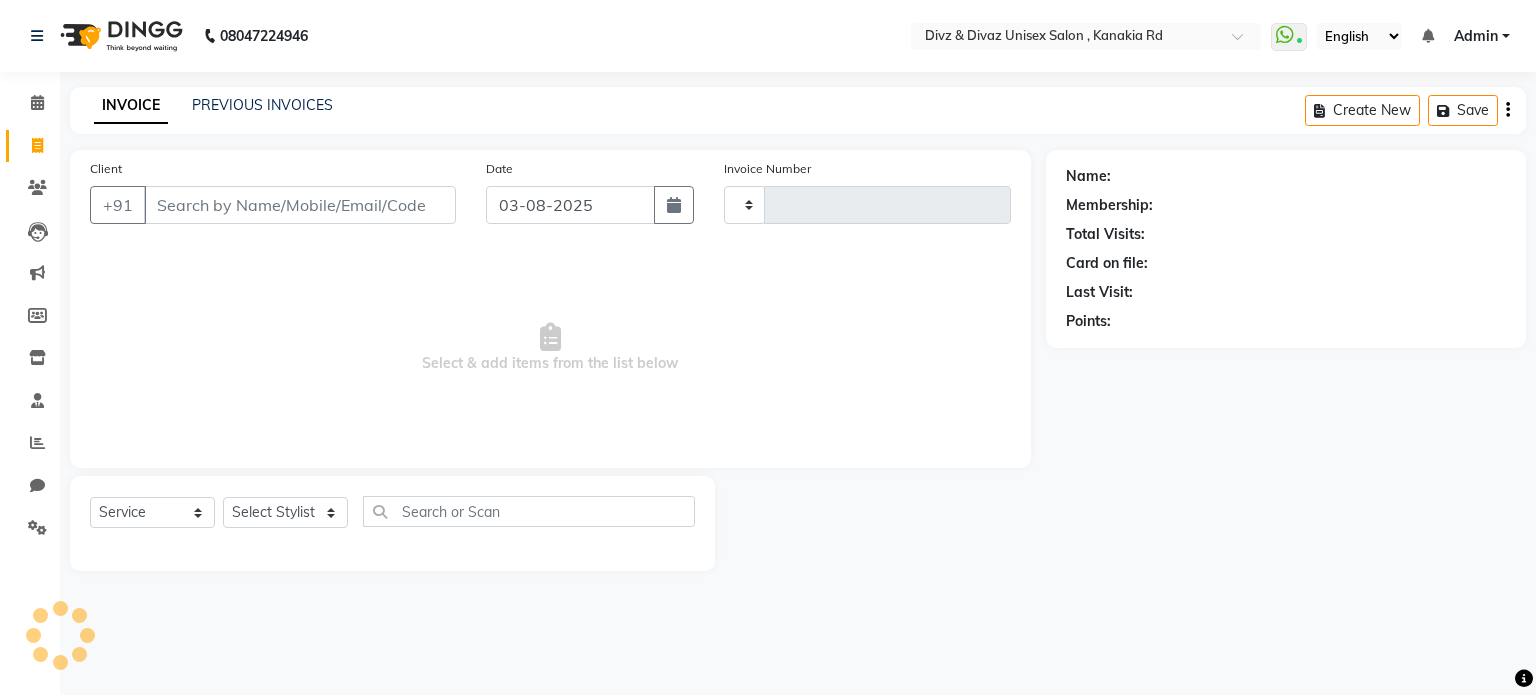 type on "2107" 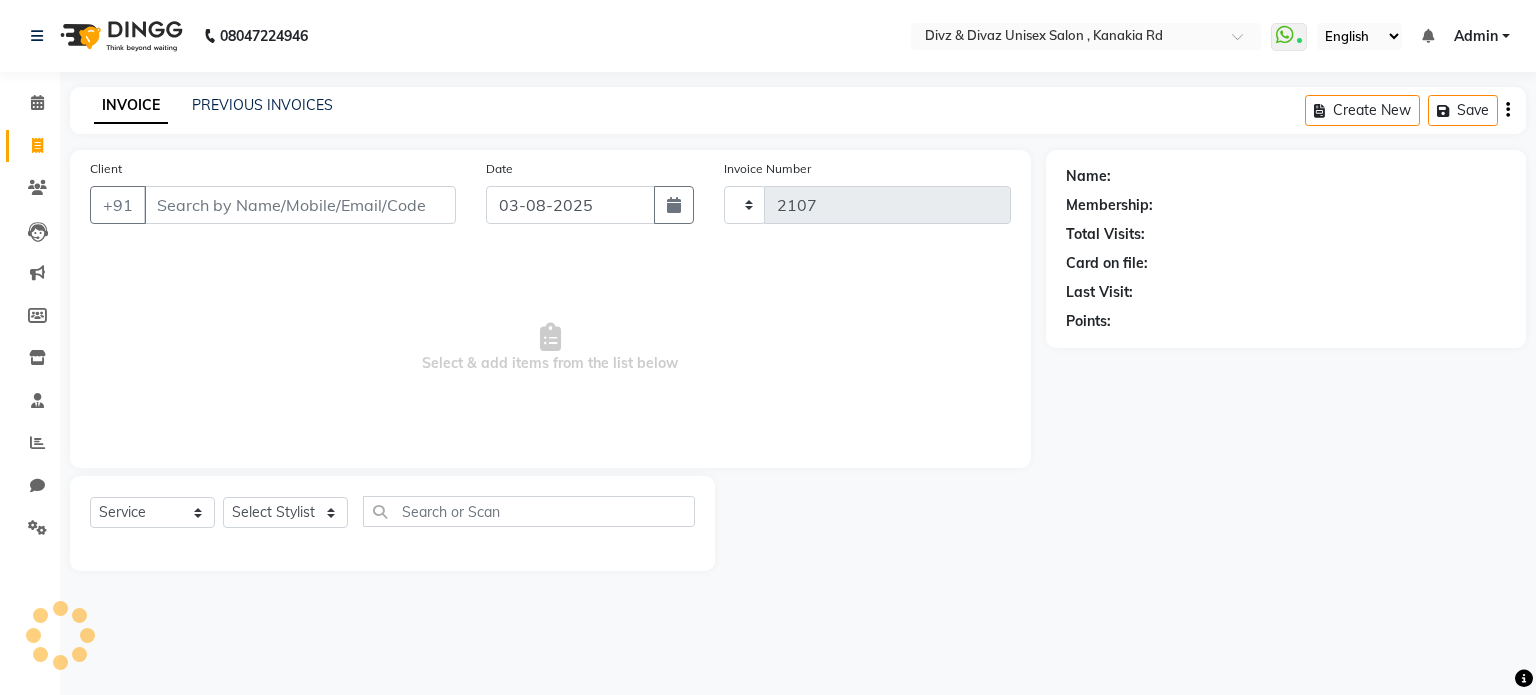 select on "7588" 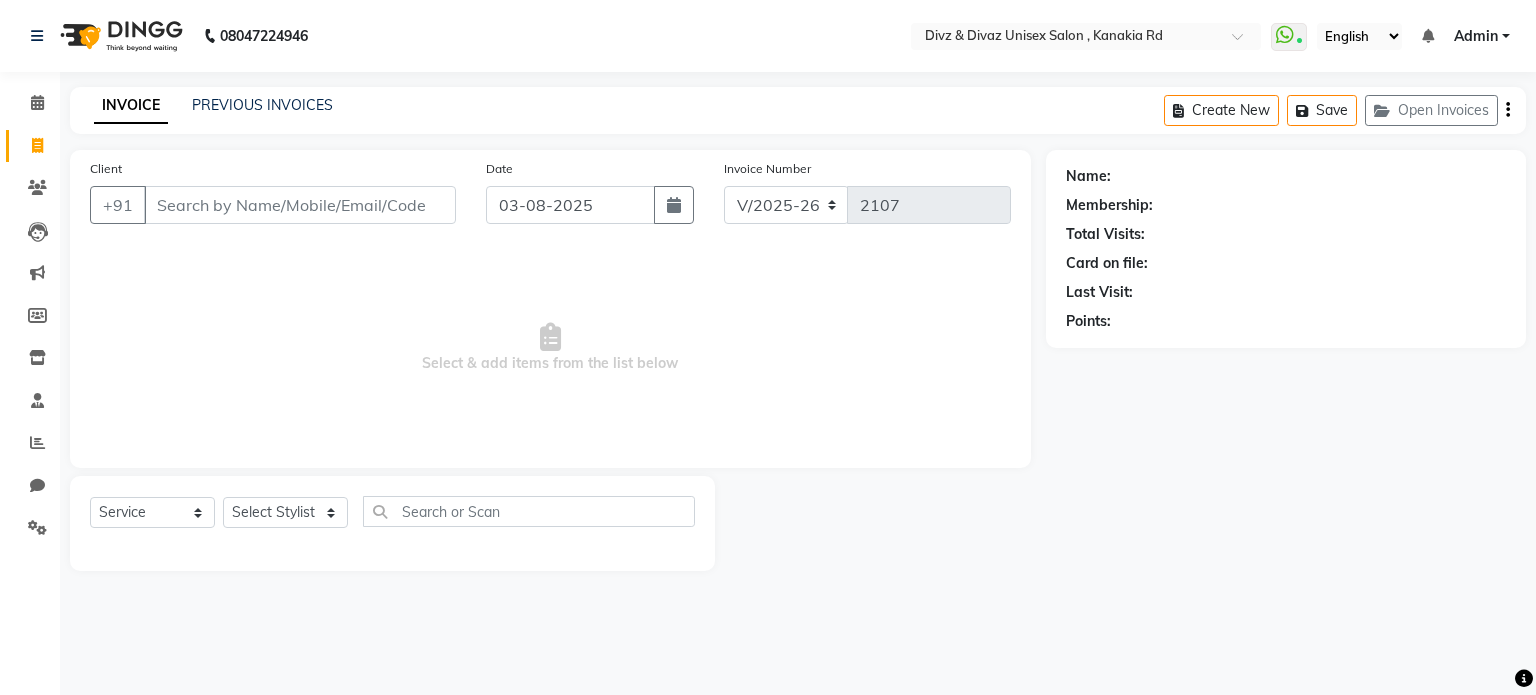 click on "Client" at bounding box center [300, 205] 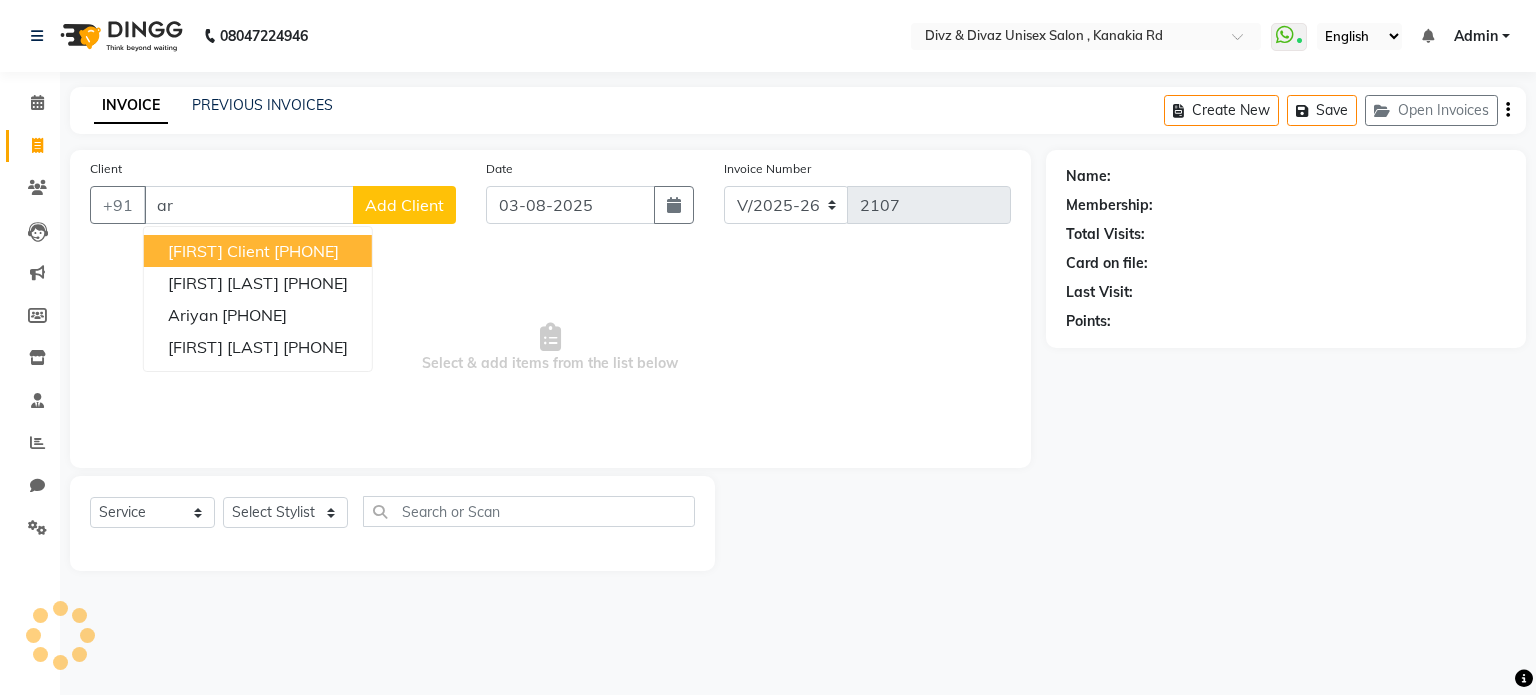 type on "a" 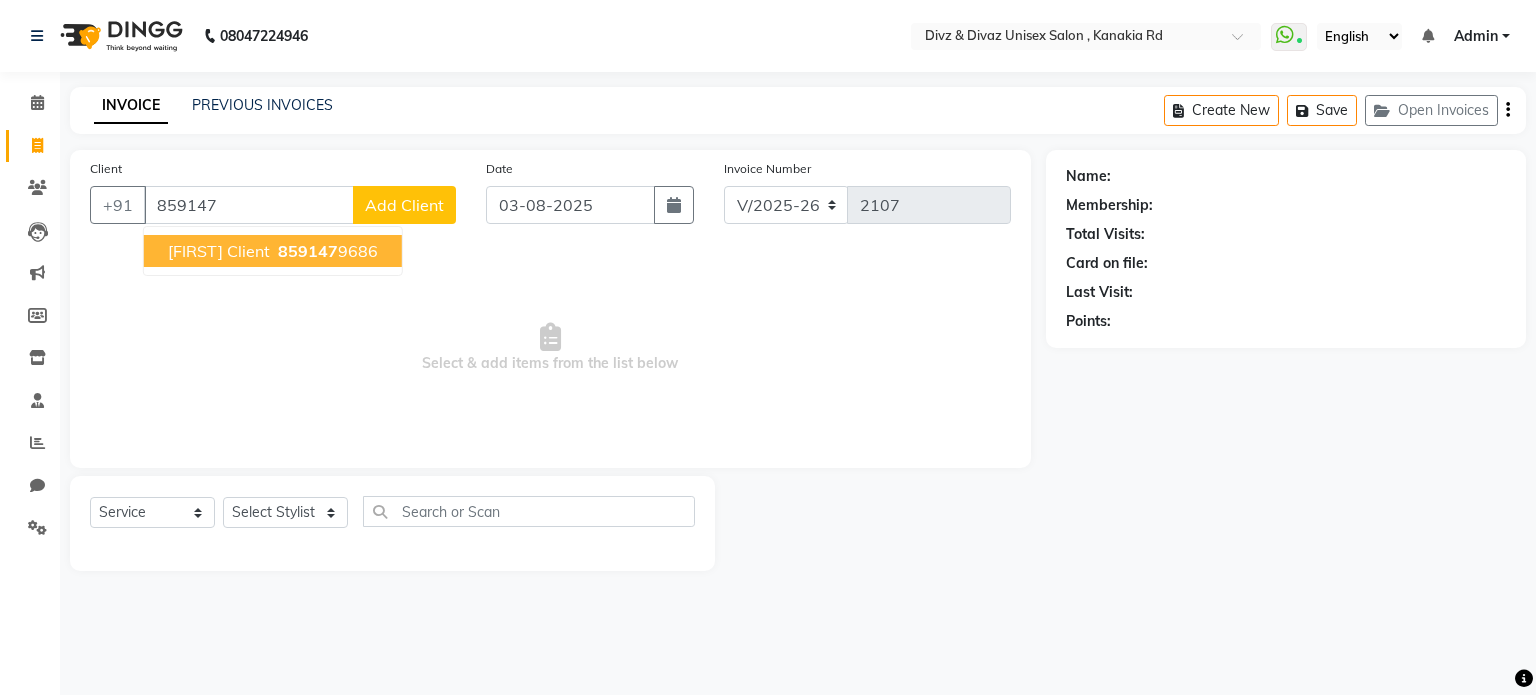 click on "[PHONE]" at bounding box center [326, 251] 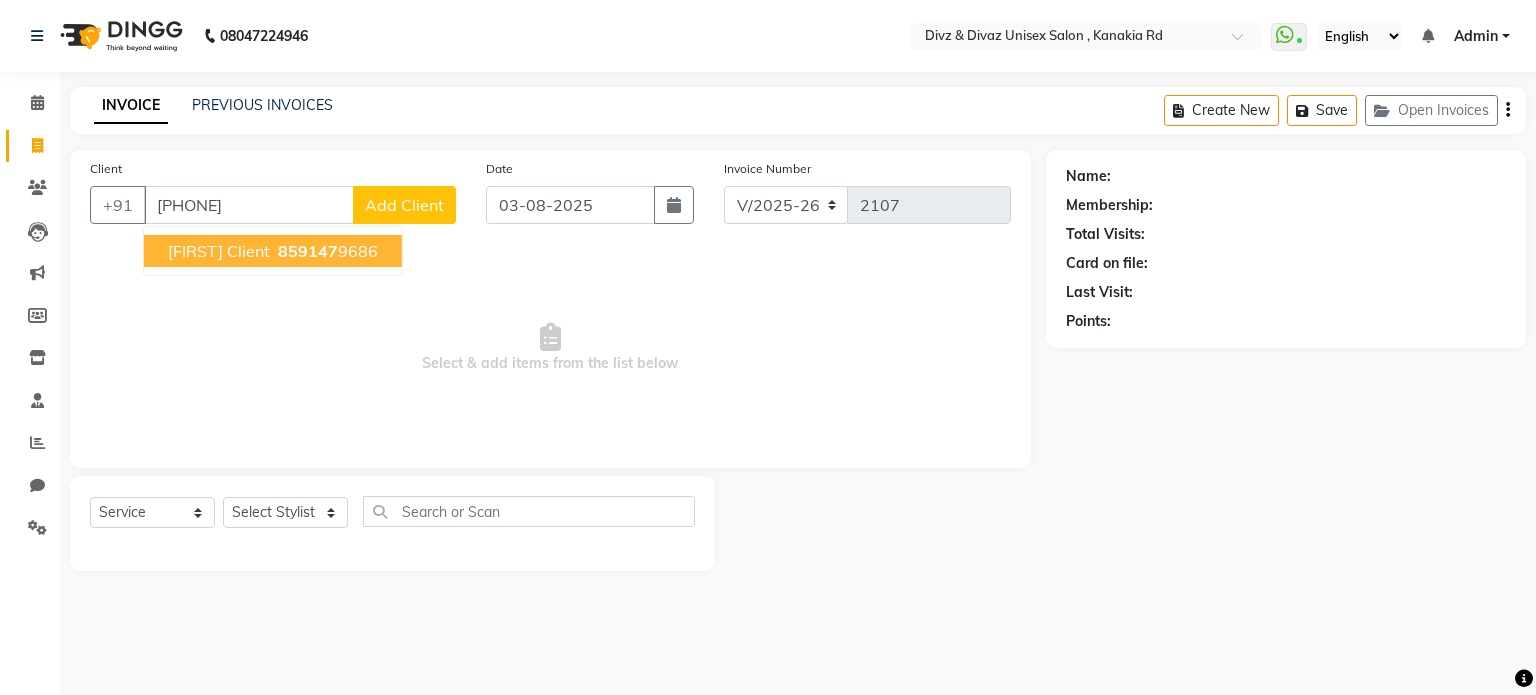 type on "[PHONE]" 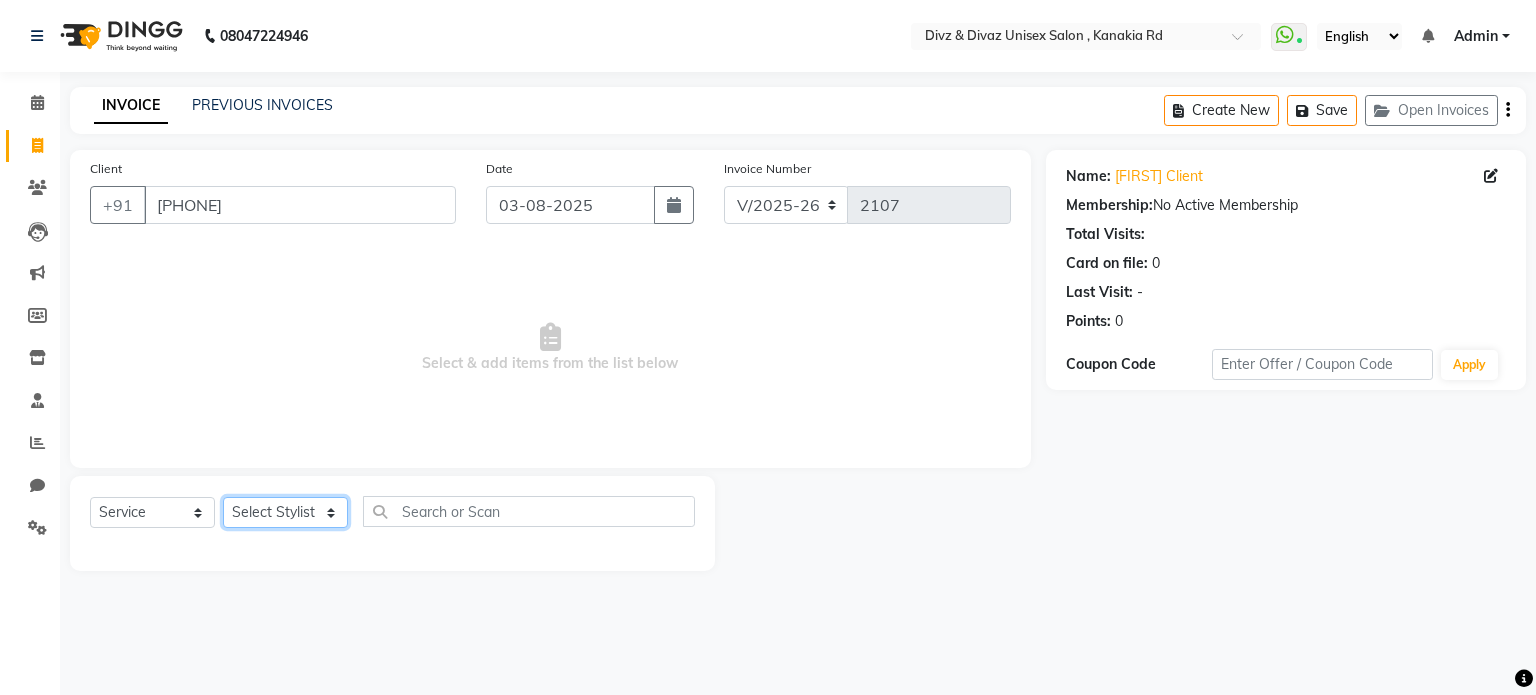click on "Select Stylist [NAME] [NAME] [NAME] [NAME]" 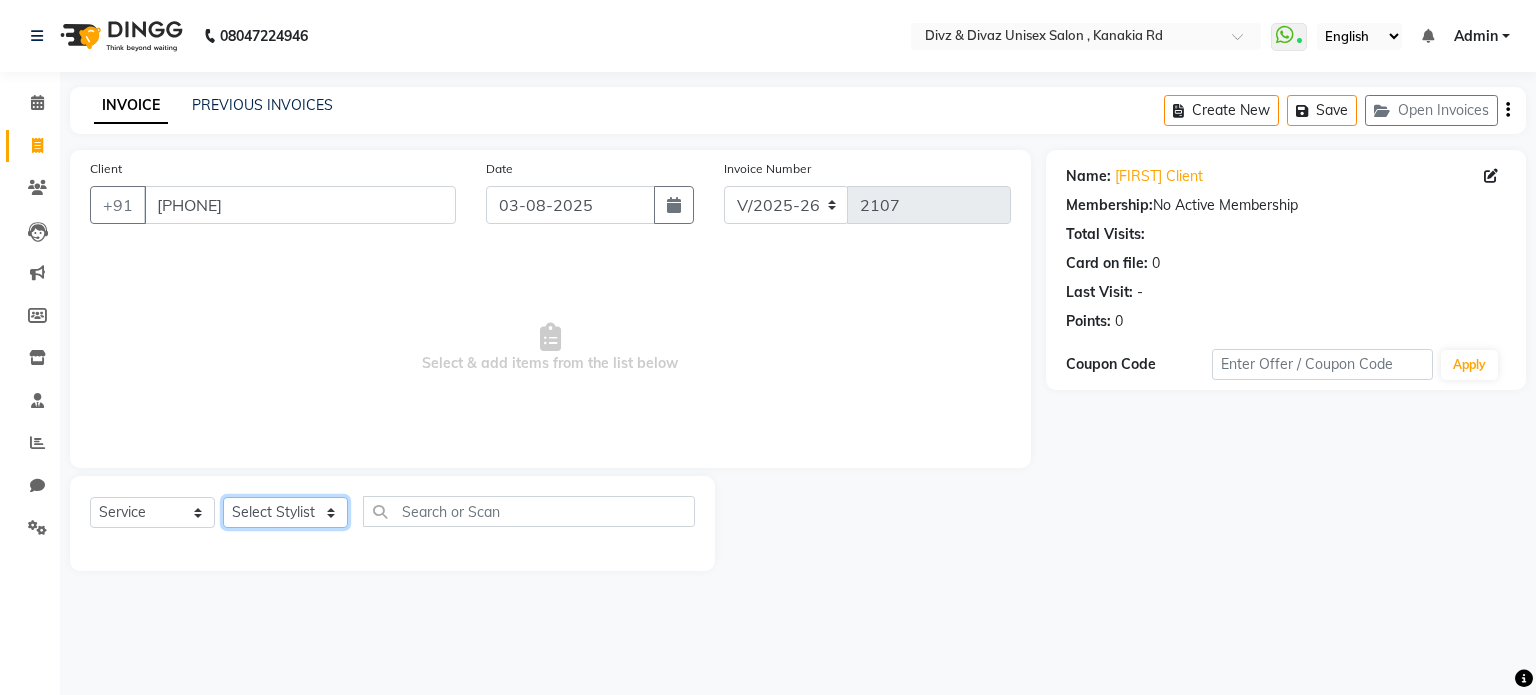 select on "67195" 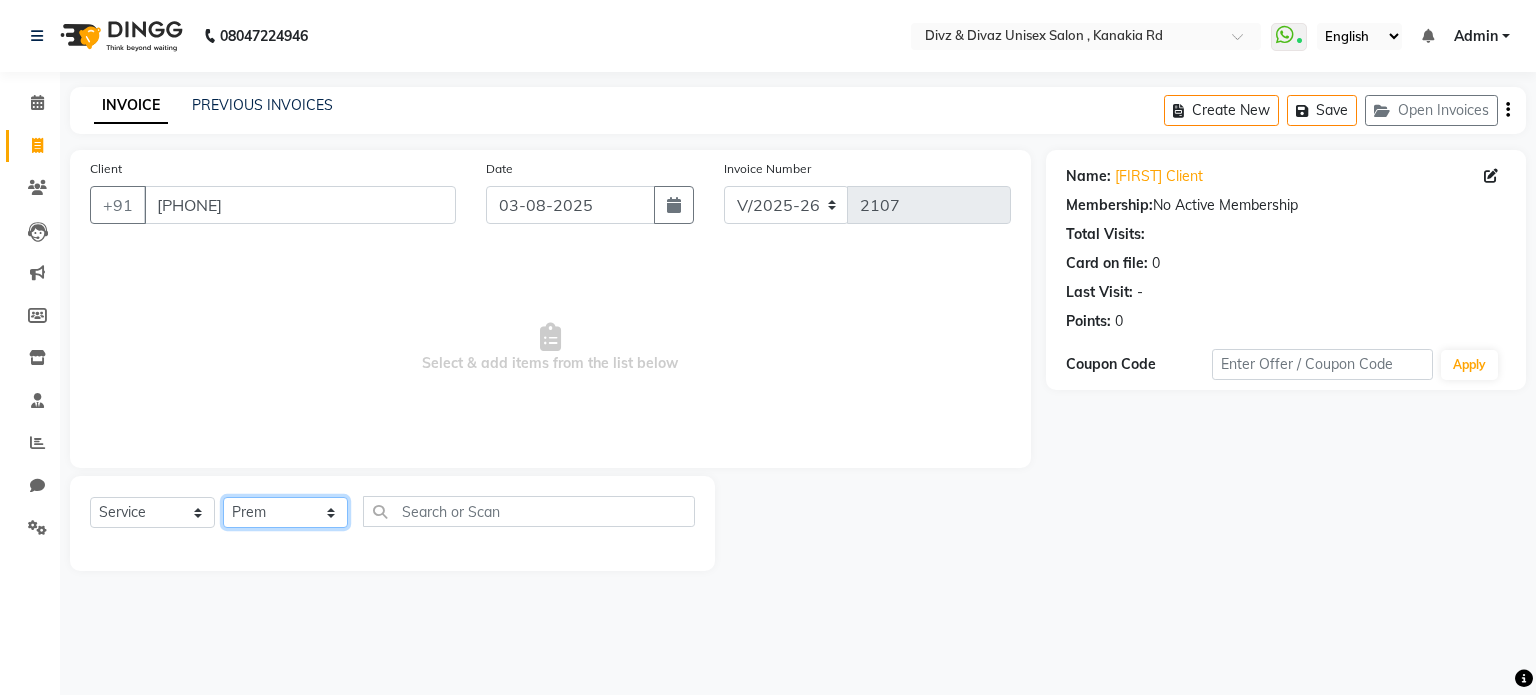 click on "Select Stylist [NAME] [NAME] [NAME] [NAME]" 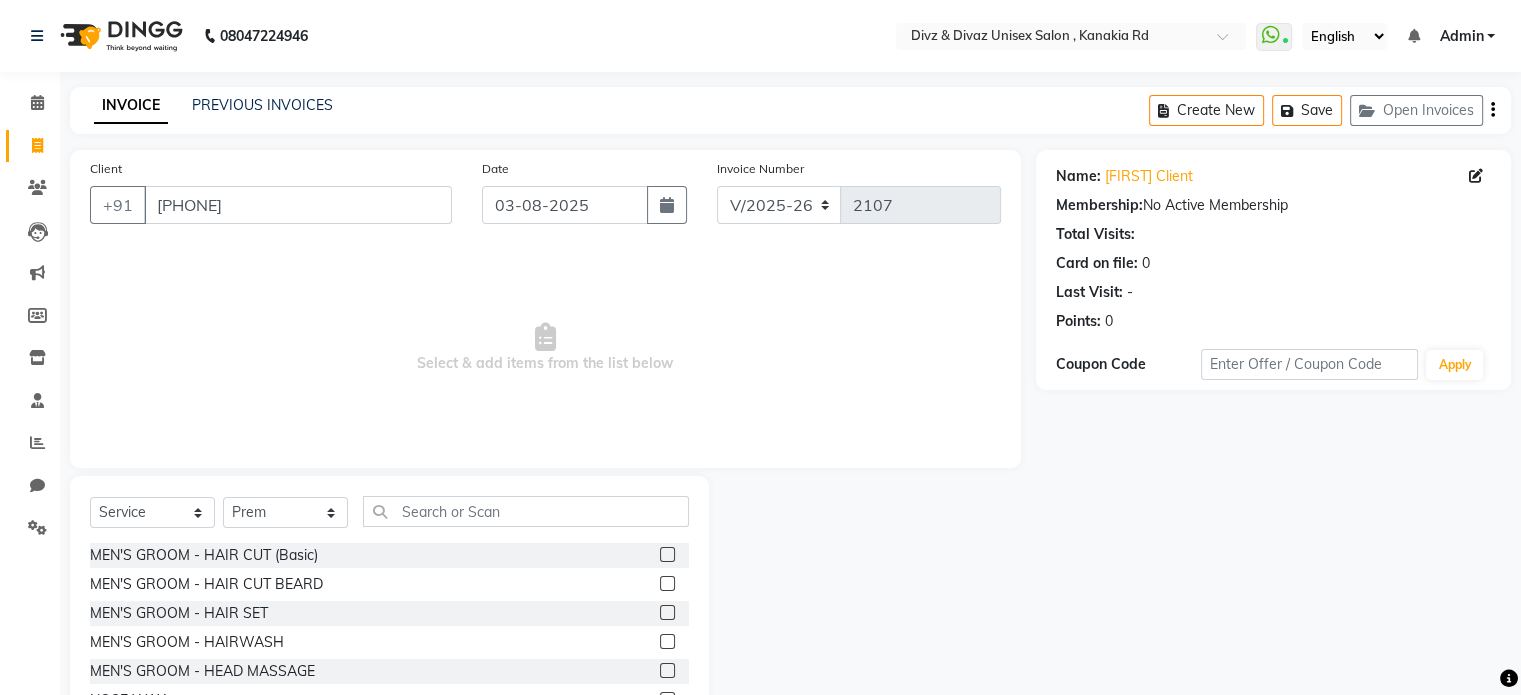 click 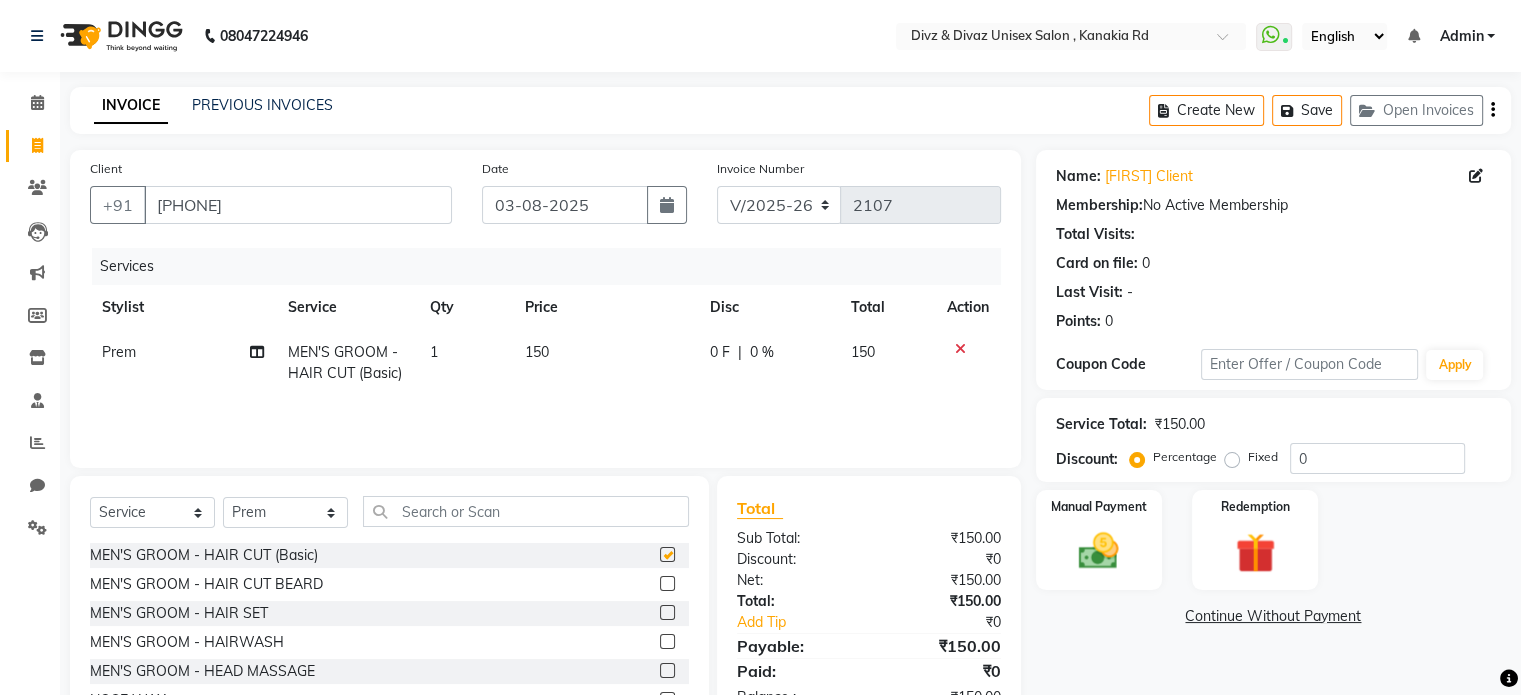 checkbox on "false" 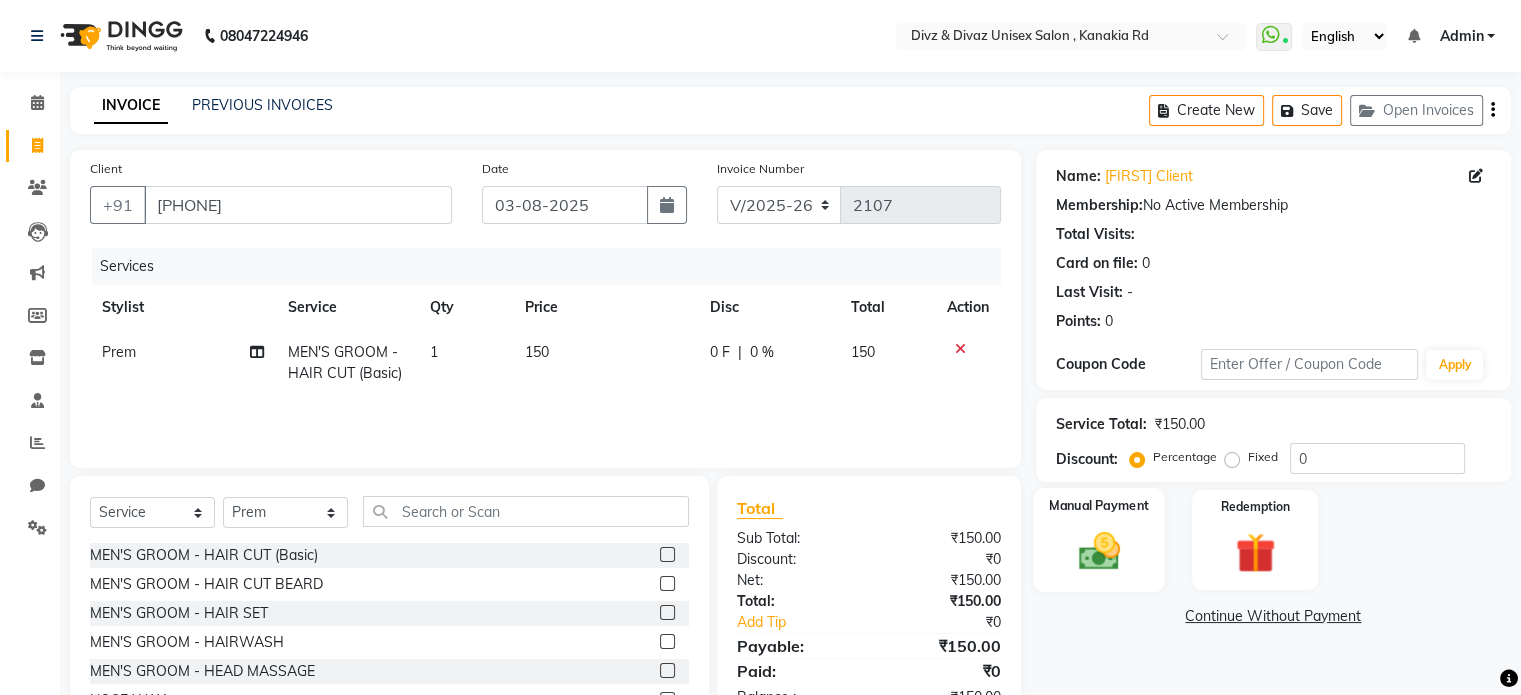 click 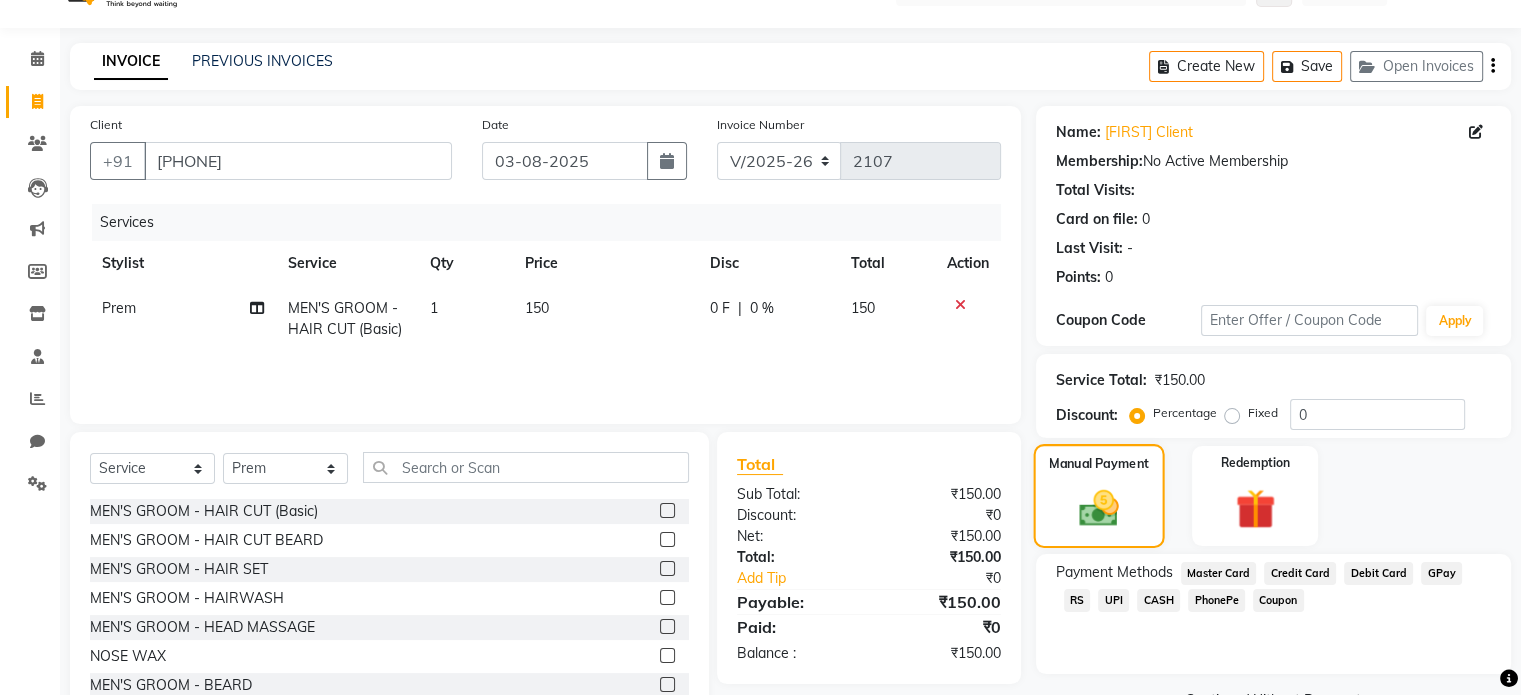 scroll, scrollTop: 80, scrollLeft: 0, axis: vertical 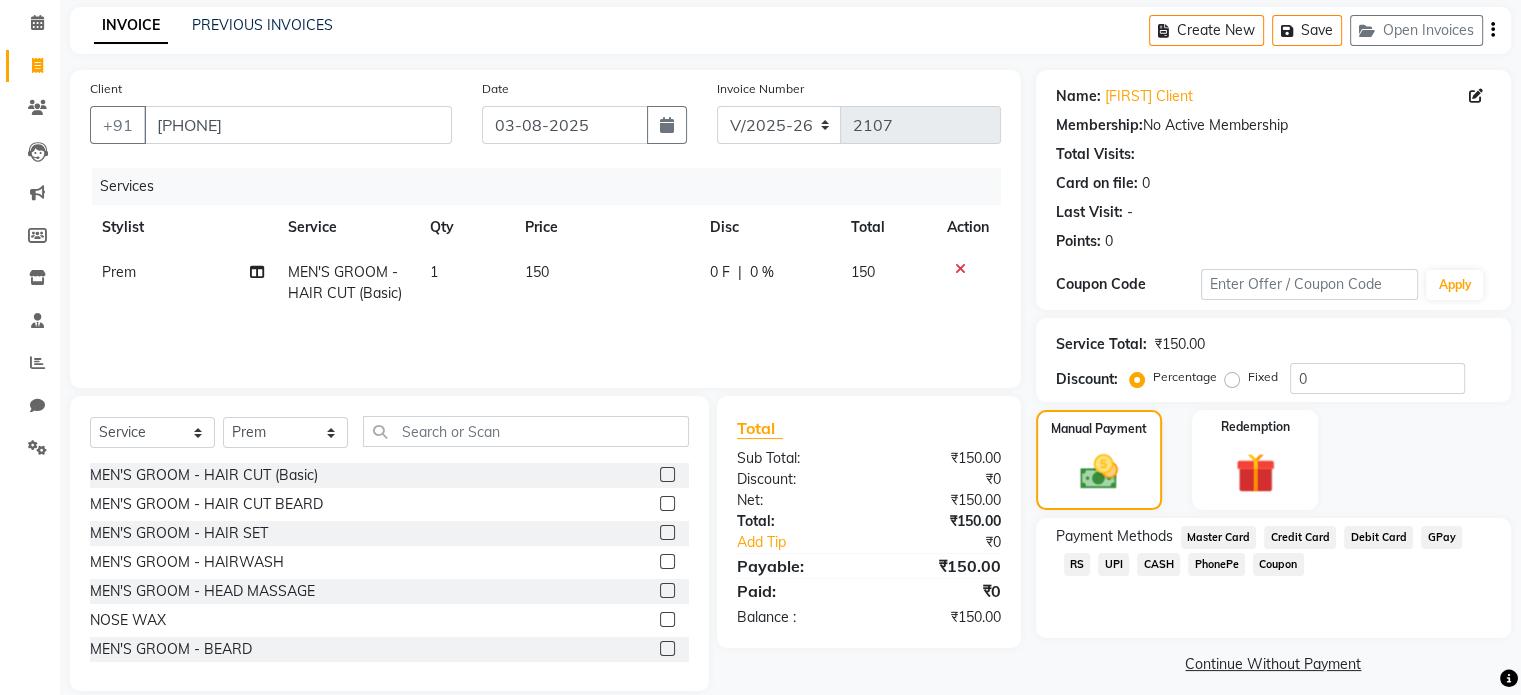 click on "UPI" 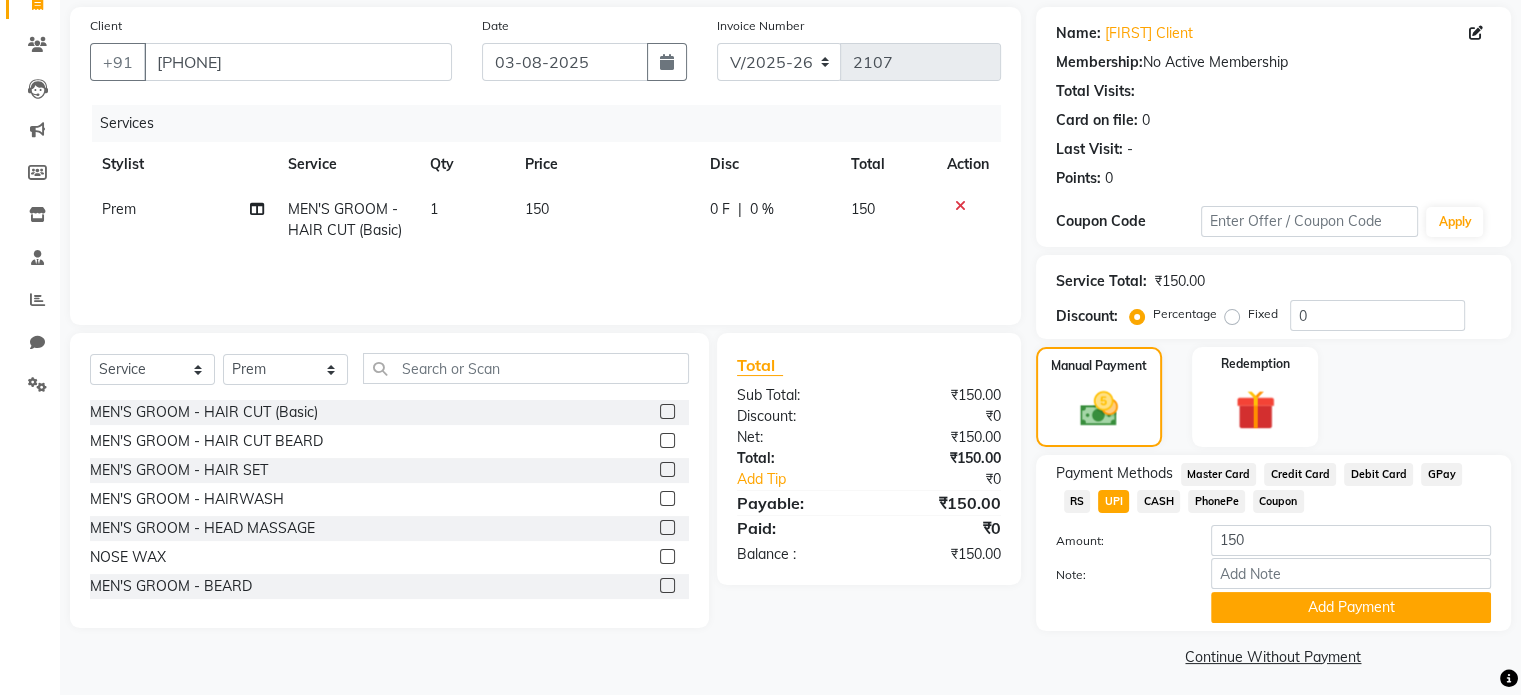 scroll, scrollTop: 146, scrollLeft: 0, axis: vertical 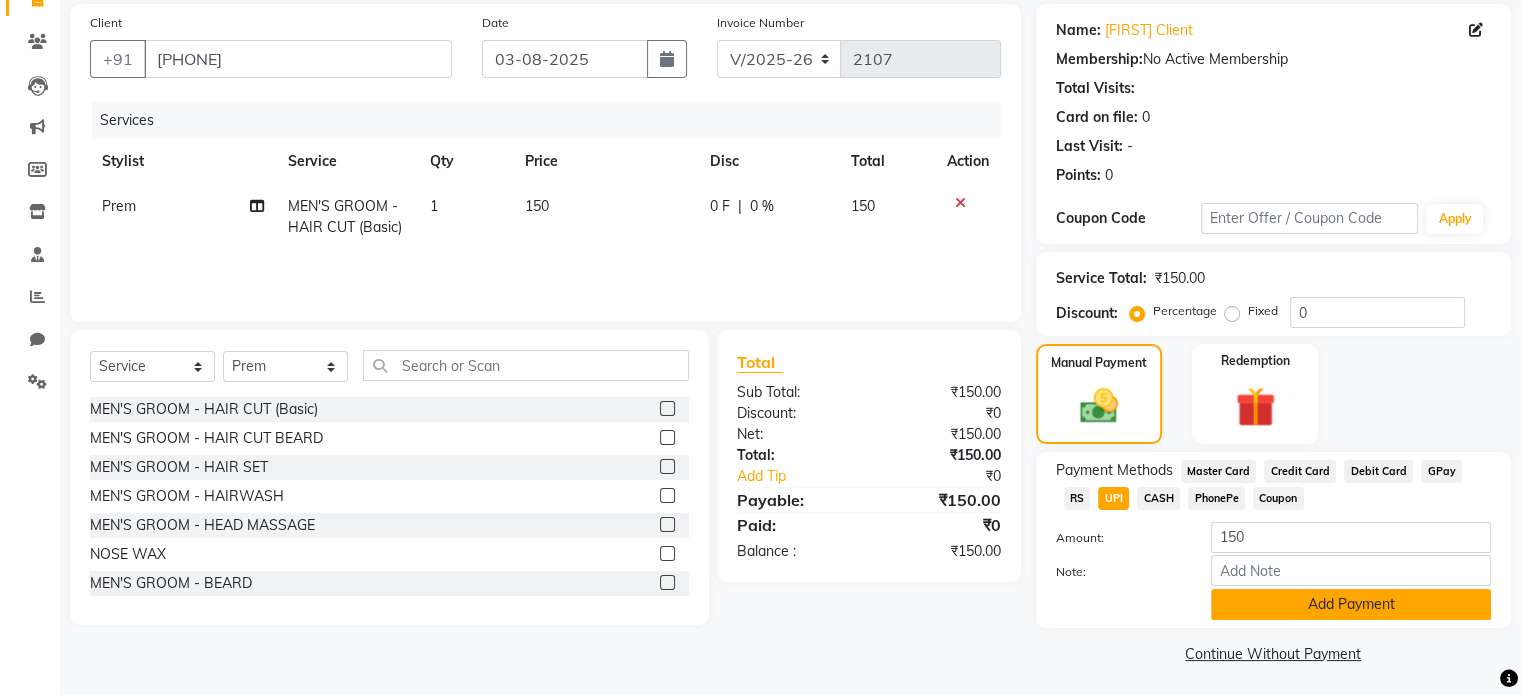 click on "Add Payment" 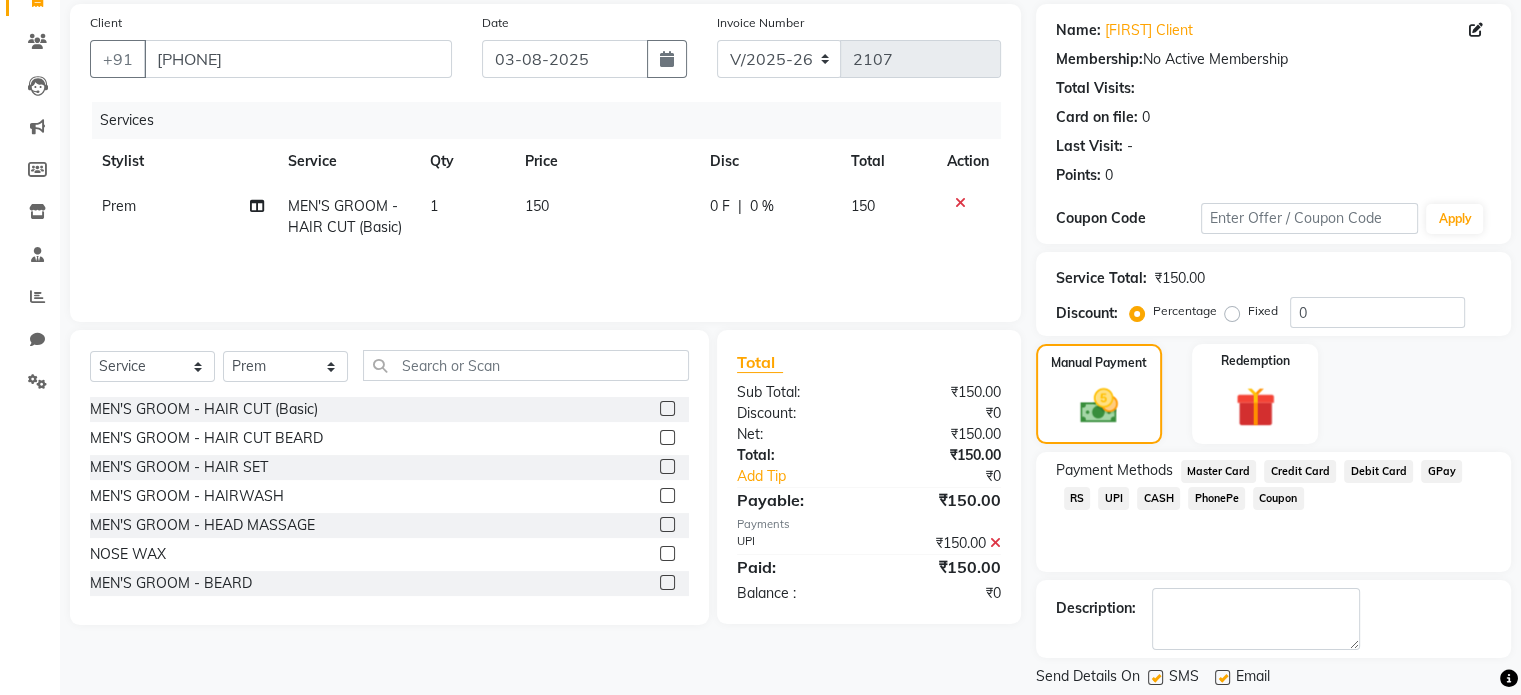 scroll, scrollTop: 186, scrollLeft: 0, axis: vertical 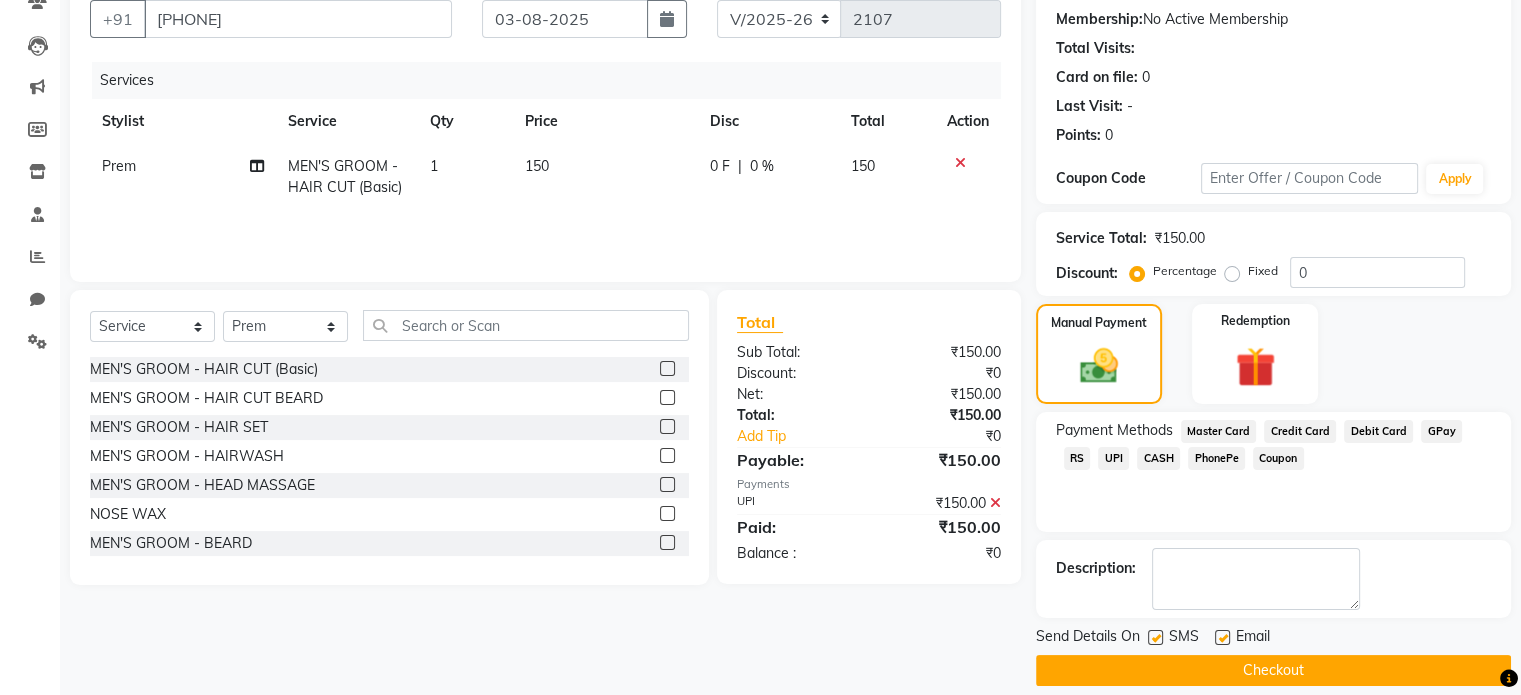 click on "Checkout" 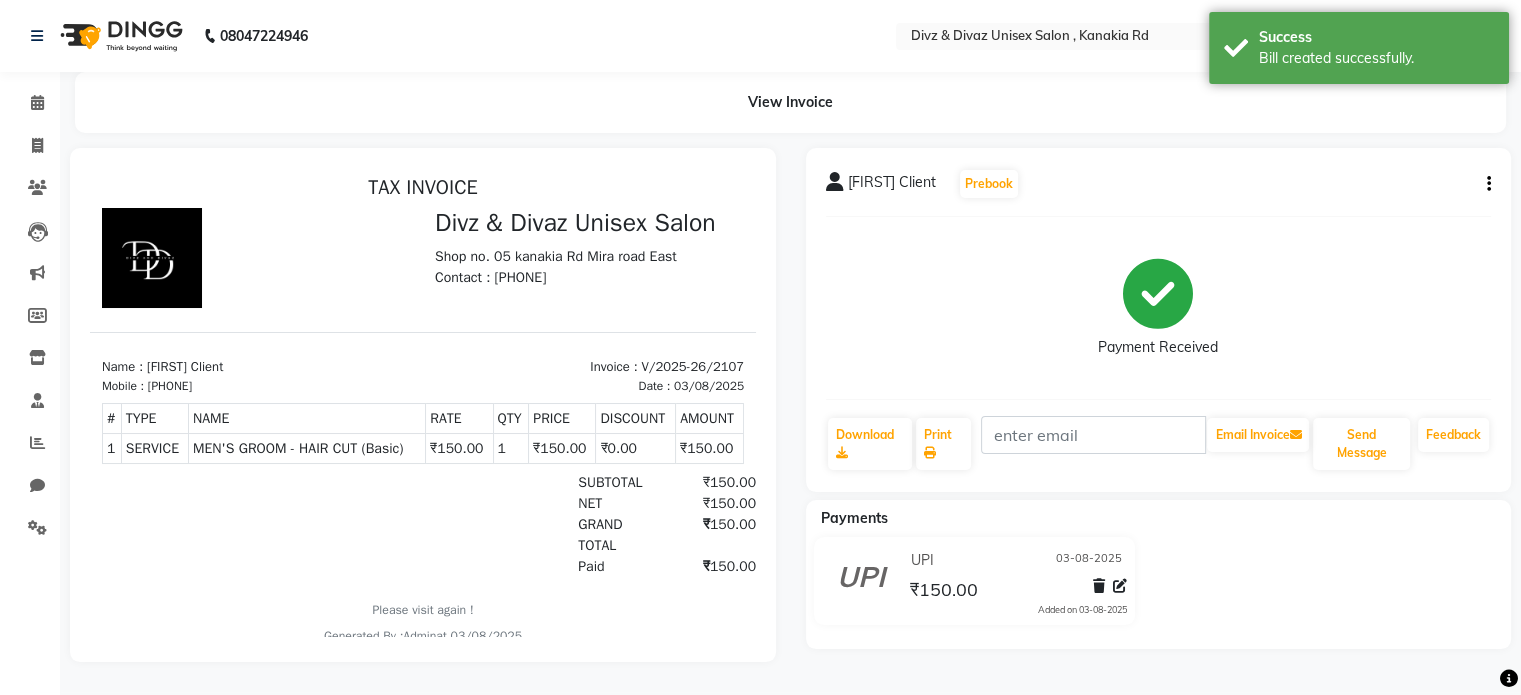 scroll, scrollTop: 0, scrollLeft: 0, axis: both 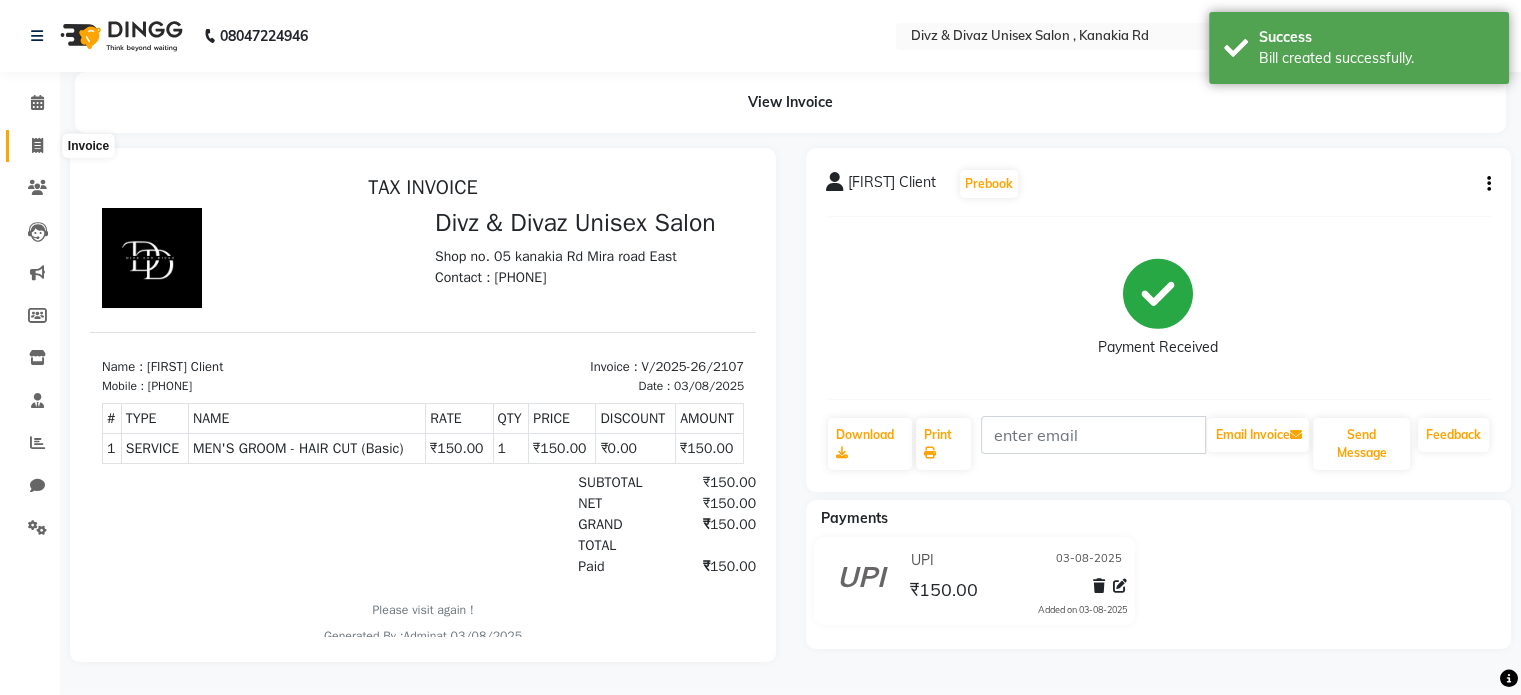 click 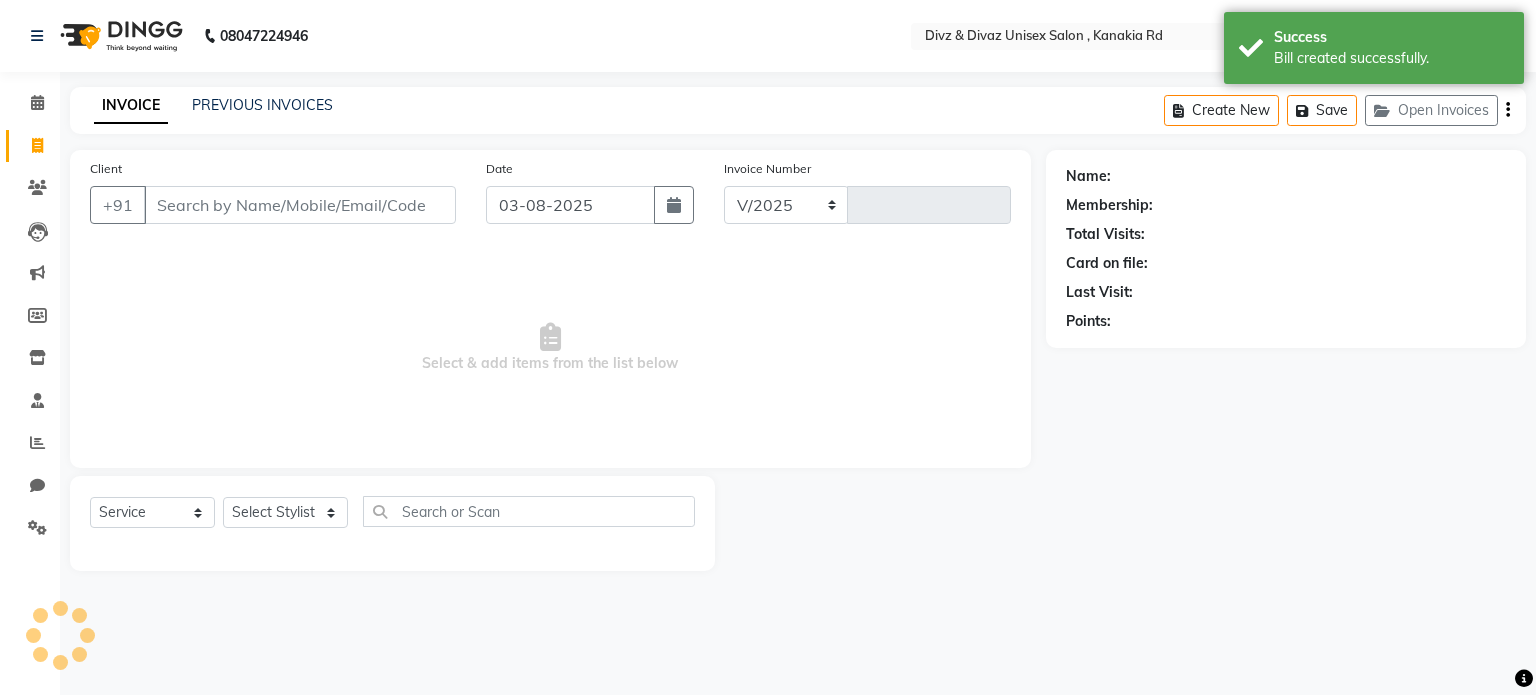 select on "7588" 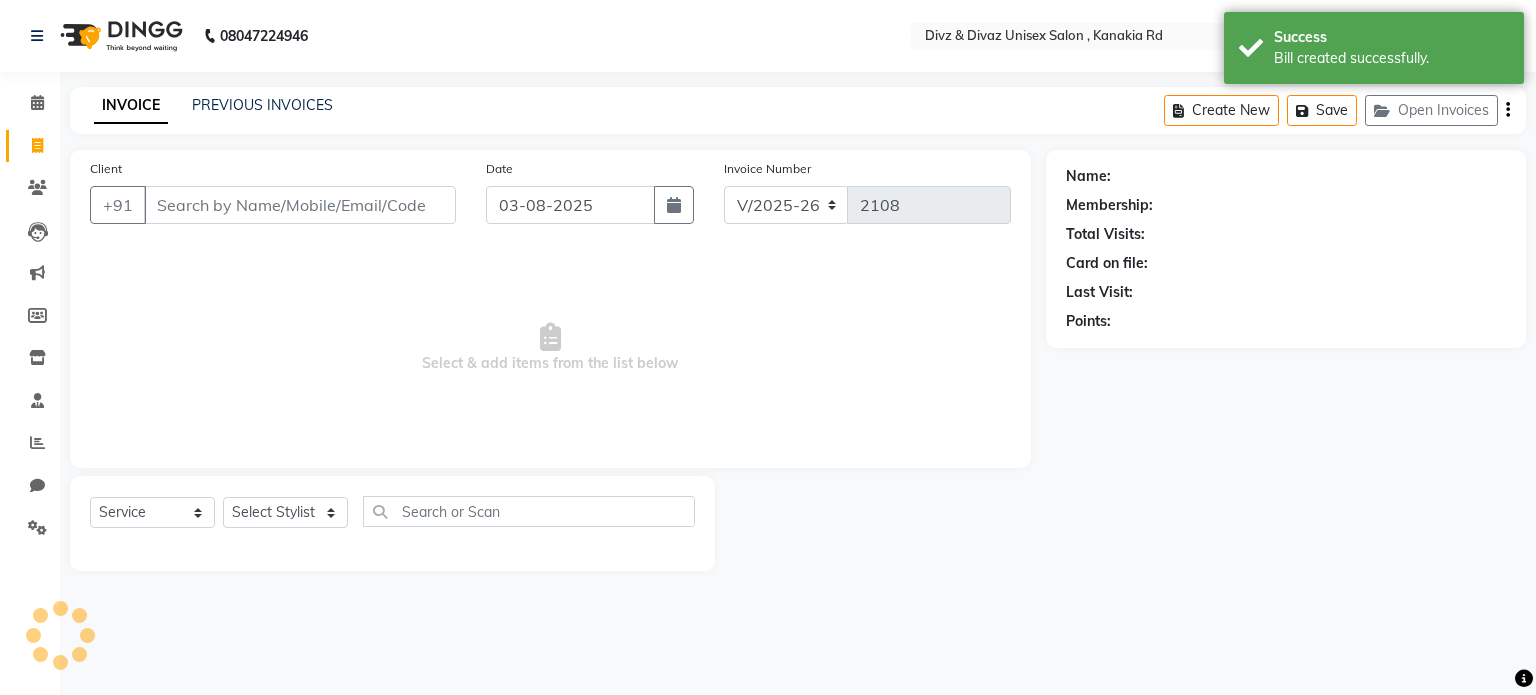 click on "Client" at bounding box center (300, 205) 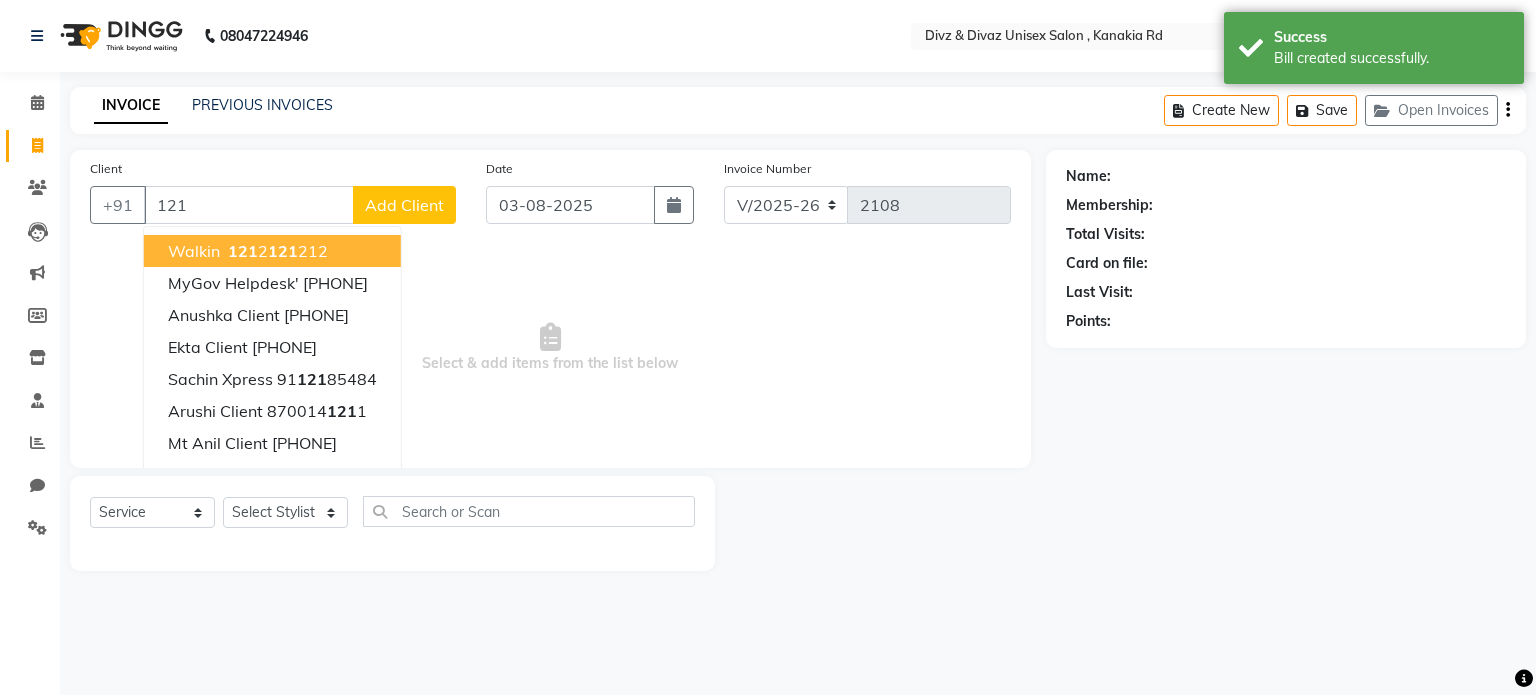 click on "121 2 121 212" at bounding box center [276, 251] 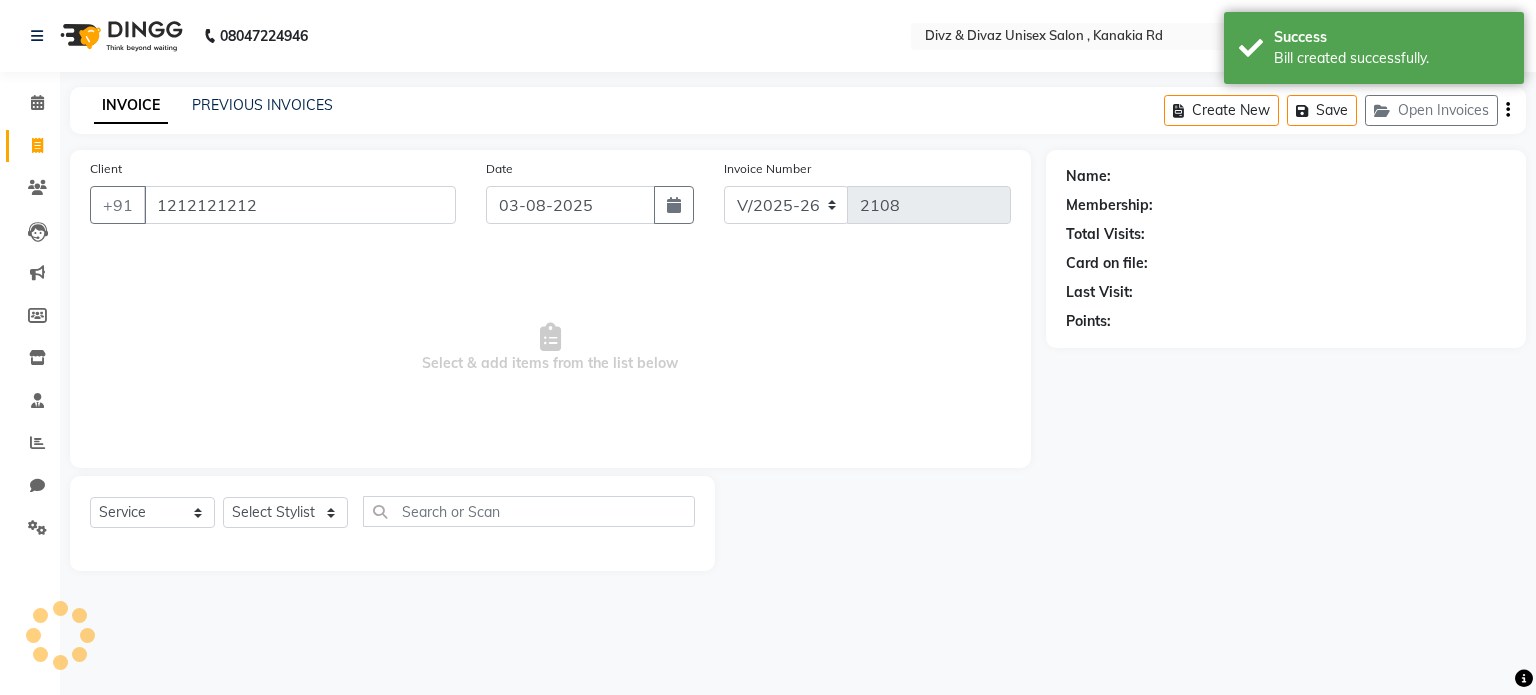 type on "1212121212" 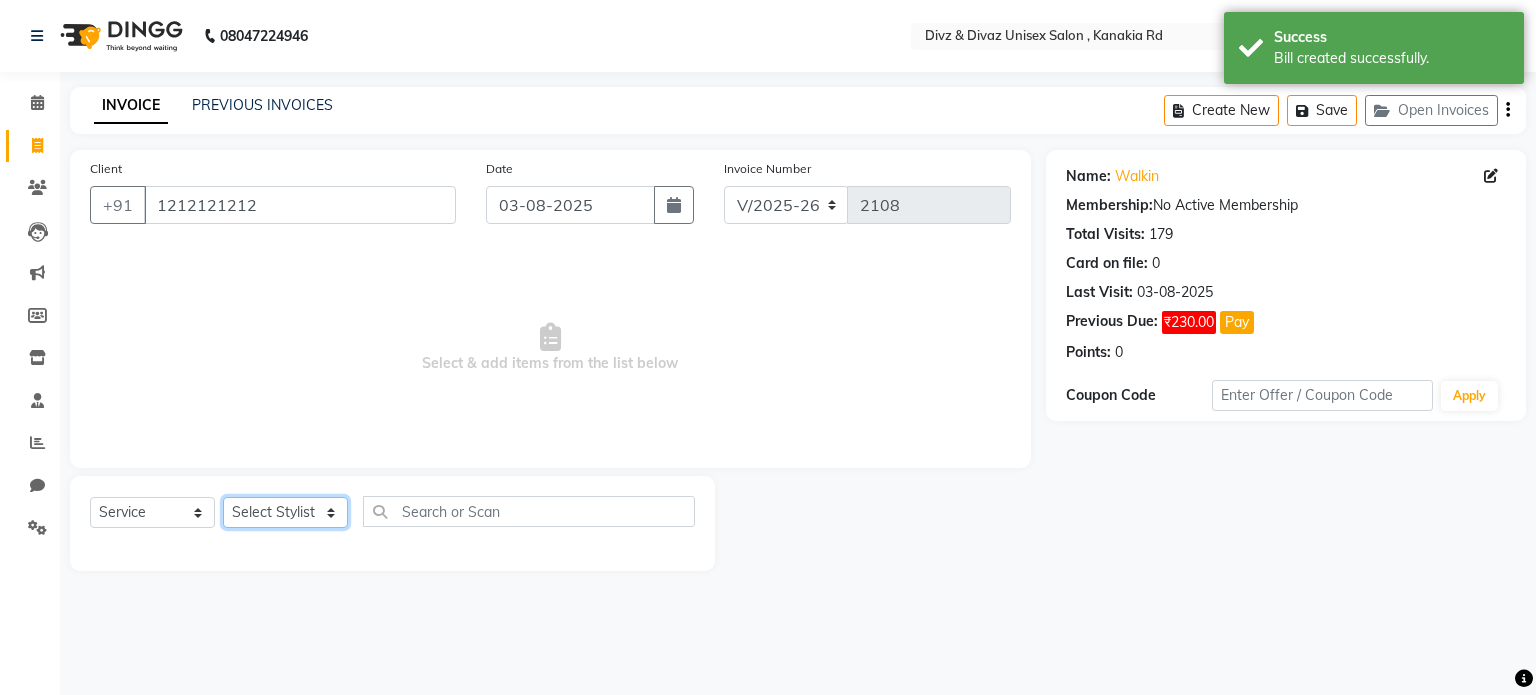 click on "Select Stylist [NAME] [NAME] [NAME] [NAME]" 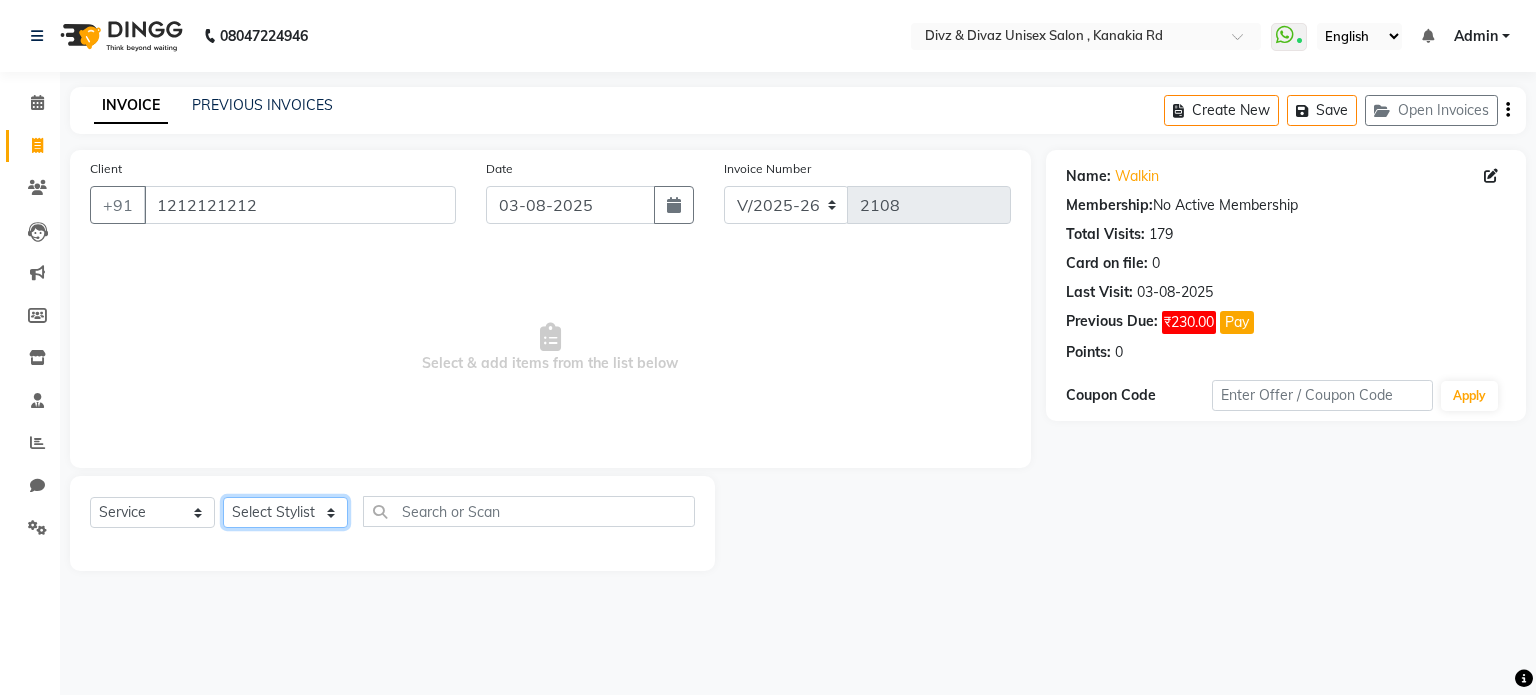 select on "67195" 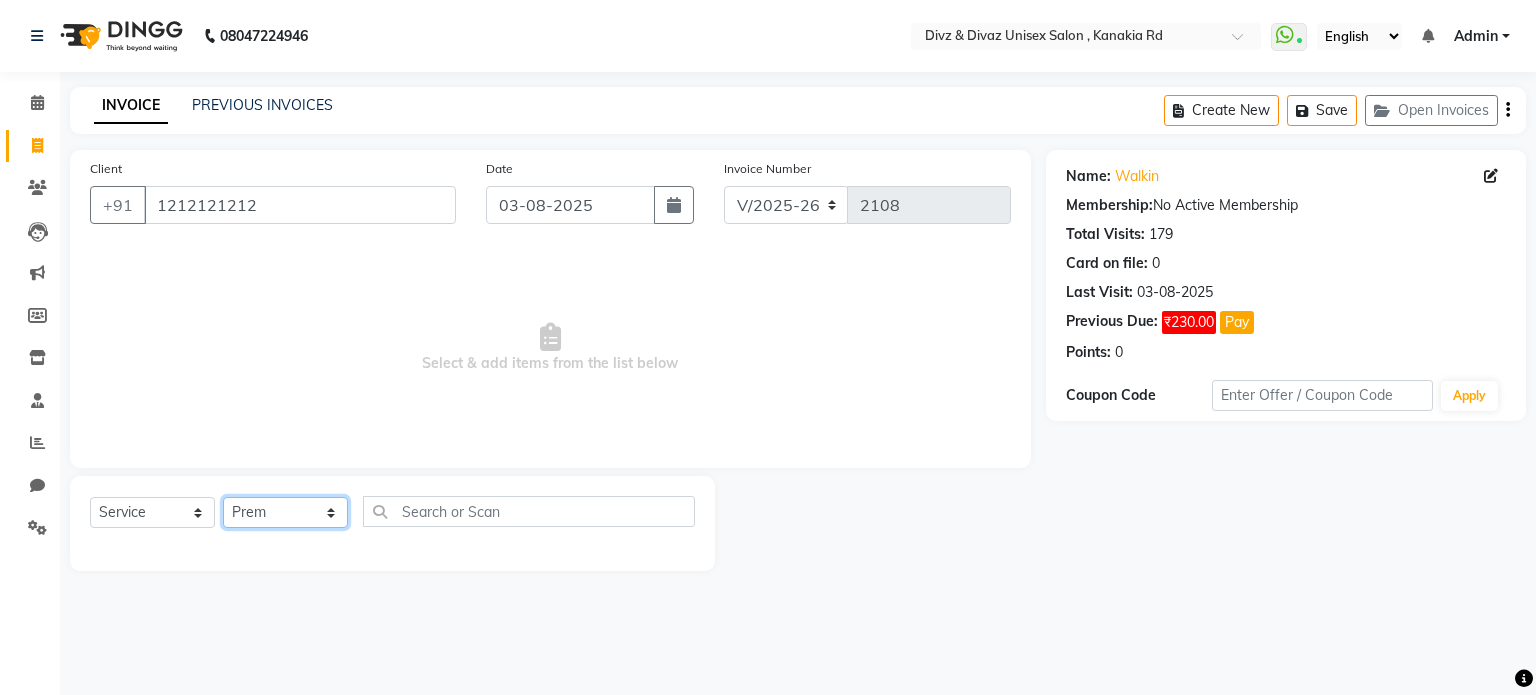 click on "Select Stylist [NAME] [NAME] [NAME] [NAME]" 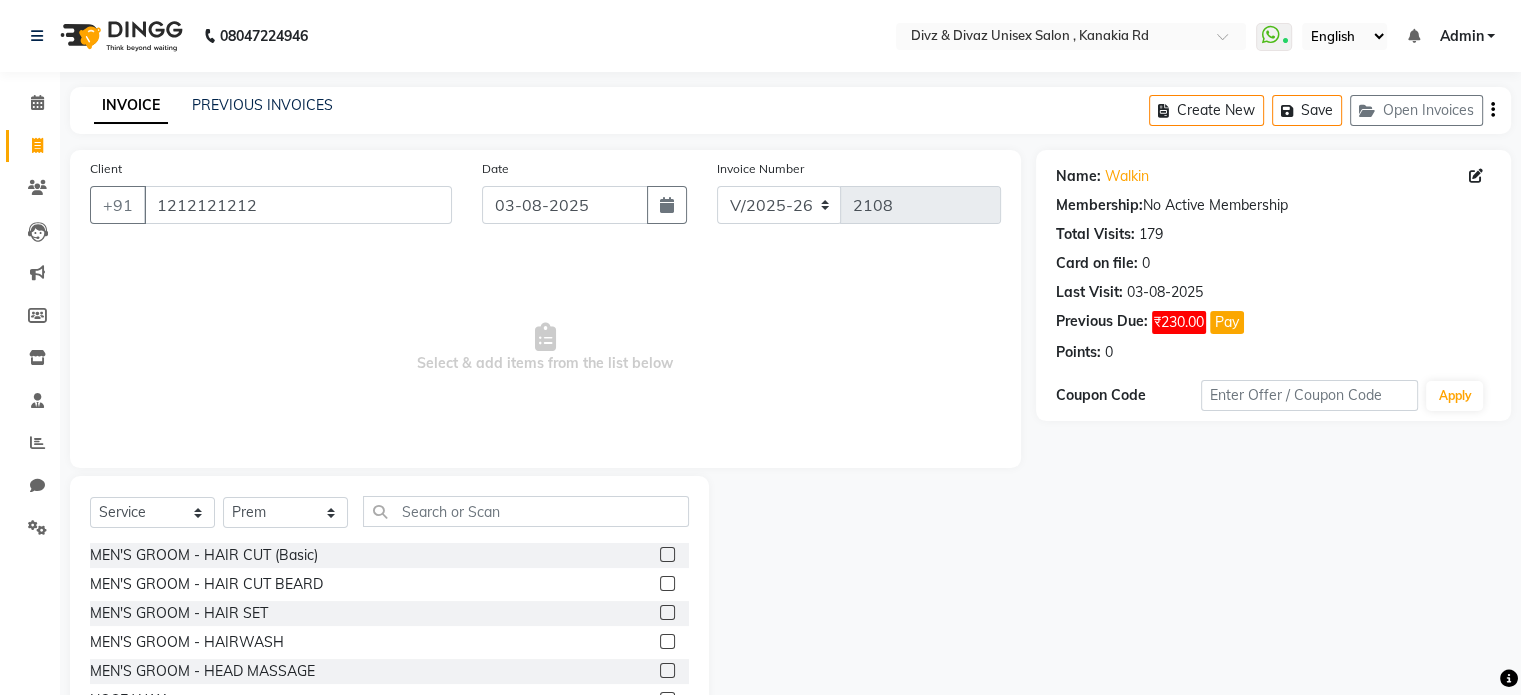 click 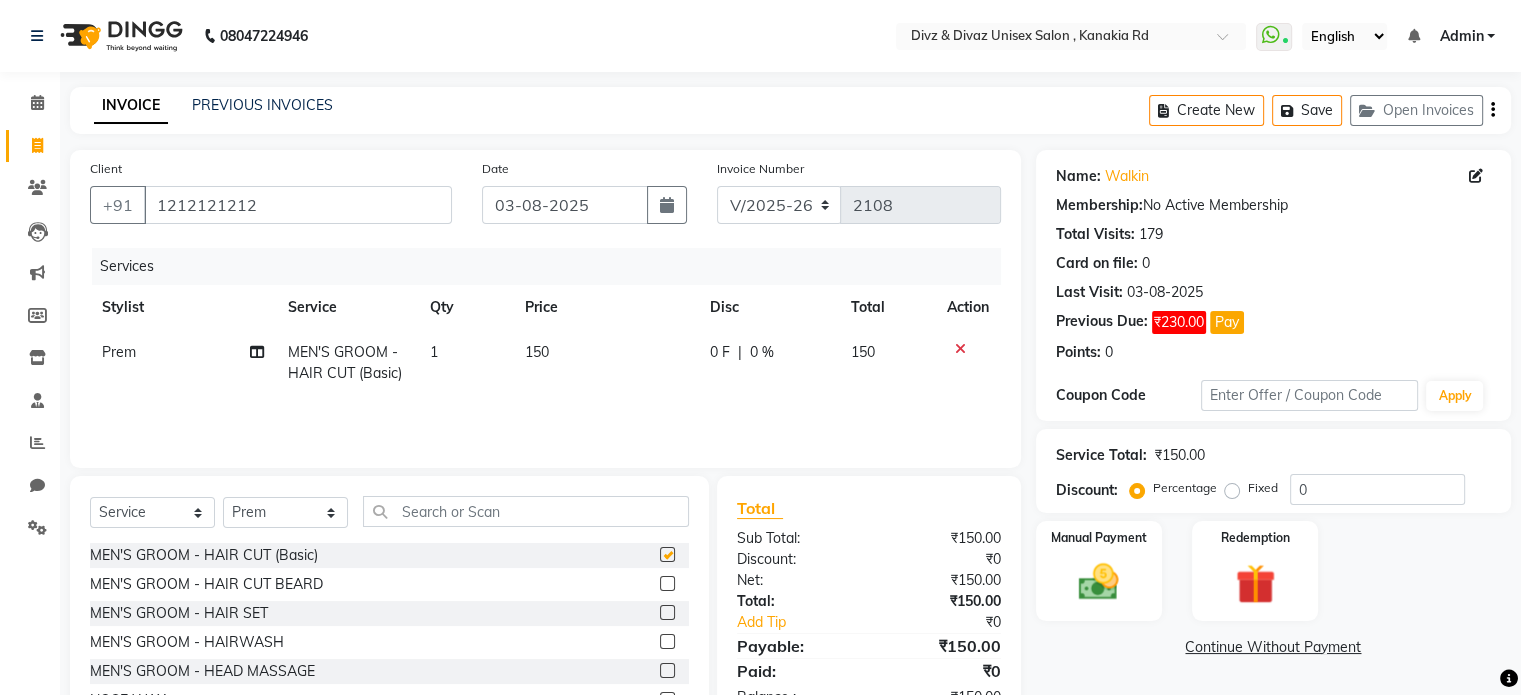 checkbox on "false" 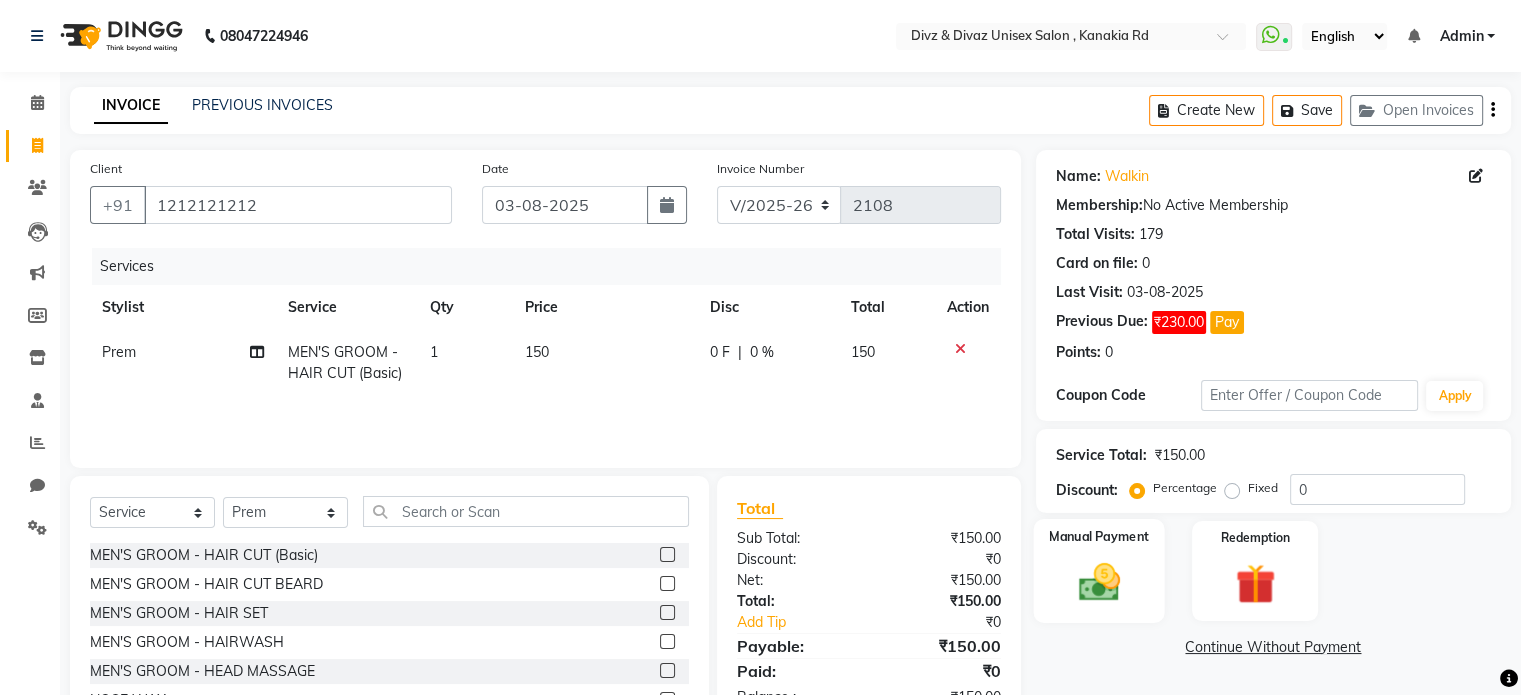 click on "Manual Payment" 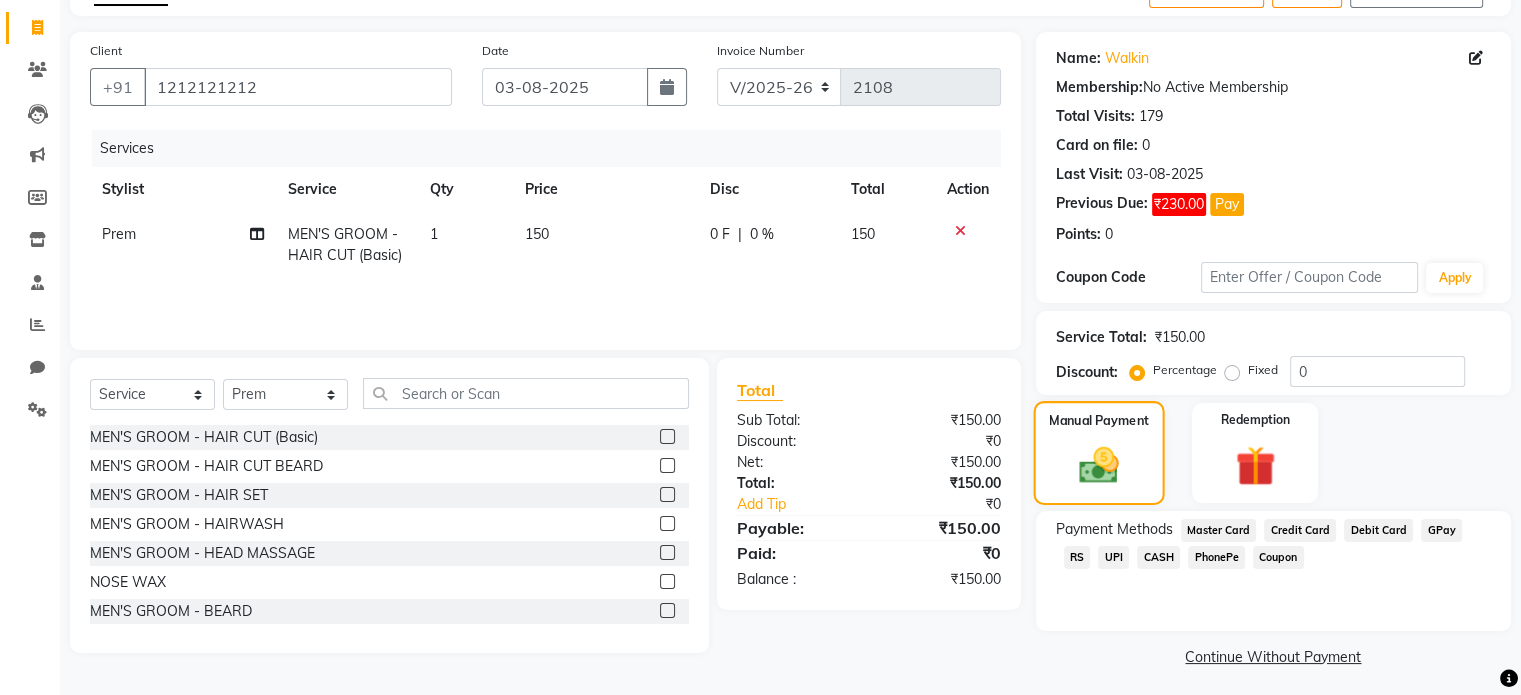scroll, scrollTop: 120, scrollLeft: 0, axis: vertical 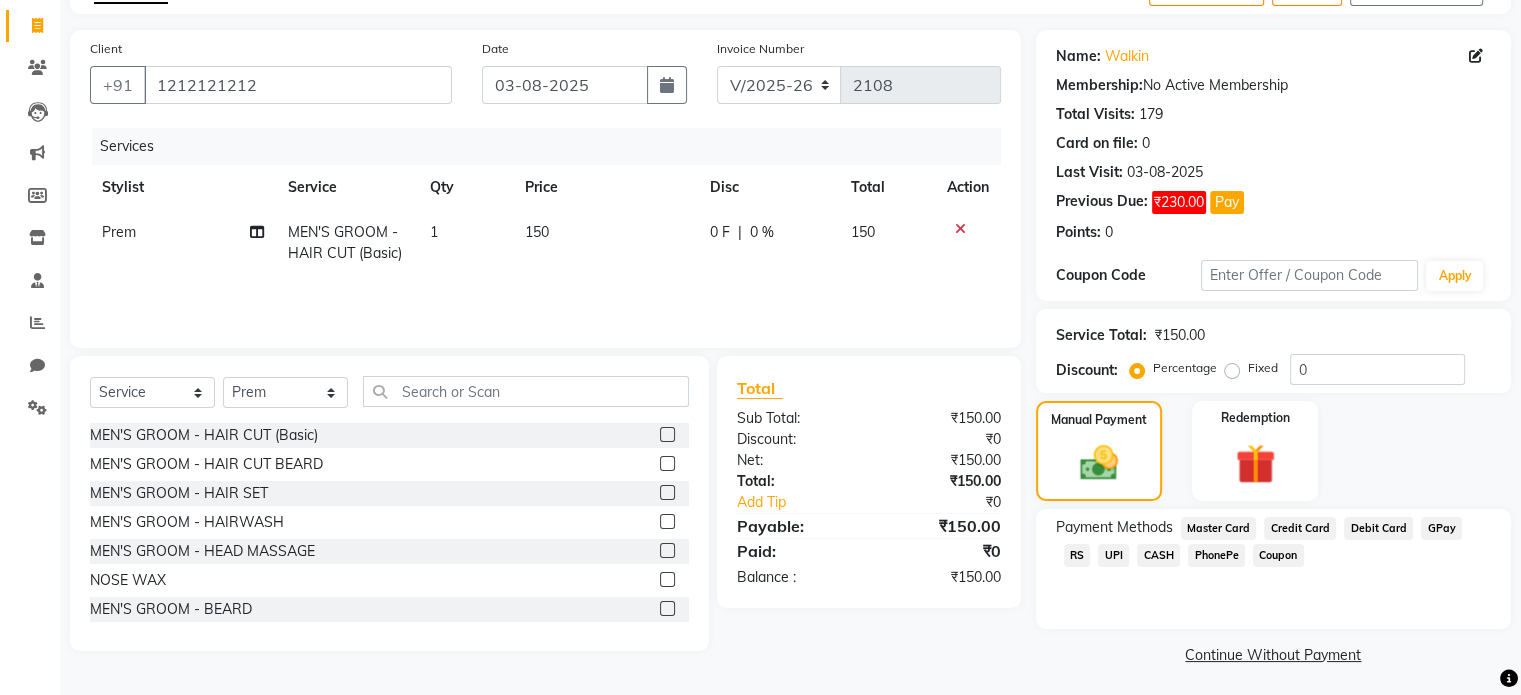 click on "CASH" 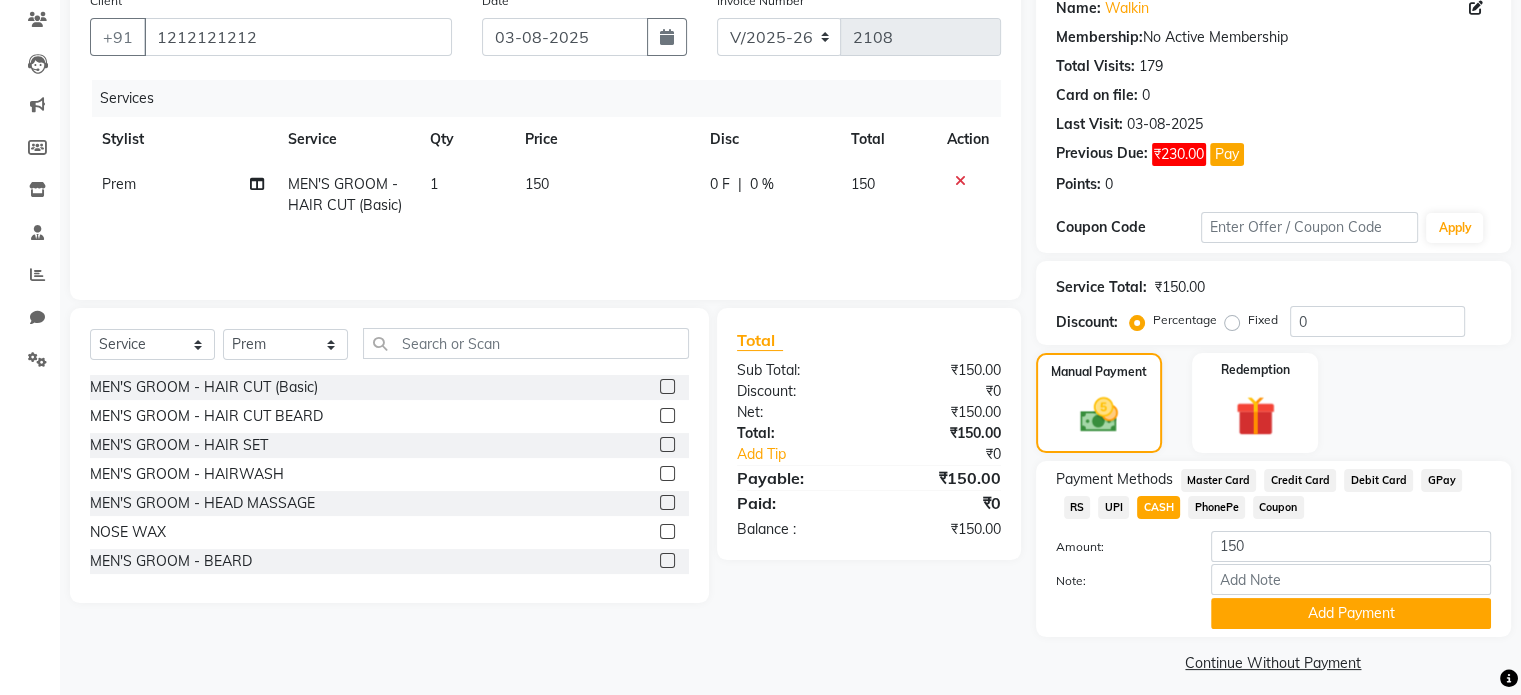 scroll, scrollTop: 183, scrollLeft: 0, axis: vertical 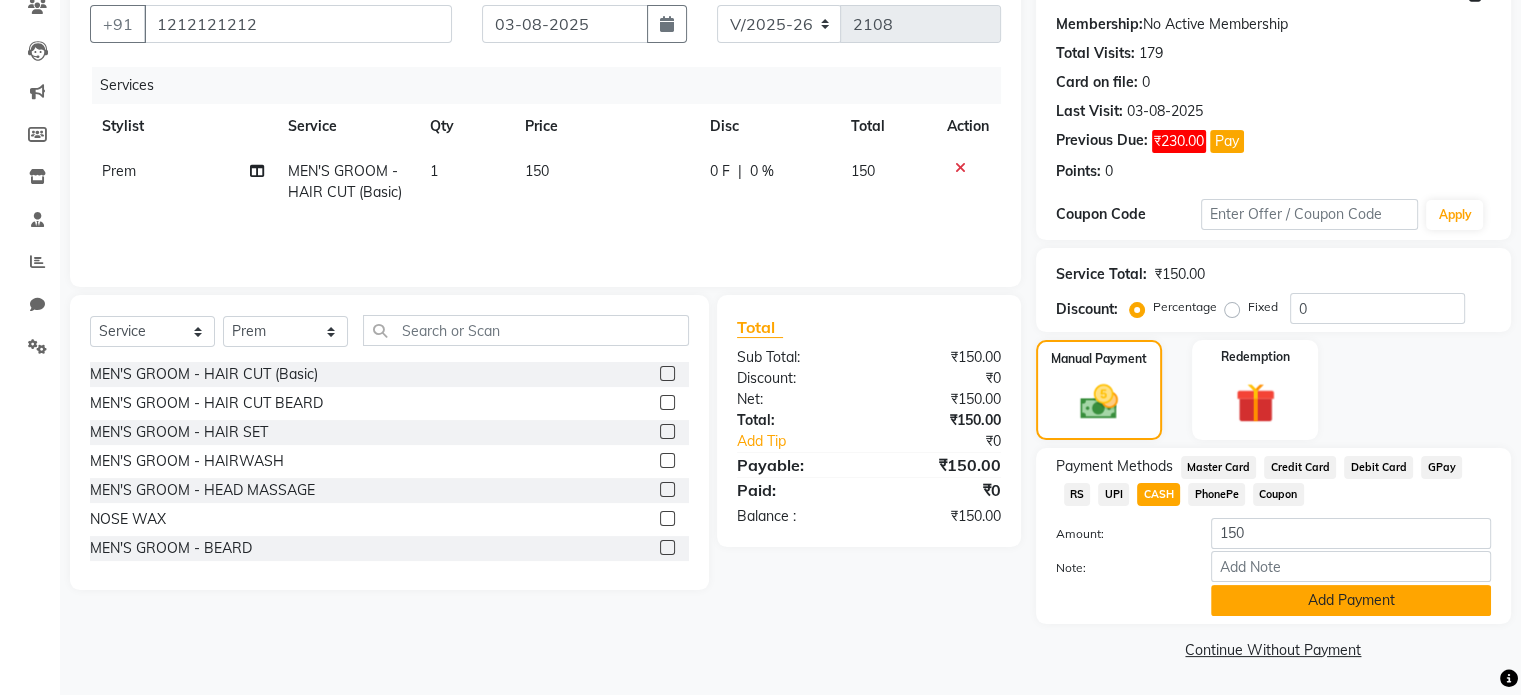 click on "Add Payment" 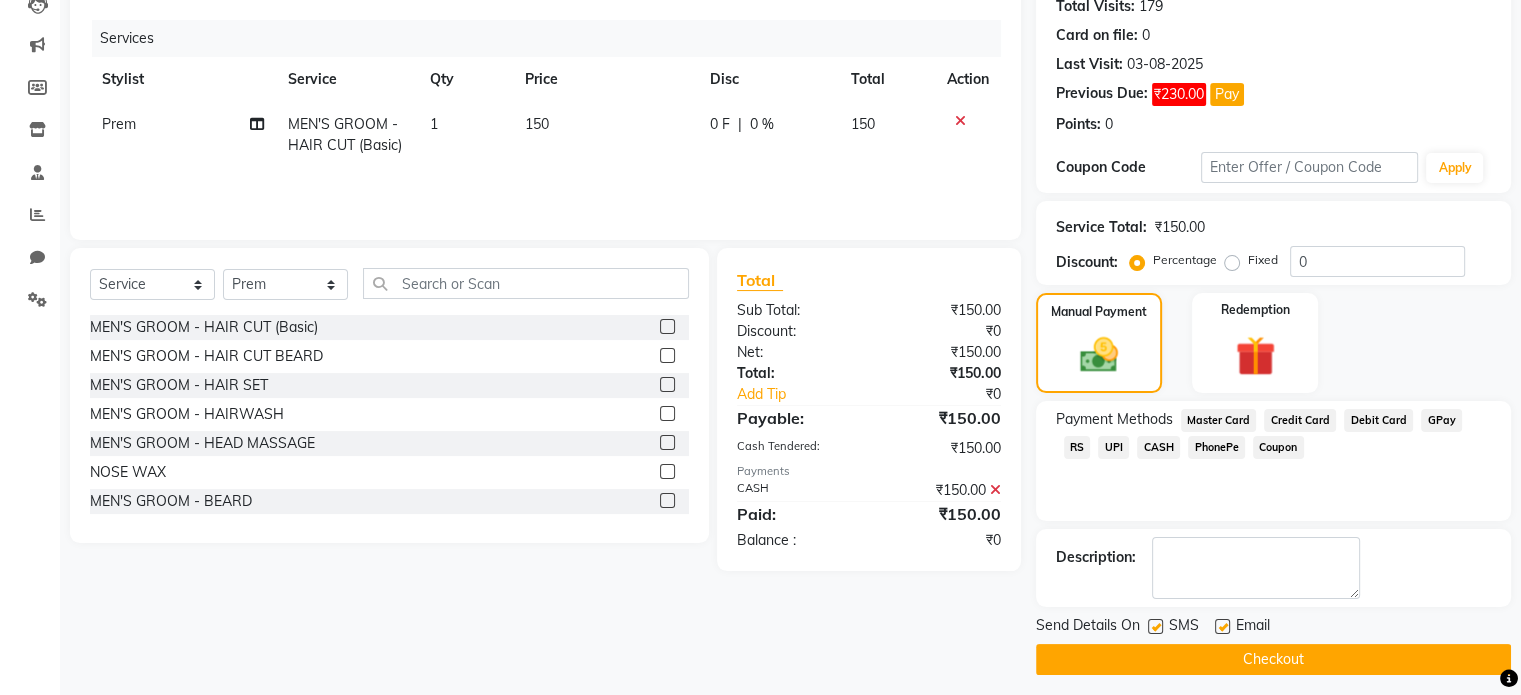 scroll, scrollTop: 236, scrollLeft: 0, axis: vertical 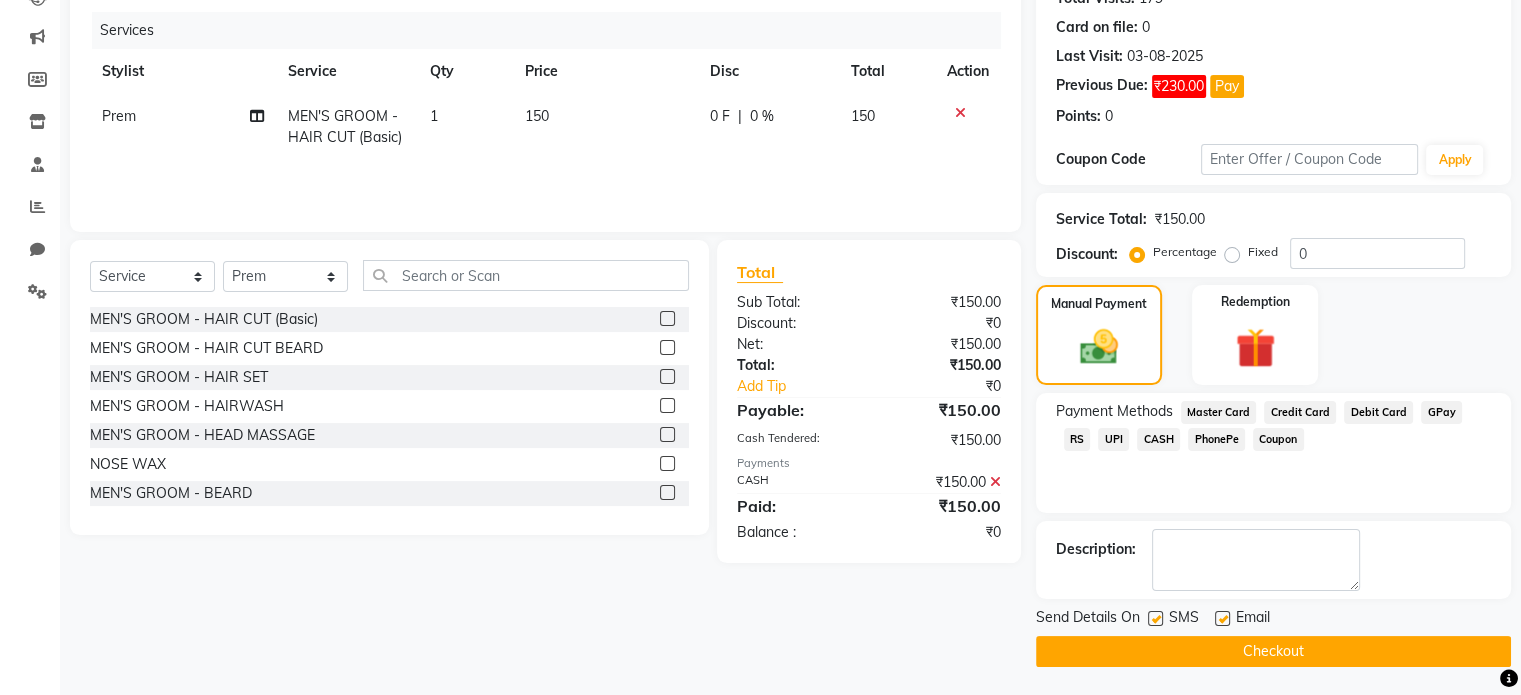 click on "Checkout" 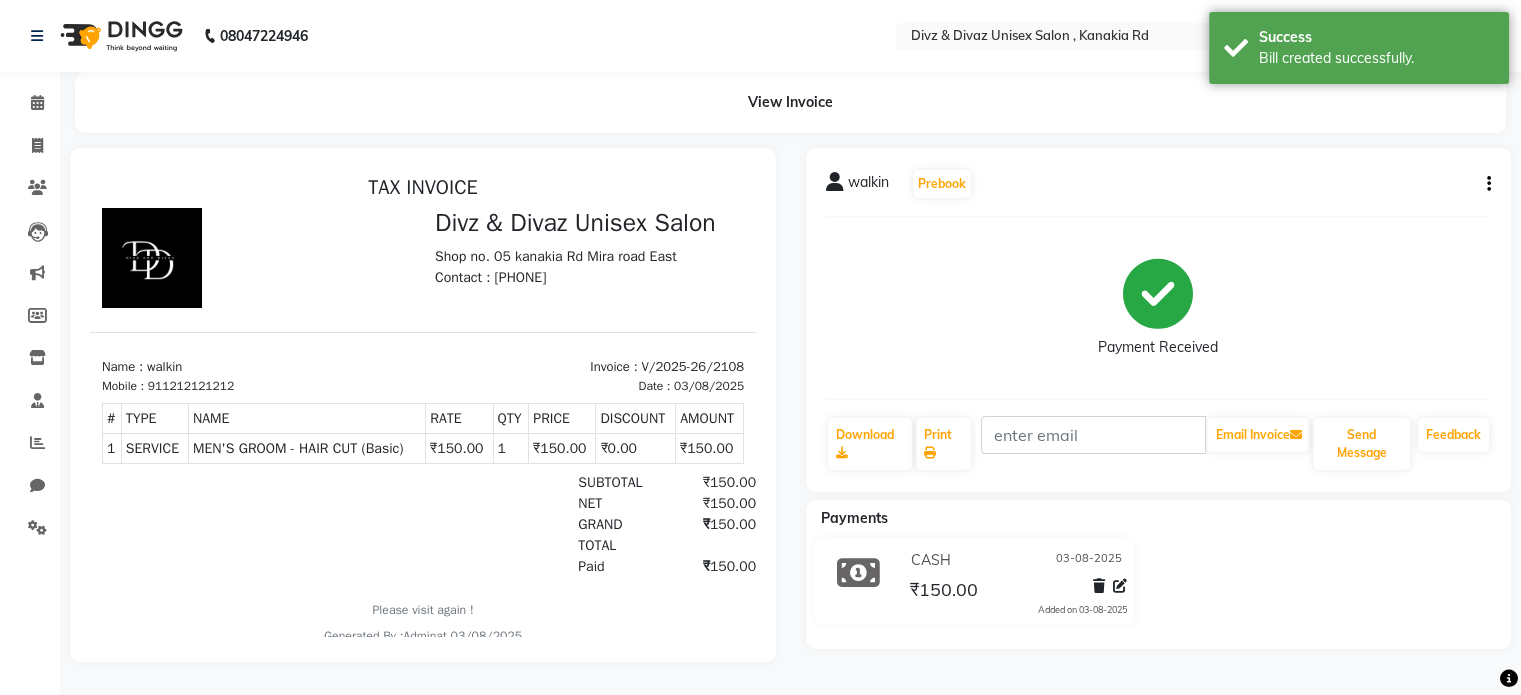 scroll, scrollTop: 0, scrollLeft: 0, axis: both 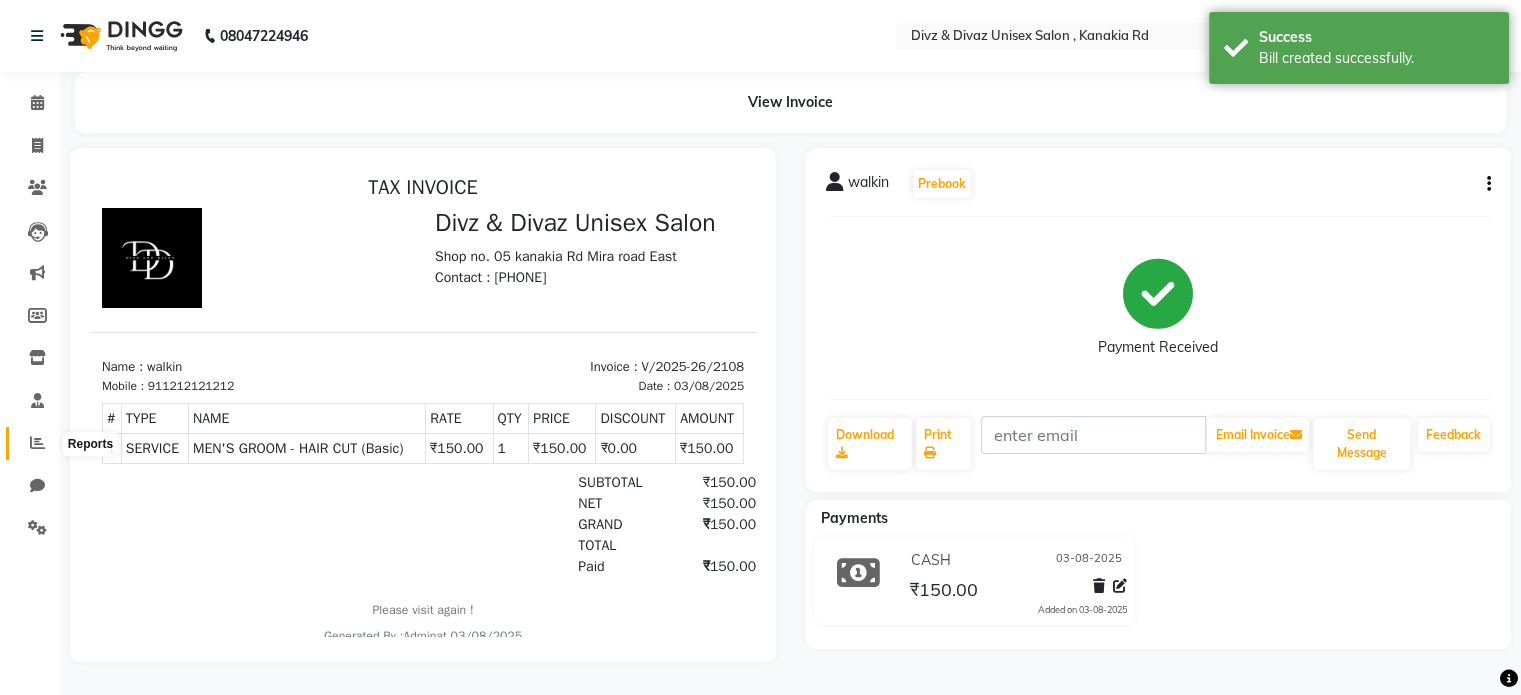 click 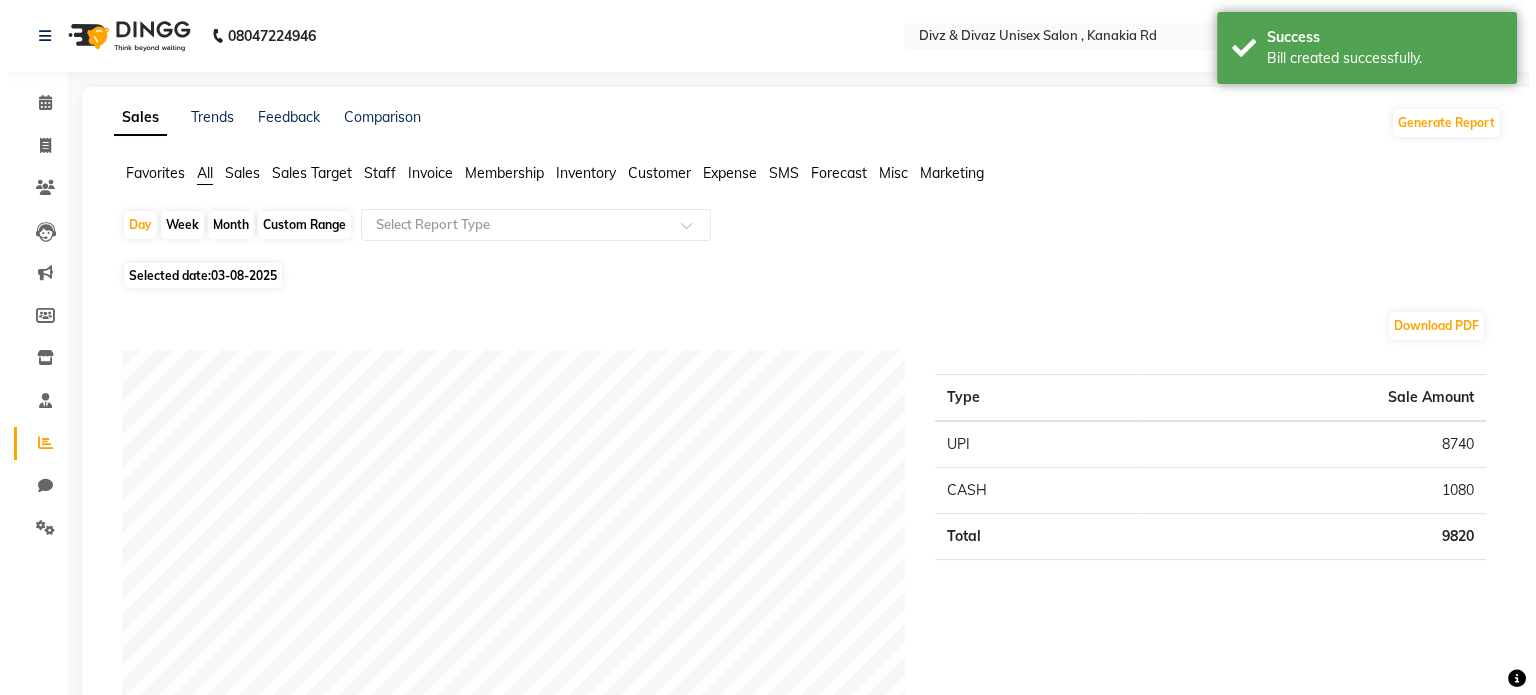 scroll, scrollTop: 0, scrollLeft: 0, axis: both 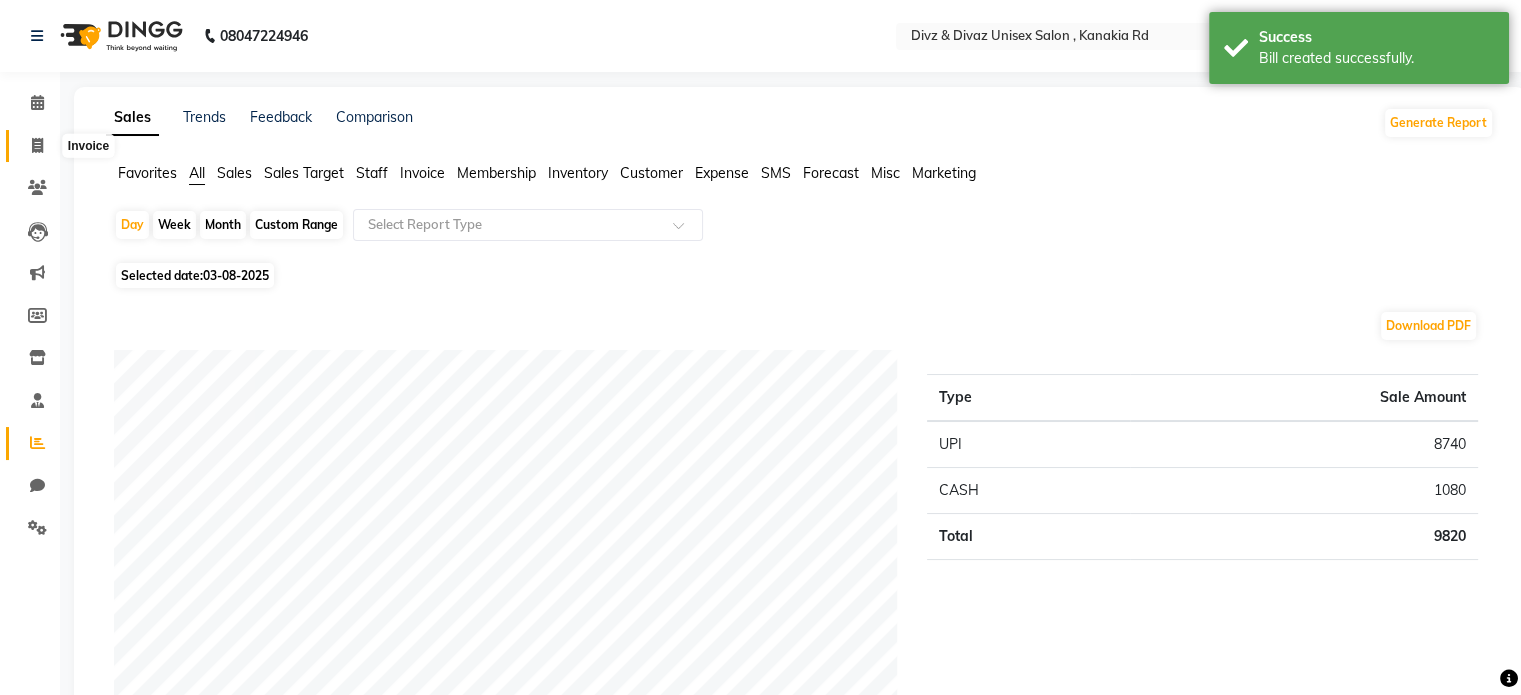 click 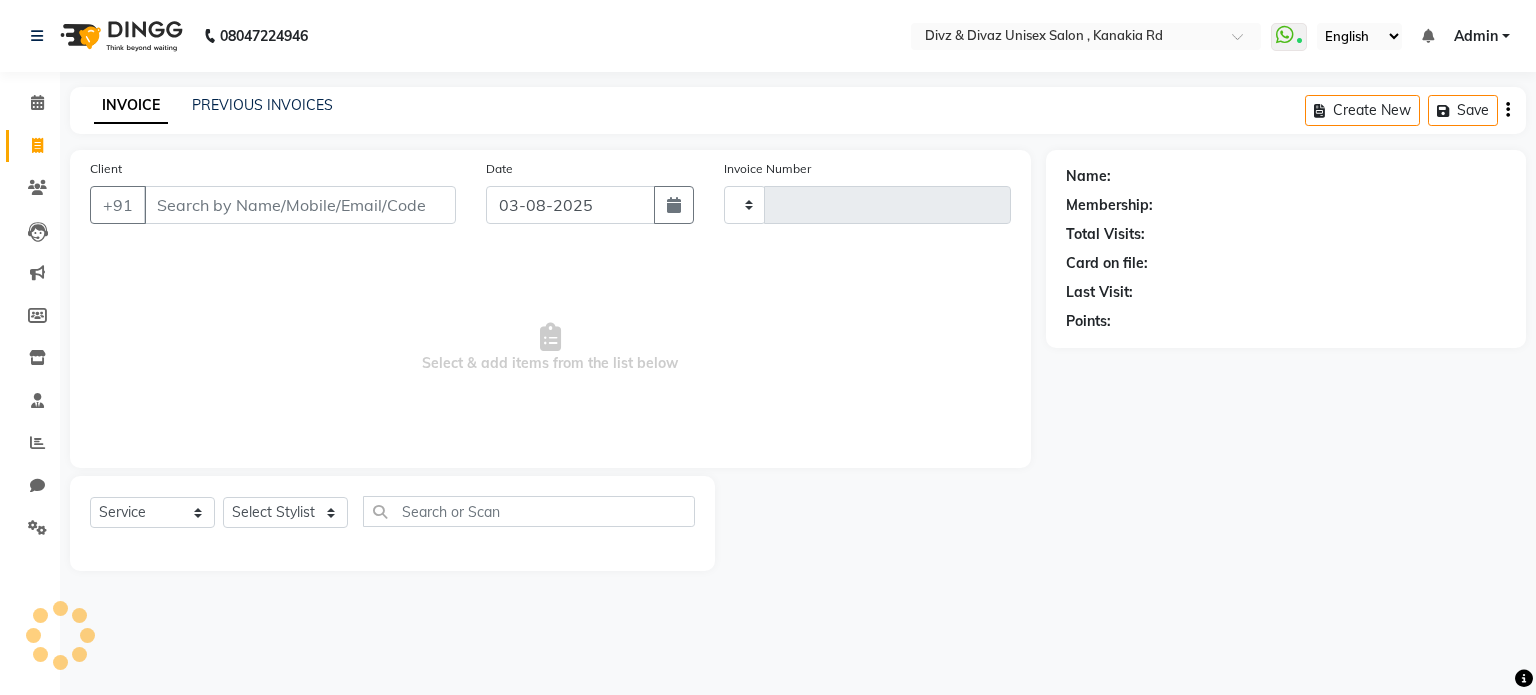 type on "2109" 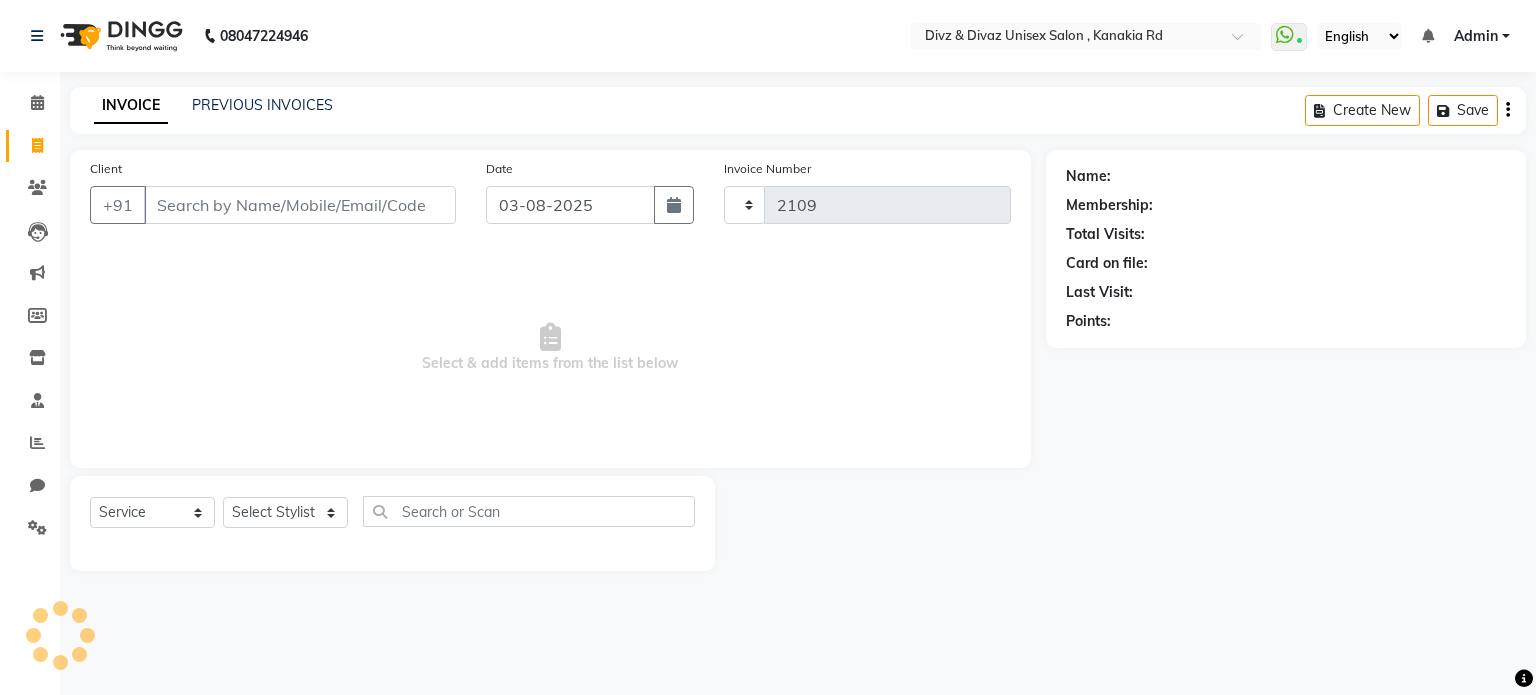 select on "7588" 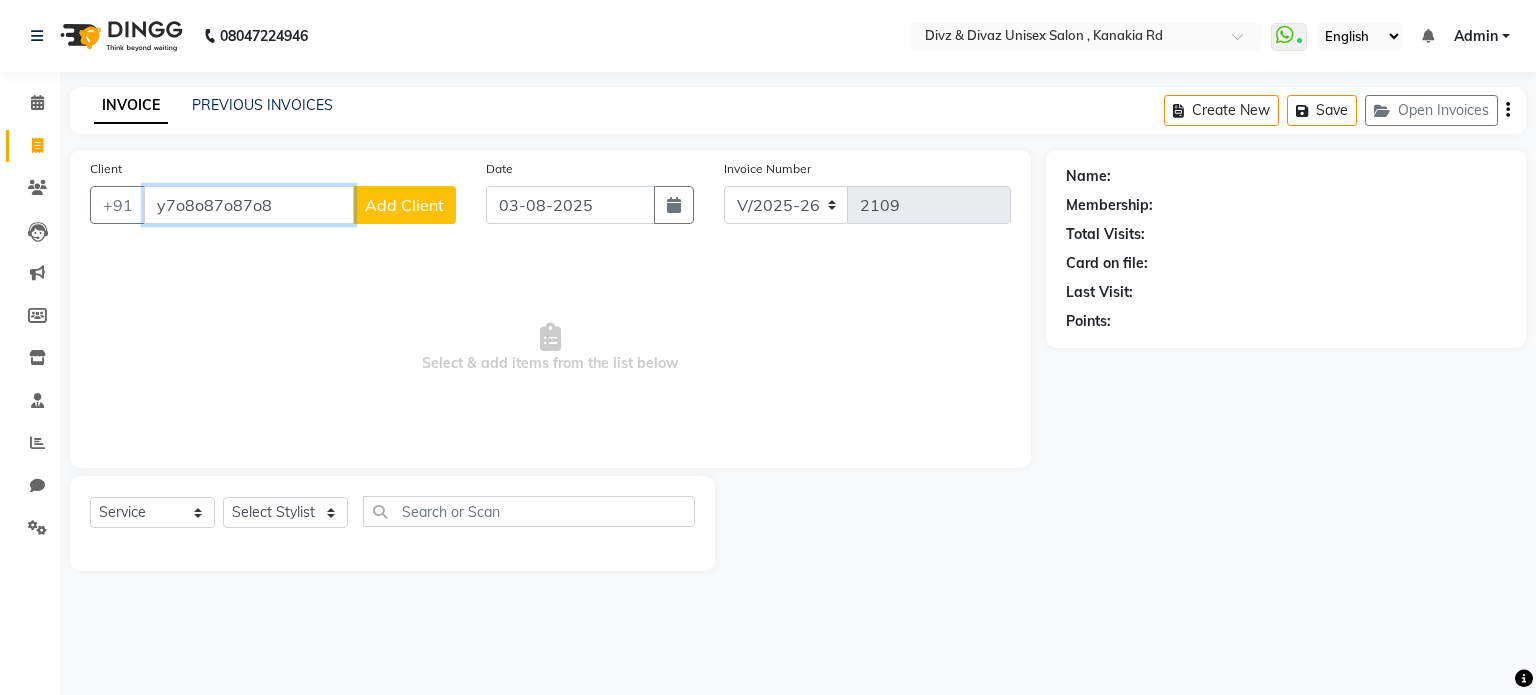 type on "y7o8o87o87o8" 